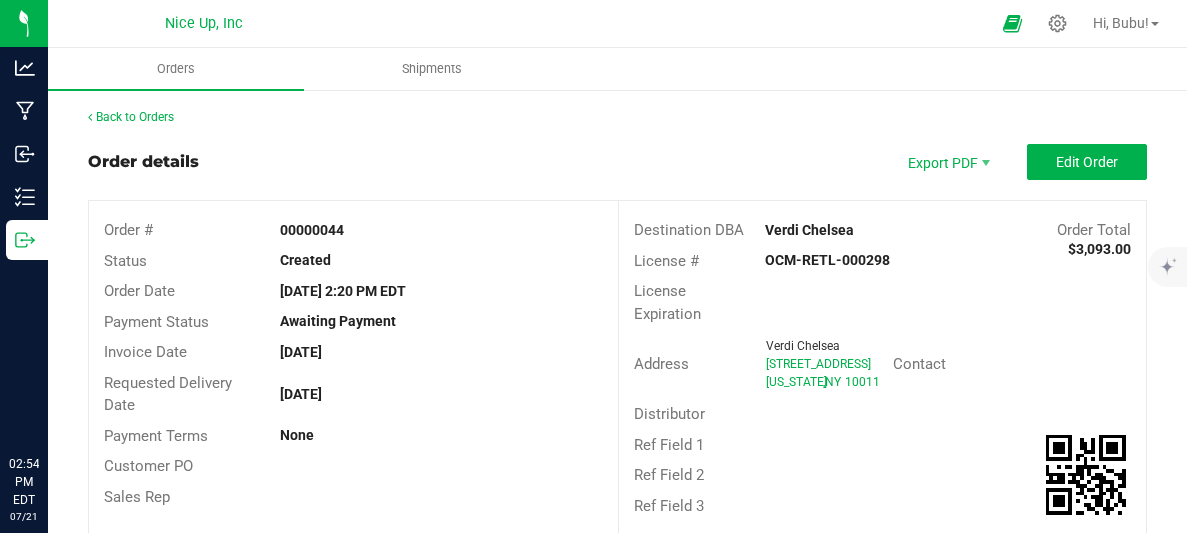 scroll, scrollTop: 0, scrollLeft: 0, axis: both 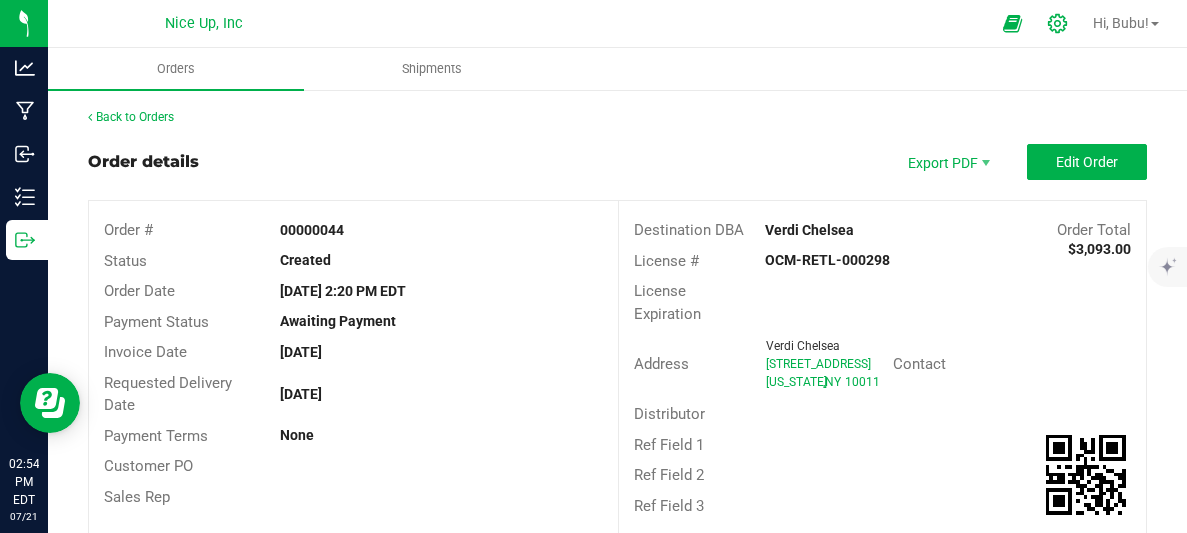 click 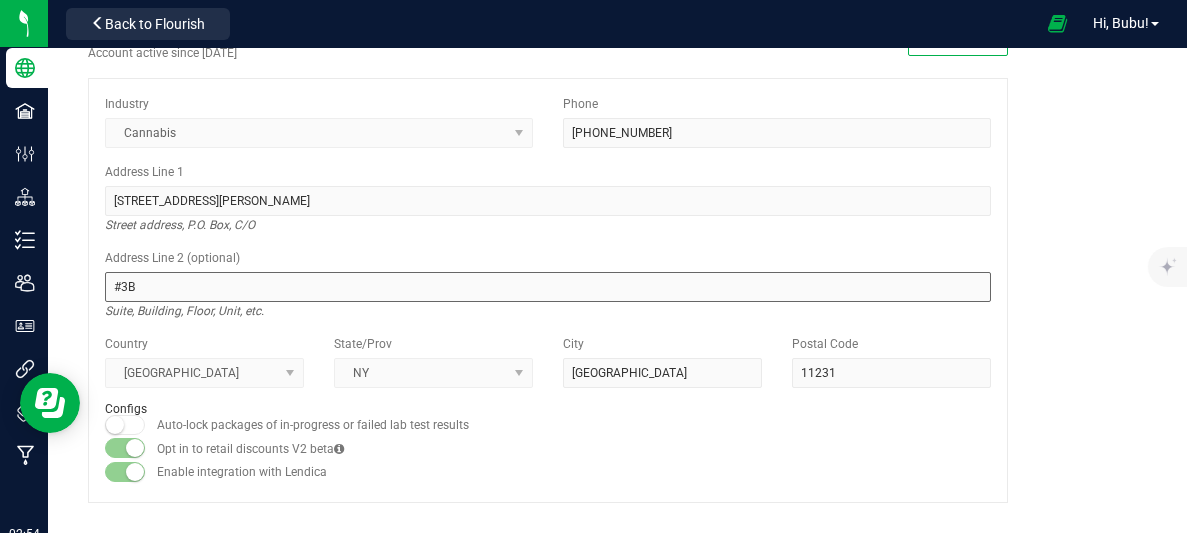 scroll, scrollTop: 0, scrollLeft: 0, axis: both 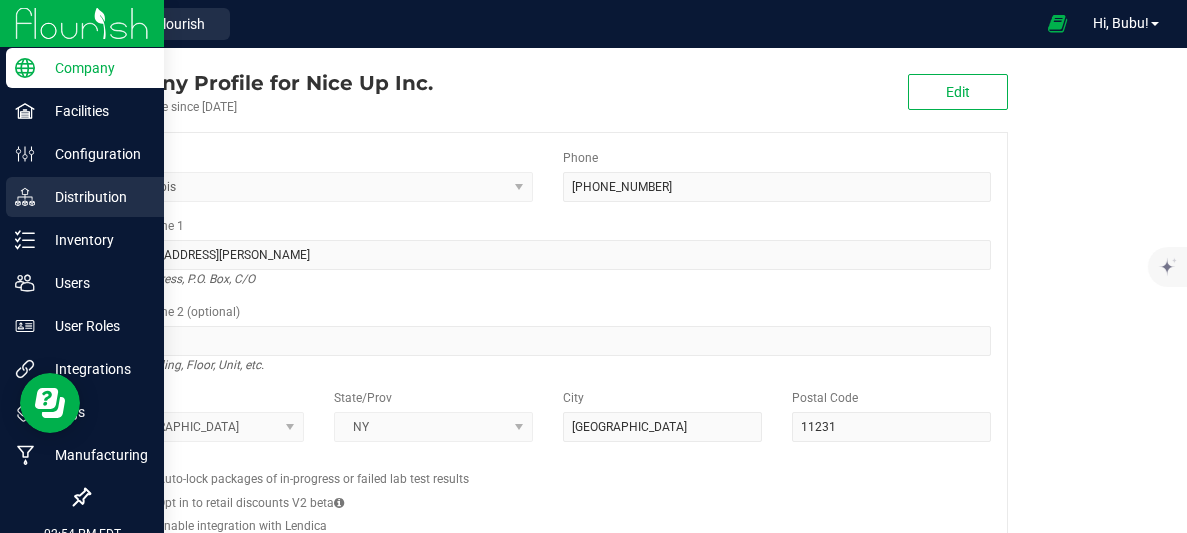 click on "Distribution" at bounding box center [85, 197] 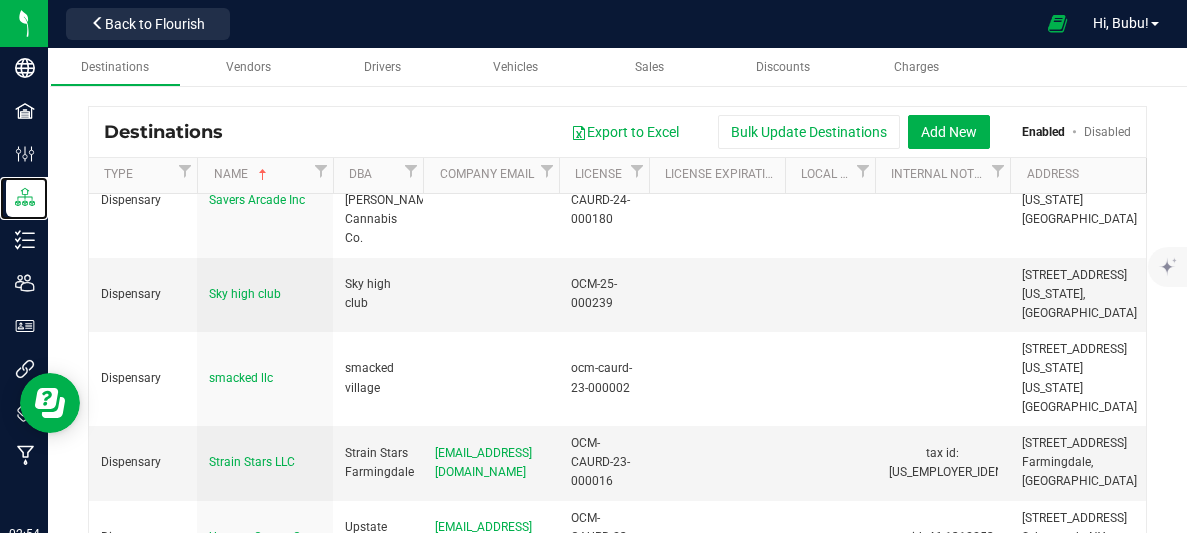 scroll, scrollTop: 1843, scrollLeft: 0, axis: vertical 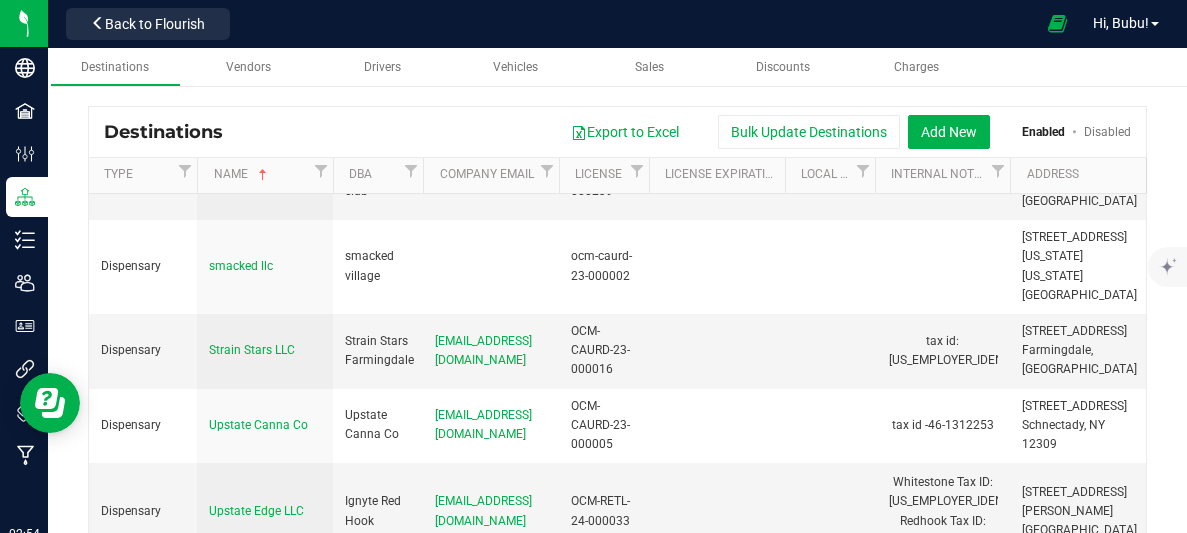 click on "Verdi" at bounding box center [223, 588] 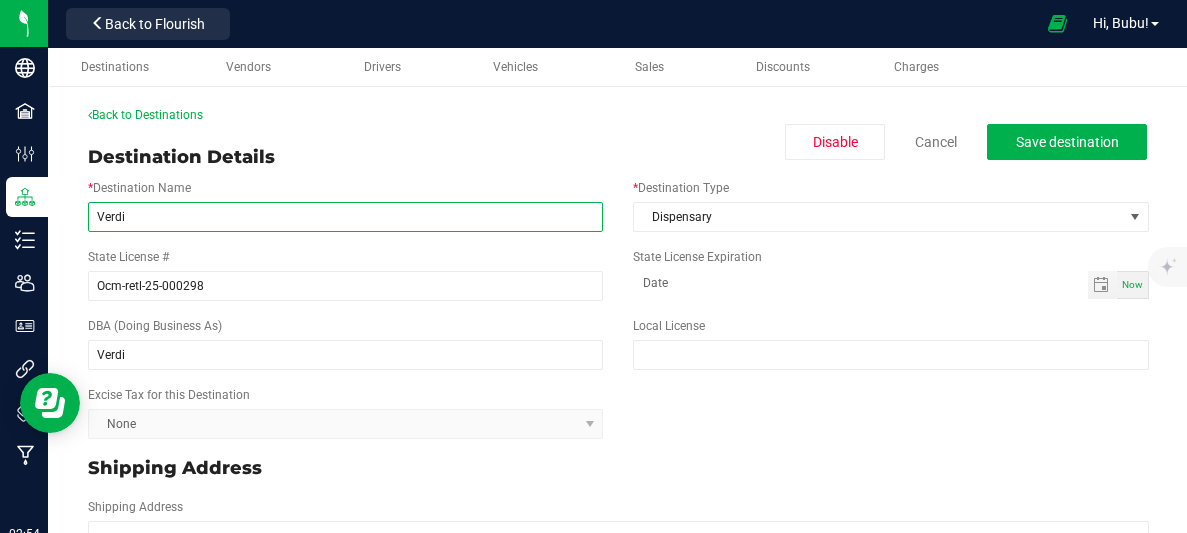 click on "Verdi" at bounding box center (345, 217) 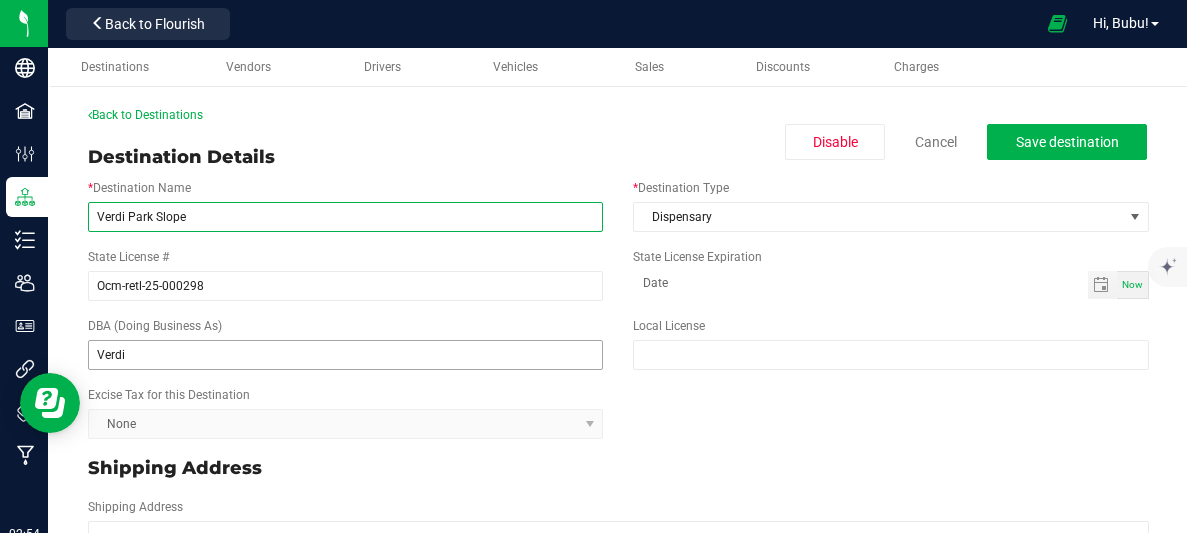 type on "Verdi Park Slope" 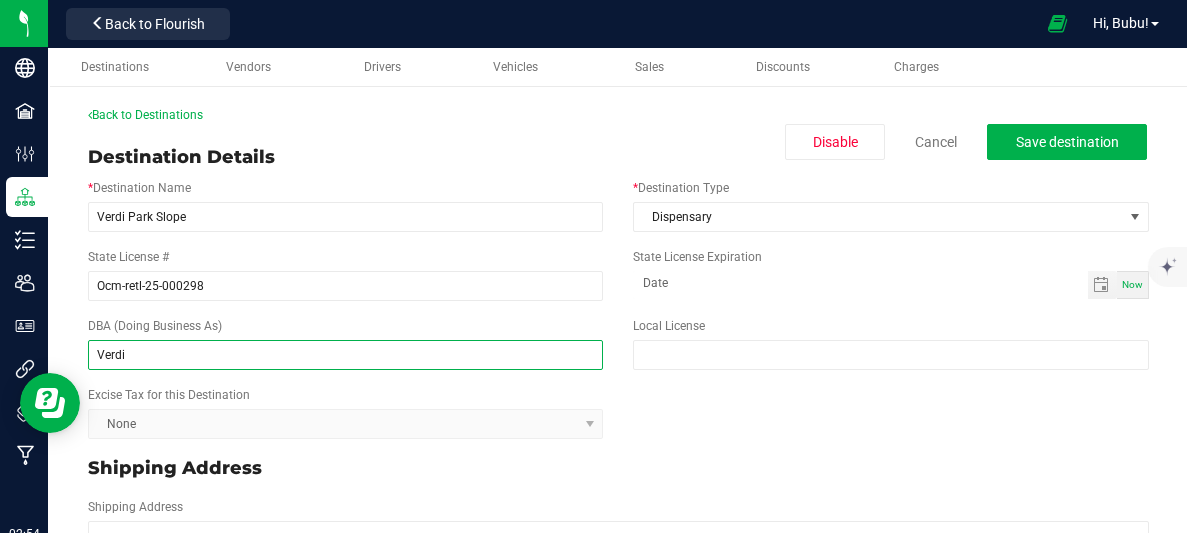 click on "Verdi" at bounding box center [345, 355] 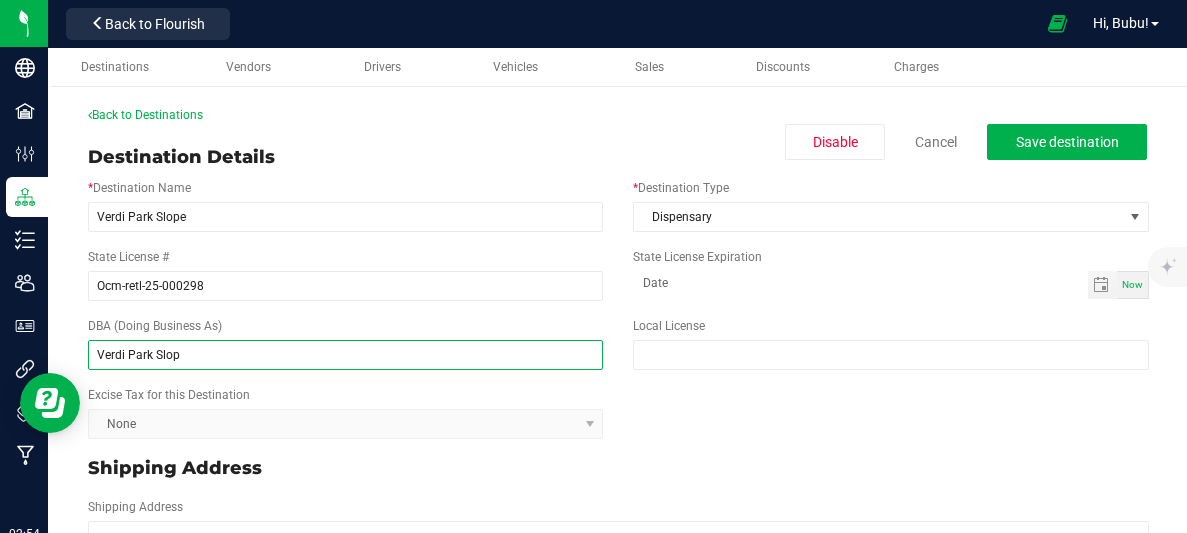 type on "Verdi Park Slope" 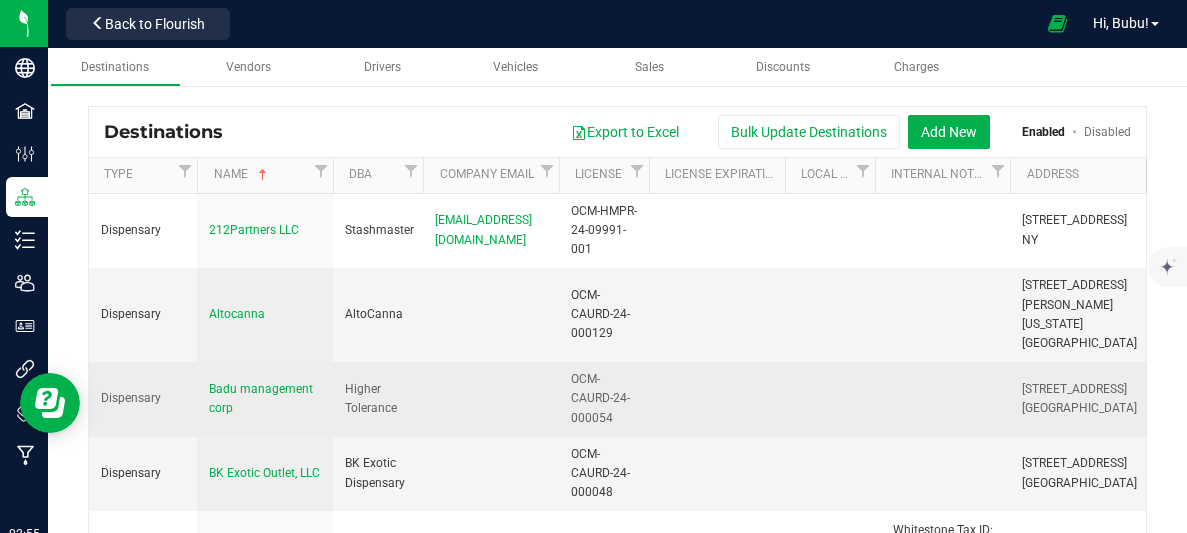 scroll, scrollTop: 1843, scrollLeft: 0, axis: vertical 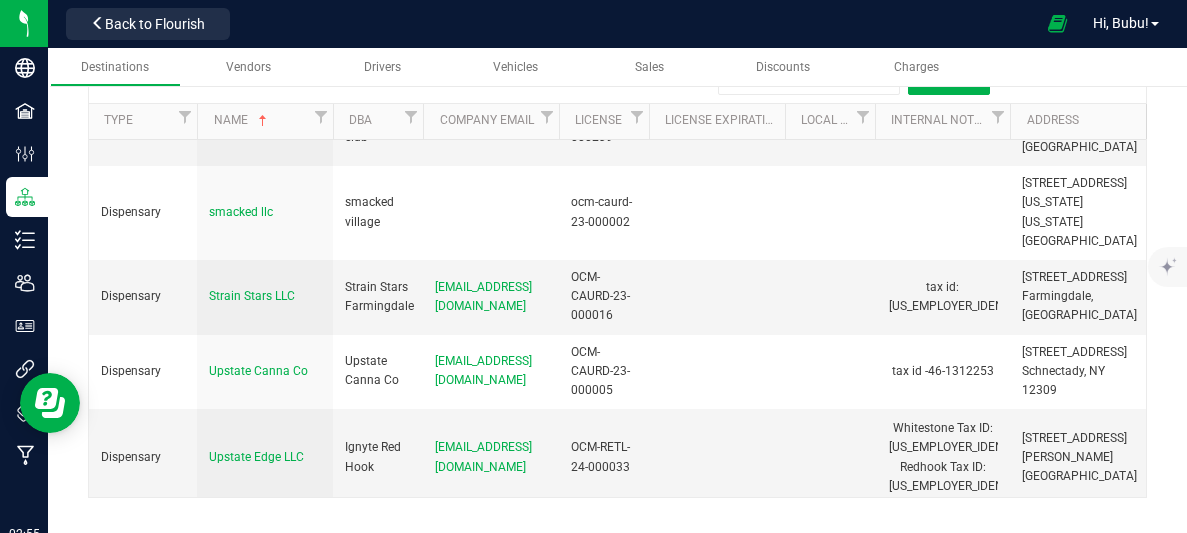 click on "Verdi Chelsea" at bounding box center [246, 599] 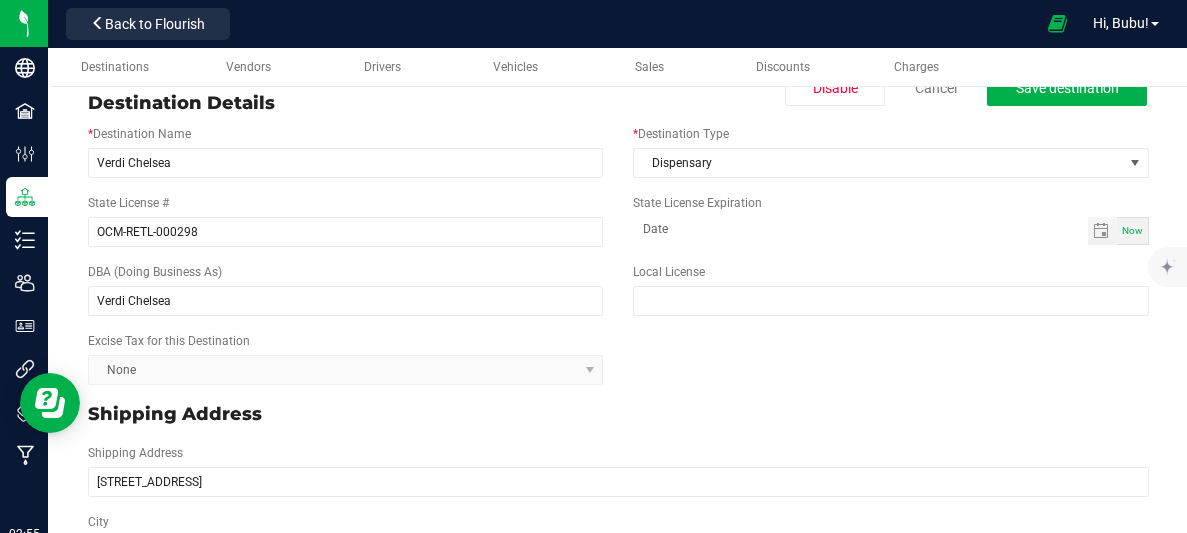 scroll, scrollTop: 0, scrollLeft: 0, axis: both 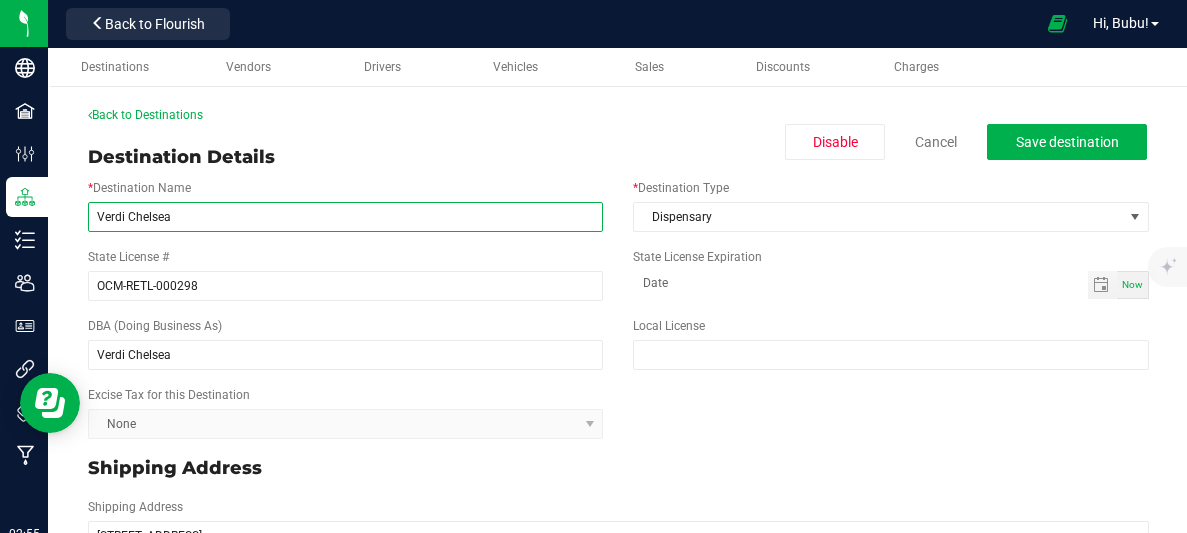 click on "Verdi Chelsea" at bounding box center [345, 217] 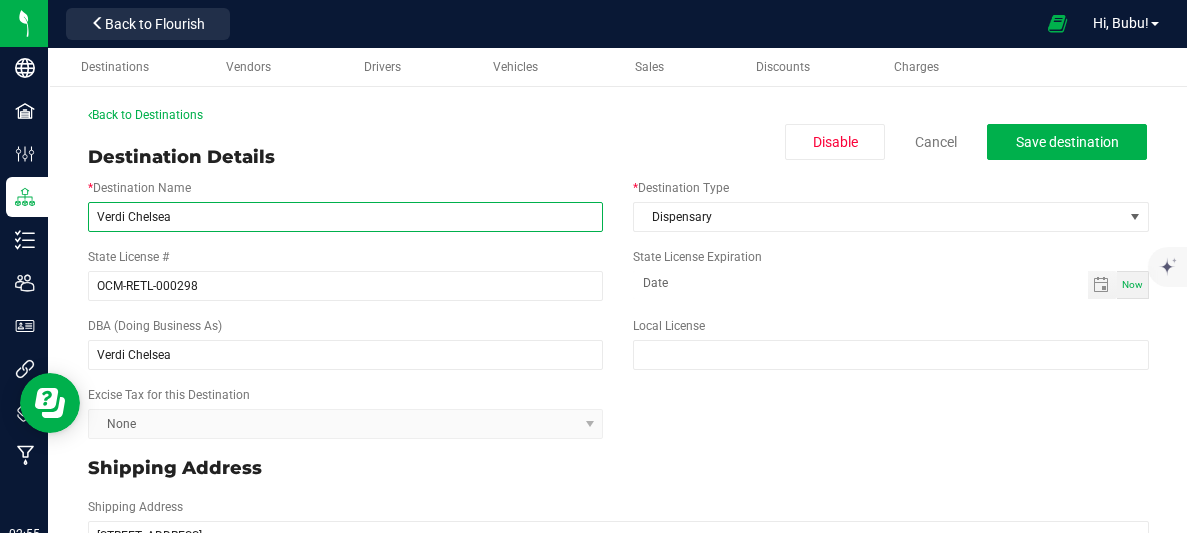 click on "Verdi Chelsea" at bounding box center (345, 217) 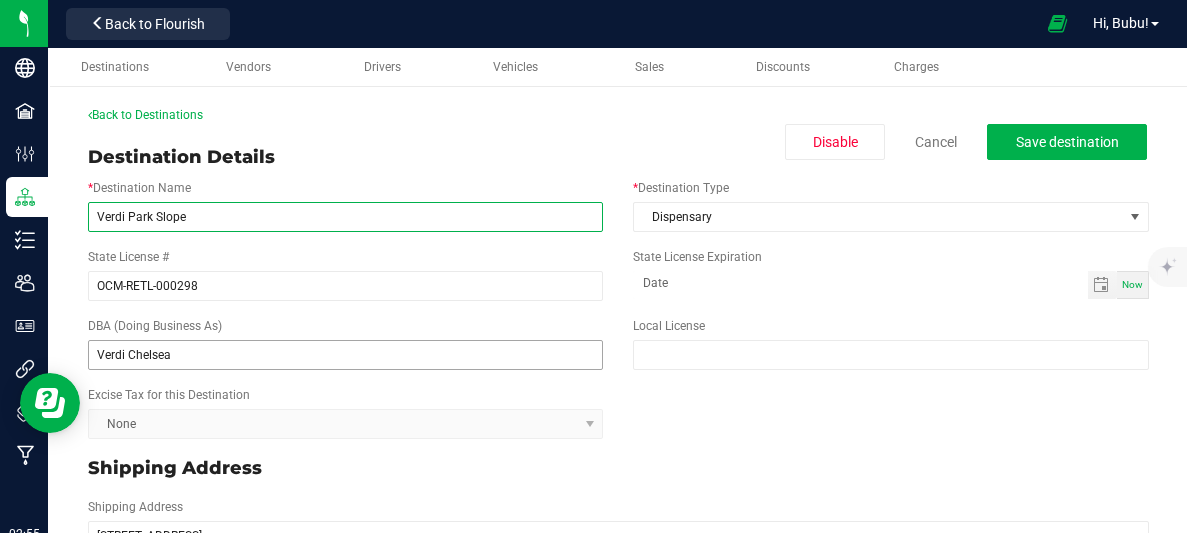 type on "Verdi Park Slope" 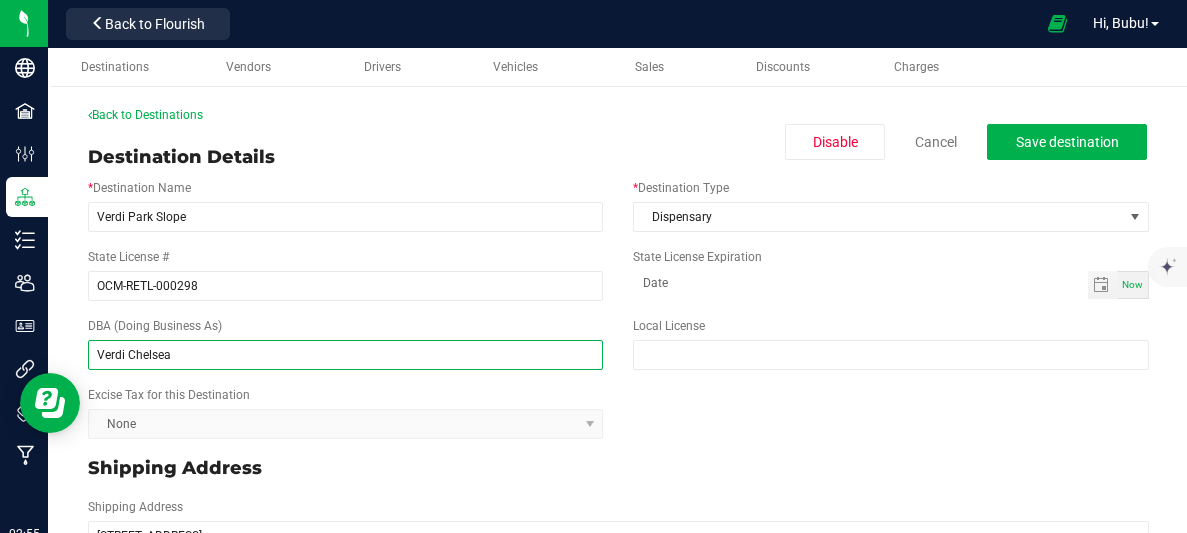 click on "Verdi Chelsea" at bounding box center [345, 355] 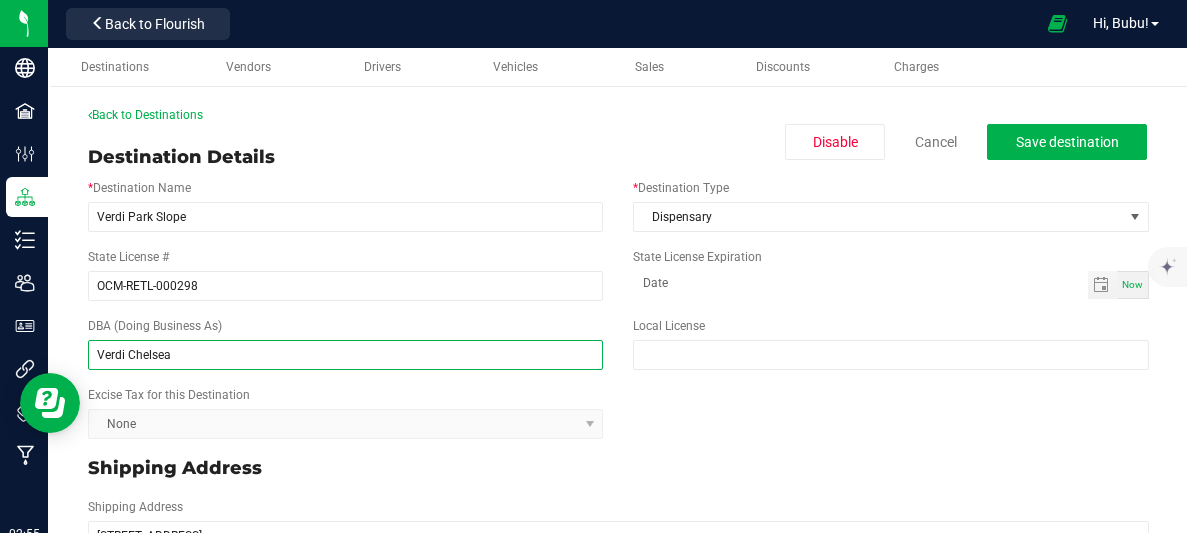 click on "Verdi Chelsea" at bounding box center [345, 355] 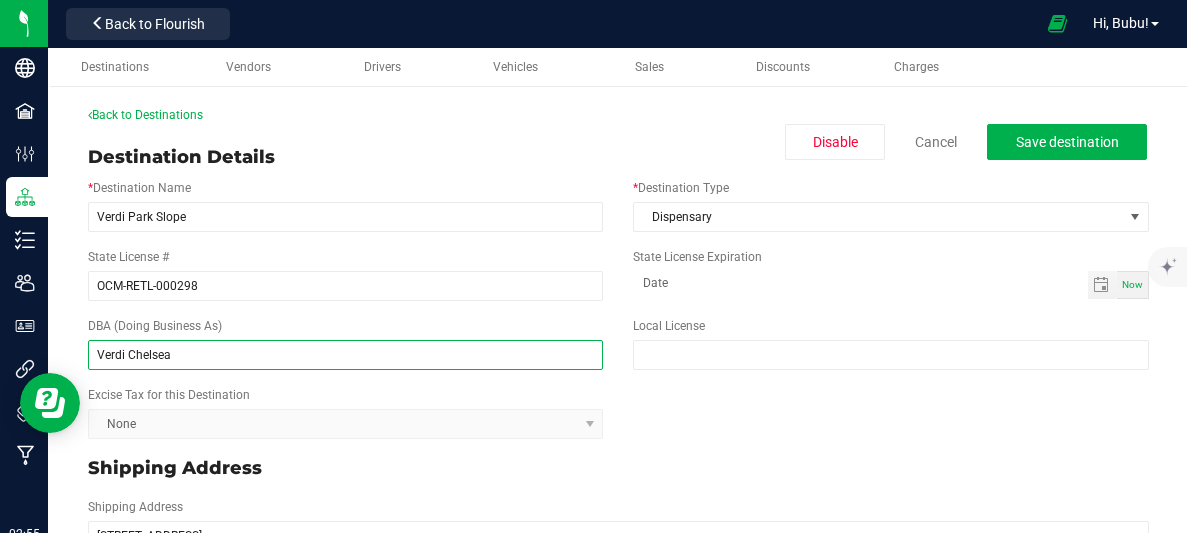 click on "Verdi Chelsea" at bounding box center (345, 355) 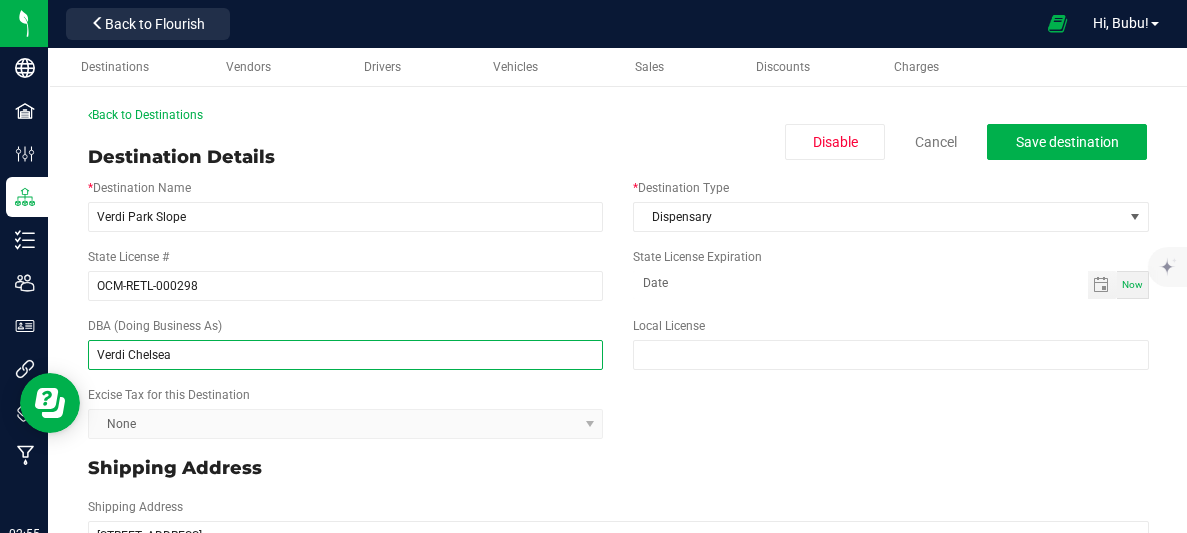 click on "Verdi Chelsea" at bounding box center [345, 355] 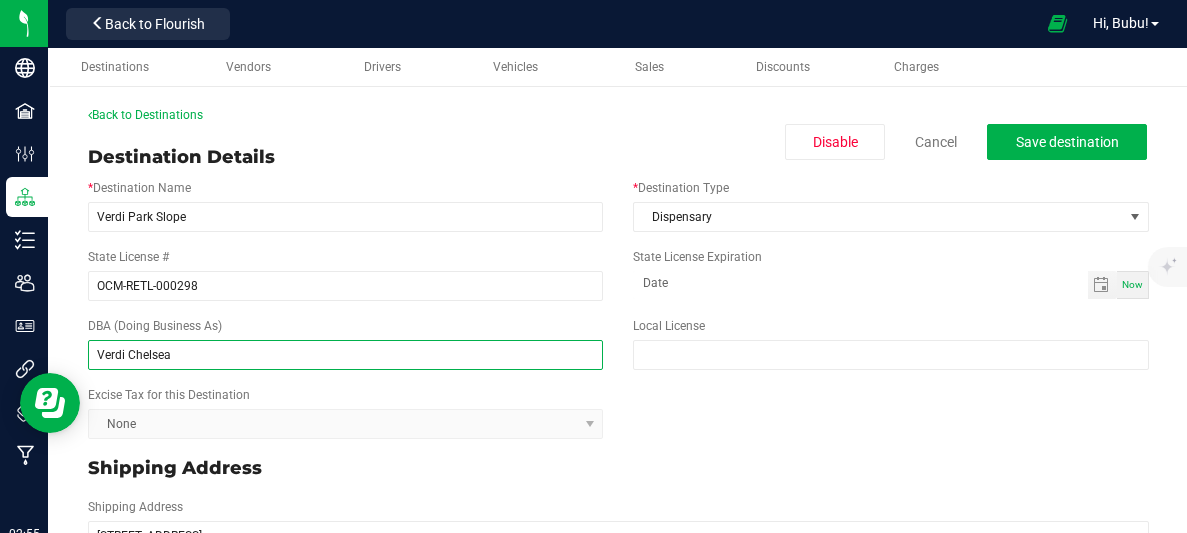 click on "Verdi Chelsea" at bounding box center [345, 355] 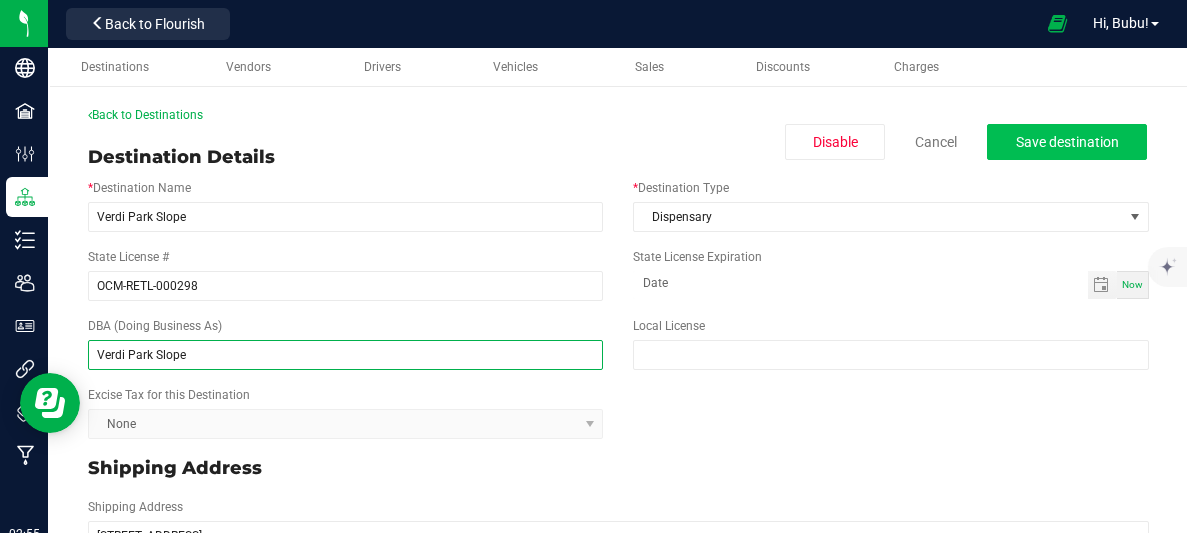type on "Verdi Park Slope" 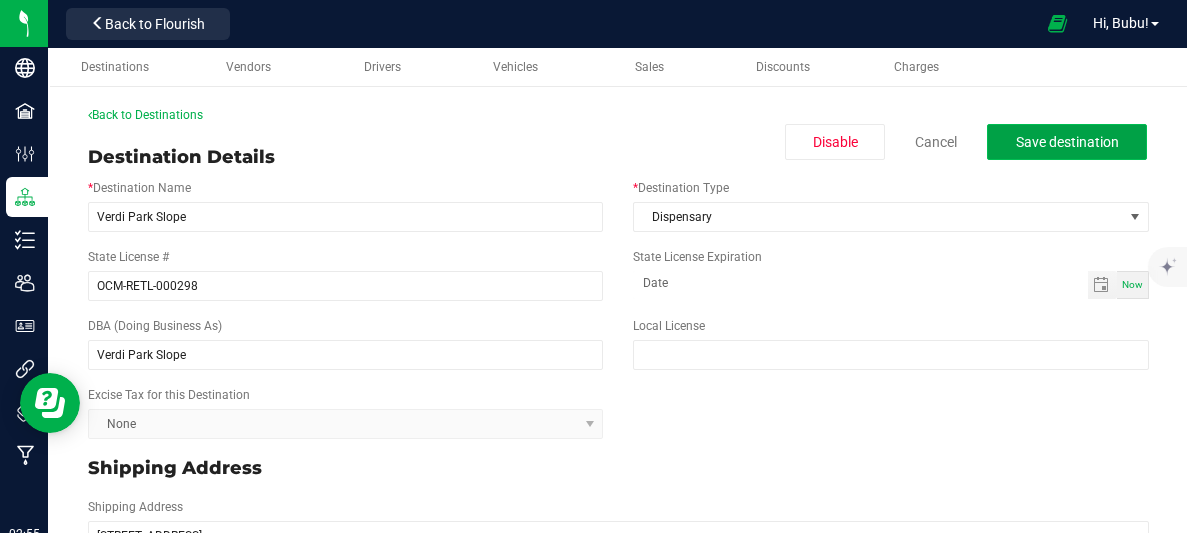 click on "Save destination" 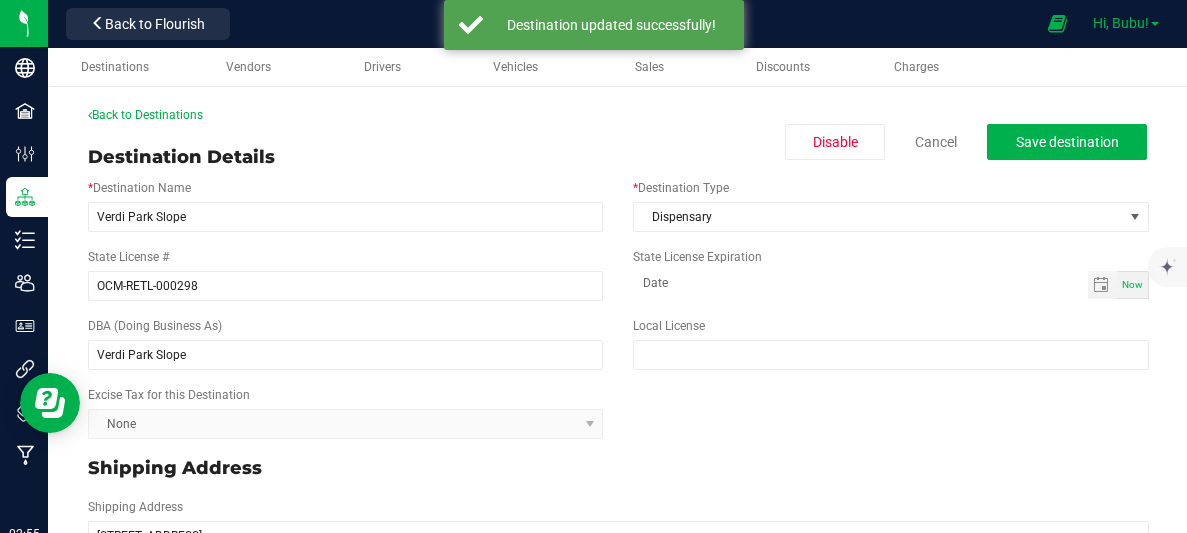 click on "Hi, Bubu!" at bounding box center [1126, 23] 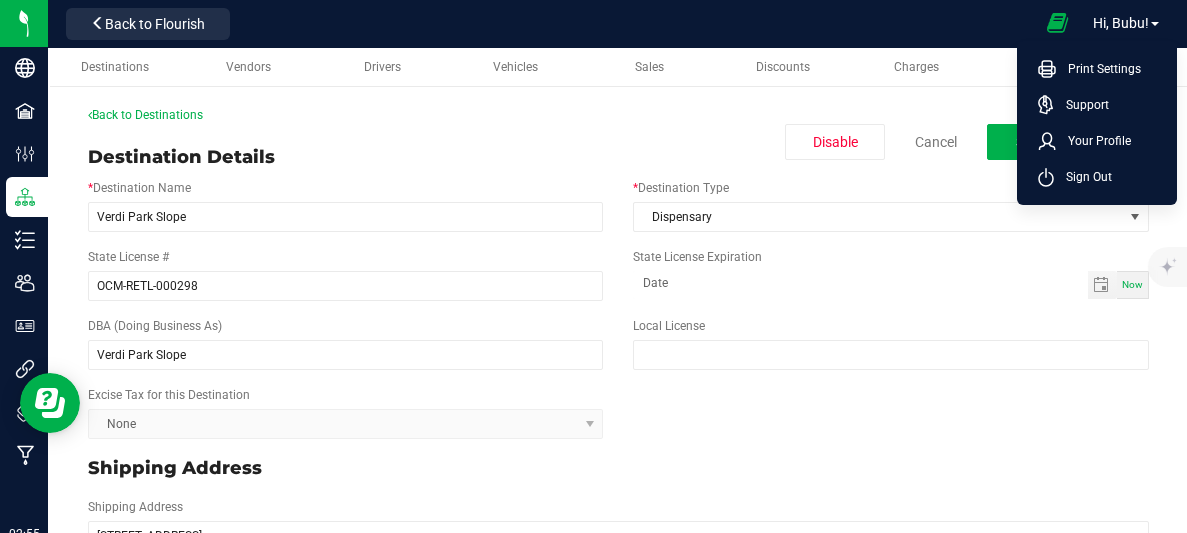 click at bounding box center [1058, 23] 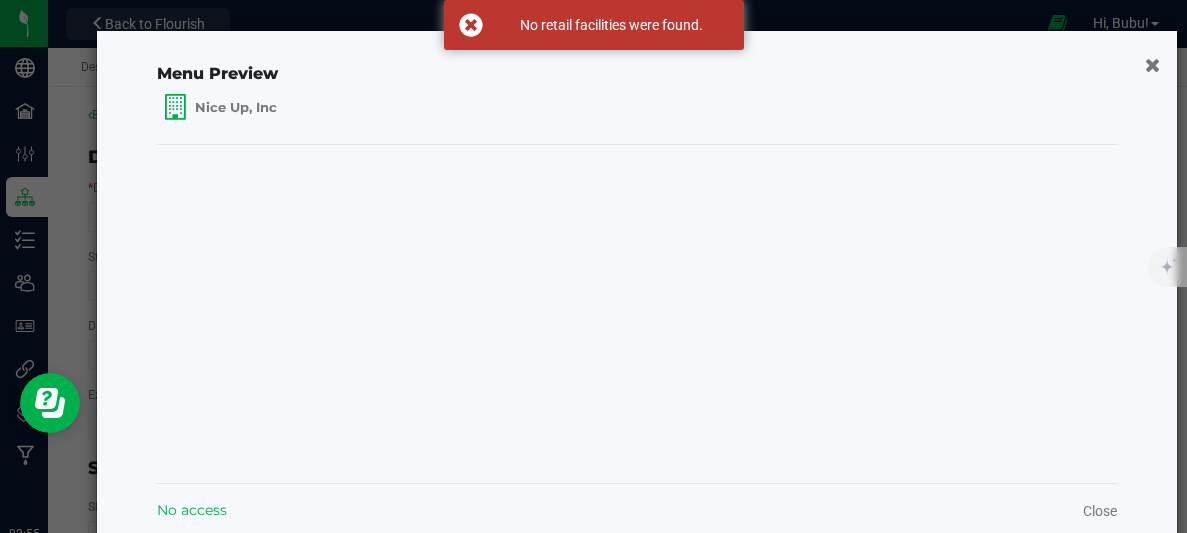 click on "Menu Preview  Nice Up, Inc  No access  Close" 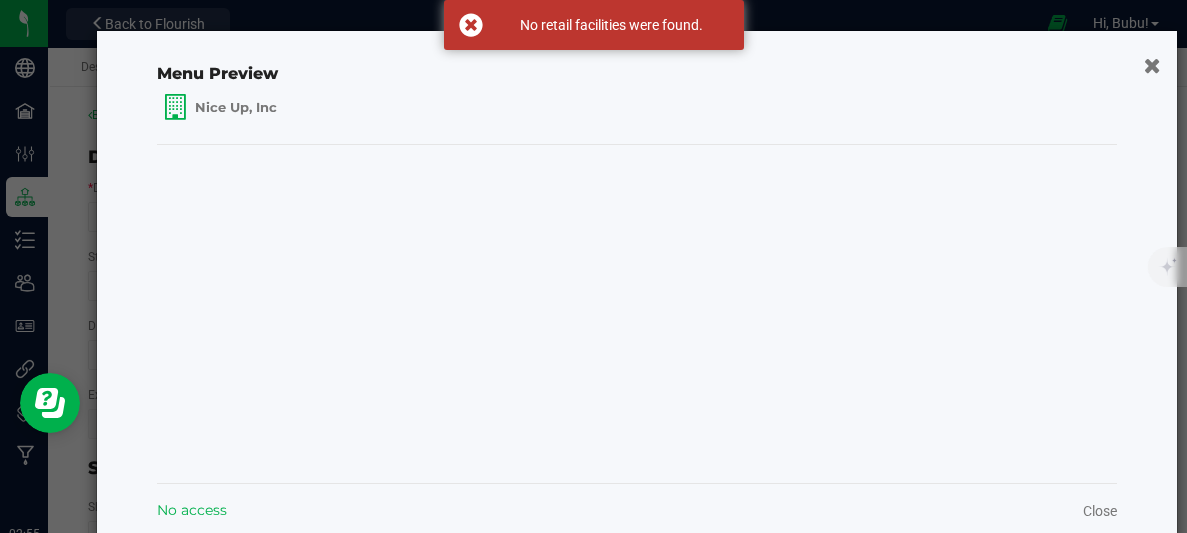 click 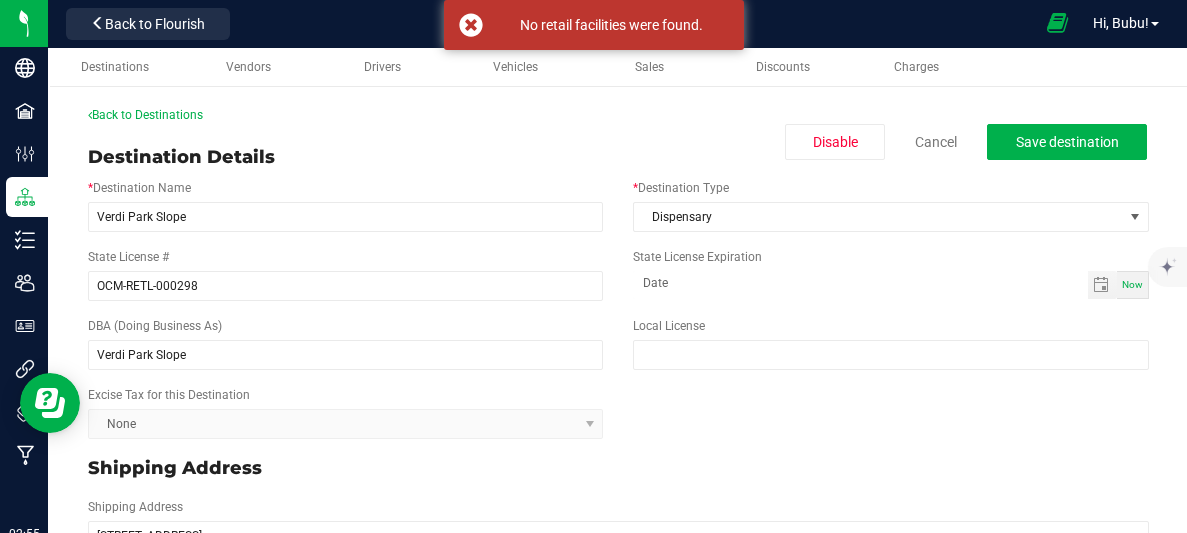 drag, startPoint x: 1104, startPoint y: 73, endPoint x: 1051, endPoint y: 42, distance: 61.400326 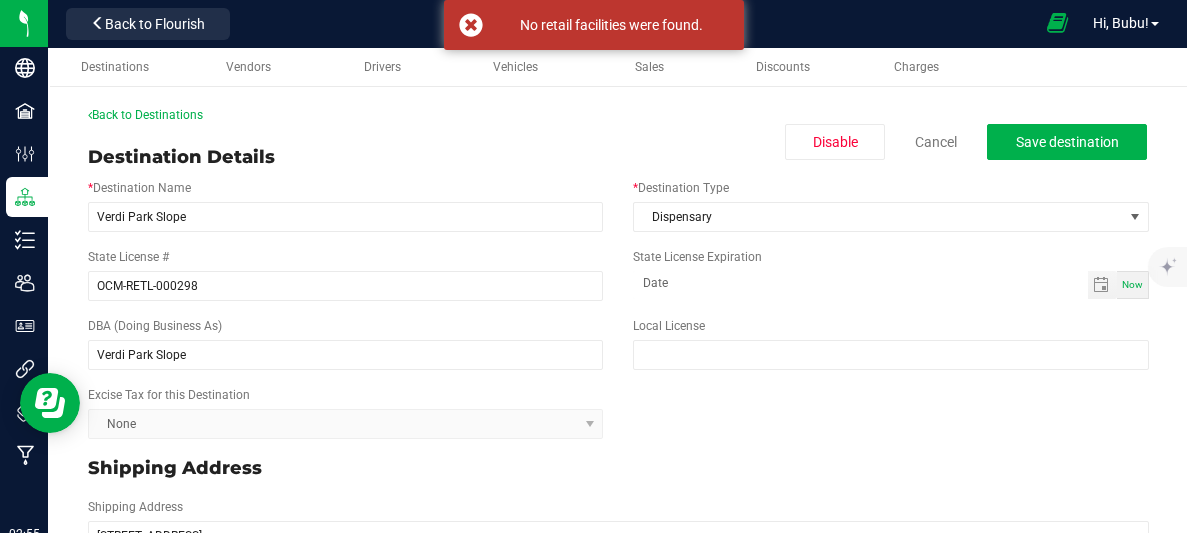 click on "Nice Up, Inc   Back to Flourish   Hi, Bubu!   Print Settings   Support   Your Profile   Sign Out
Destinations   Vendors   Drivers   Vehicles   Sales   Discounts   Charges
Back to Destinations   Destination Details   Disable   Cancel   Save destination  *  Destination Name  Verdi Park Slope *  Destination Type  Dispensary  State License #  OCM-RETL-000298  State License Expiration  Now  DBA (Doing Business As)    Verdi Park Slope  Local License     Excise Tax for this Destination    None  Shipping Address   Shipping Address  158 W 23rd St  City  New York *  State  NY  Zip Code  10011  Country  United States  Billing Address (optional)   Billing Address (optional)   Same as Shipping  158 W 23rd St  City  New York *  State  NY  Zip Code  10011  Country  United States  Company Email   Company Phone Number   Website   Flourish Facility ID   Payment Terms for this Destination   Edit  None  Sales Rep   + Add Sales Rep                  + Add Contact" at bounding box center (617, 266) 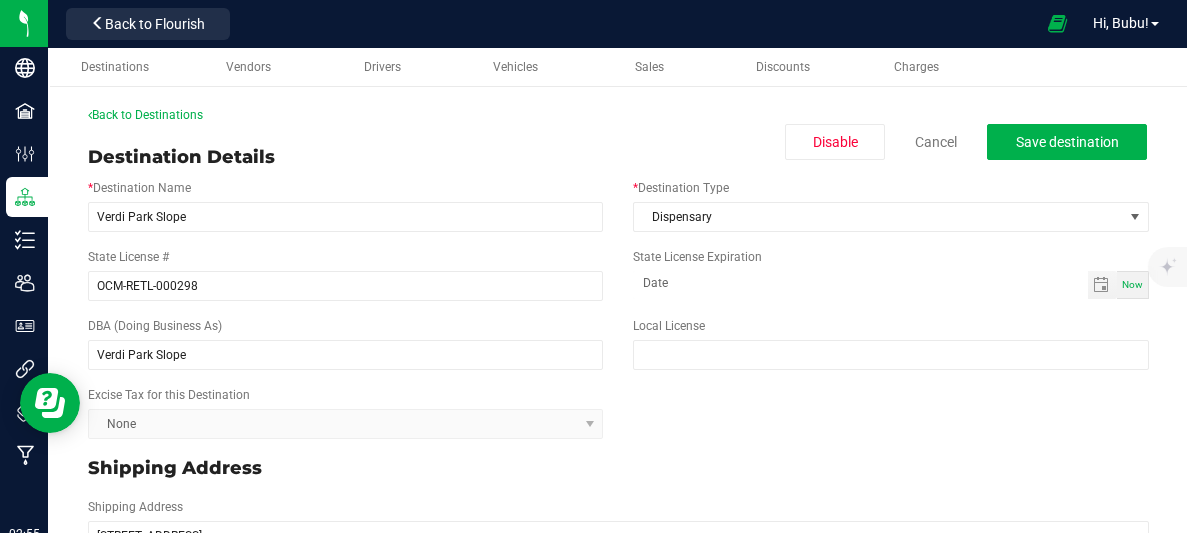 click on "Destinations   Vendors   Drivers   Vehicles   Sales   Discounts   Charges" at bounding box center [643, 67] 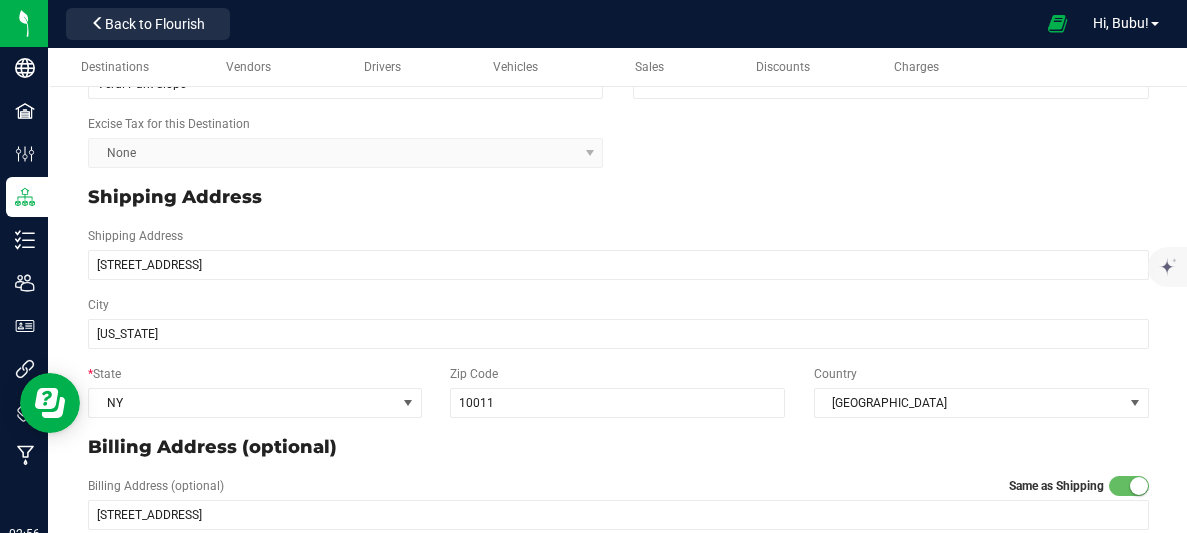 scroll, scrollTop: 276, scrollLeft: 0, axis: vertical 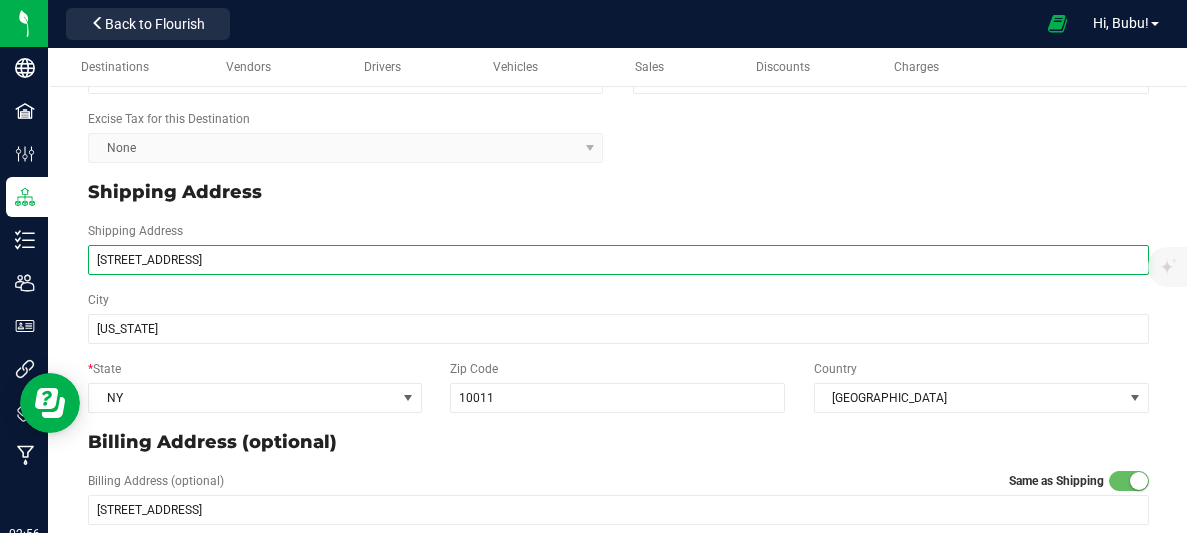 click on "158 W 23rd St" at bounding box center (618, 260) 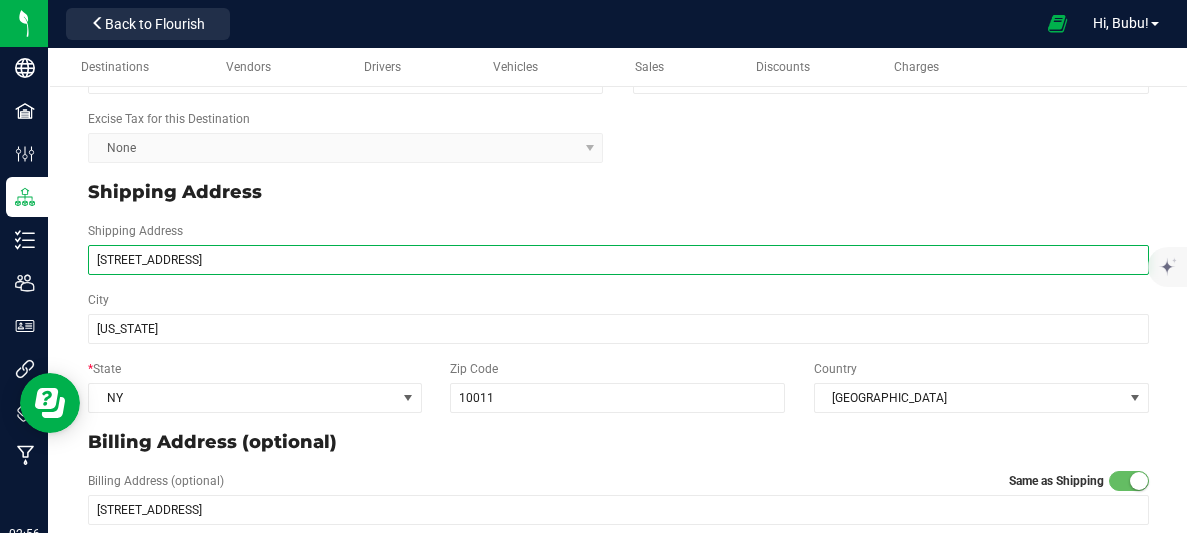 click on "158 W 23rd St" at bounding box center (618, 260) 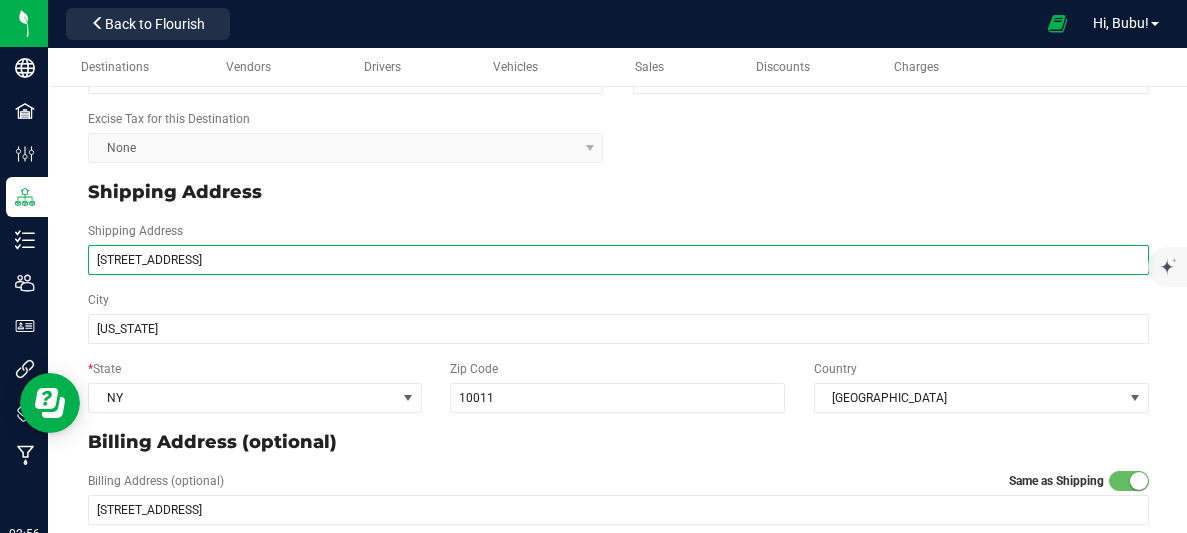 click on "158 W 23rd St" at bounding box center (618, 260) 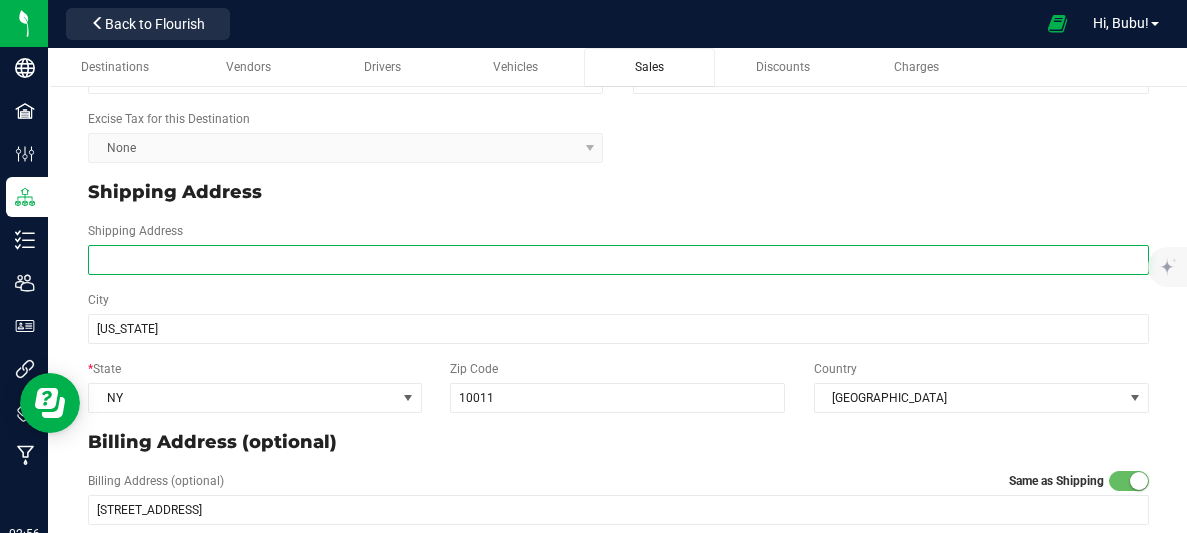 type 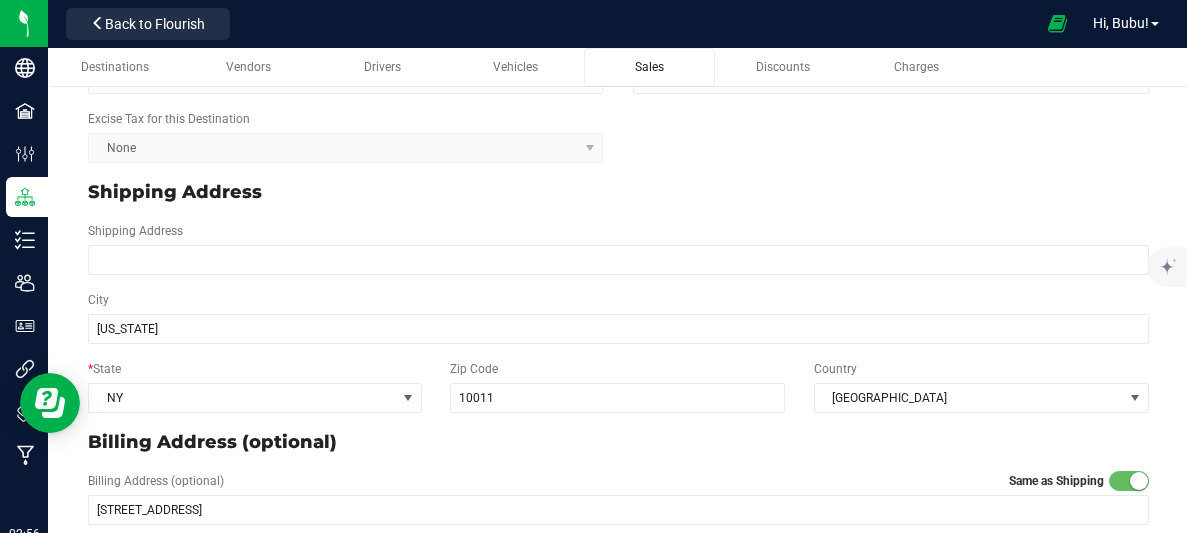 type 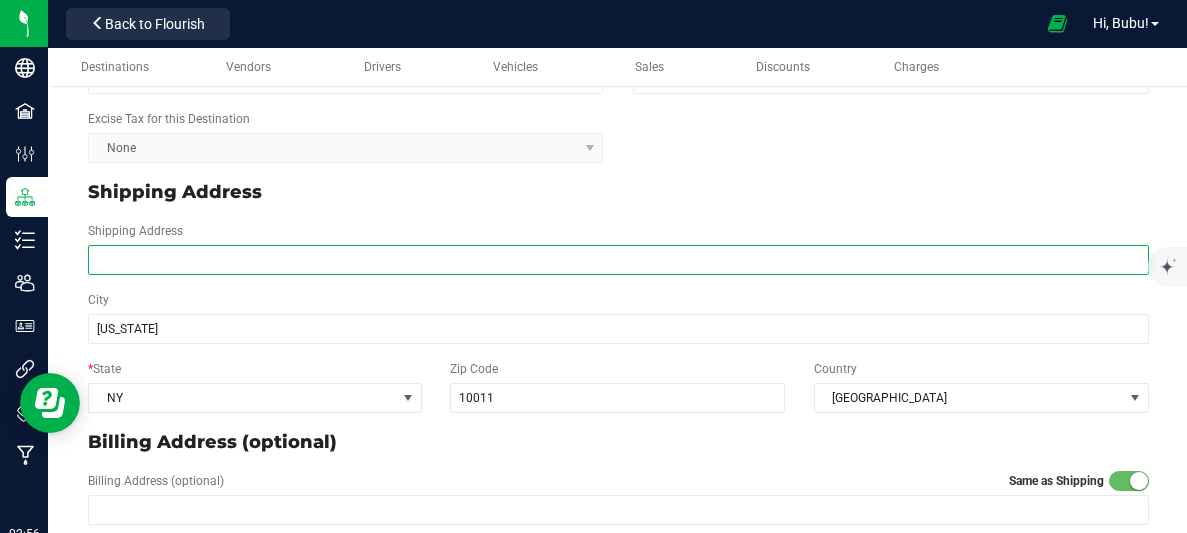 paste on "360 7th Ave" 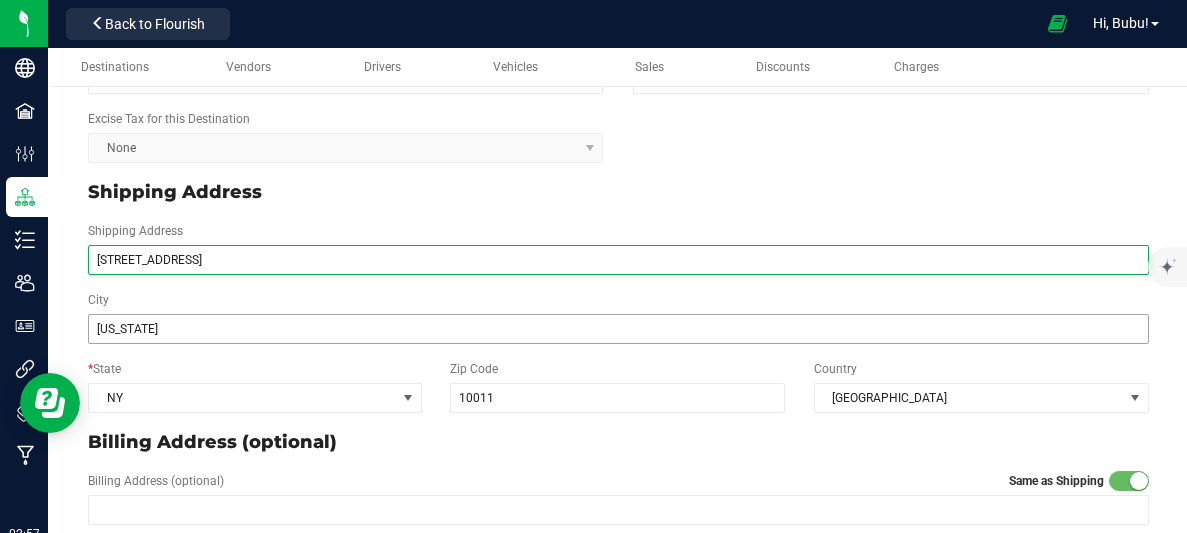 type on "360 7th Ave" 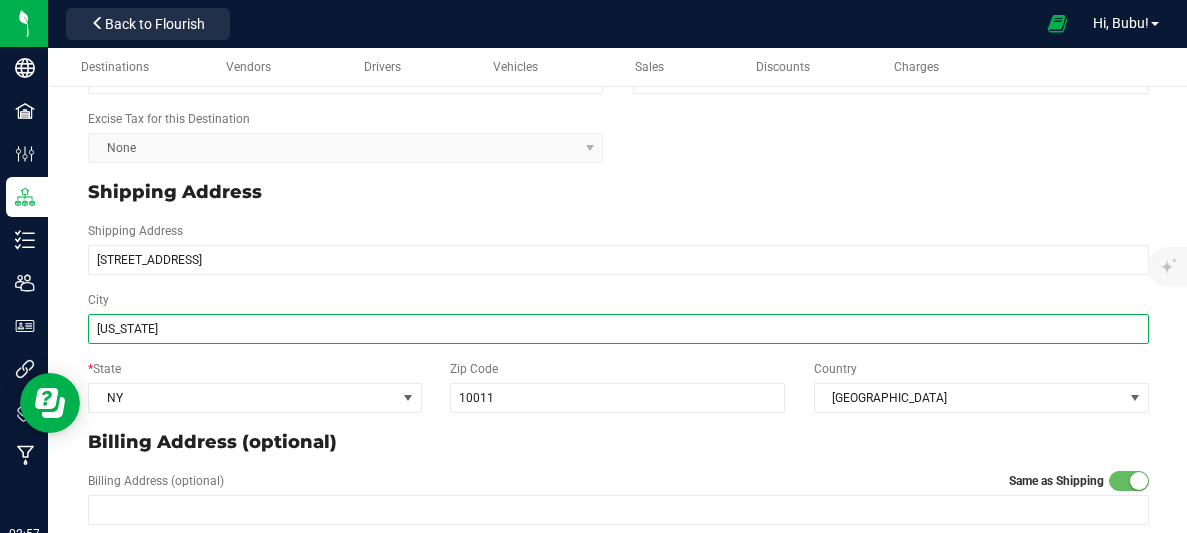type on "360 7th Ave" 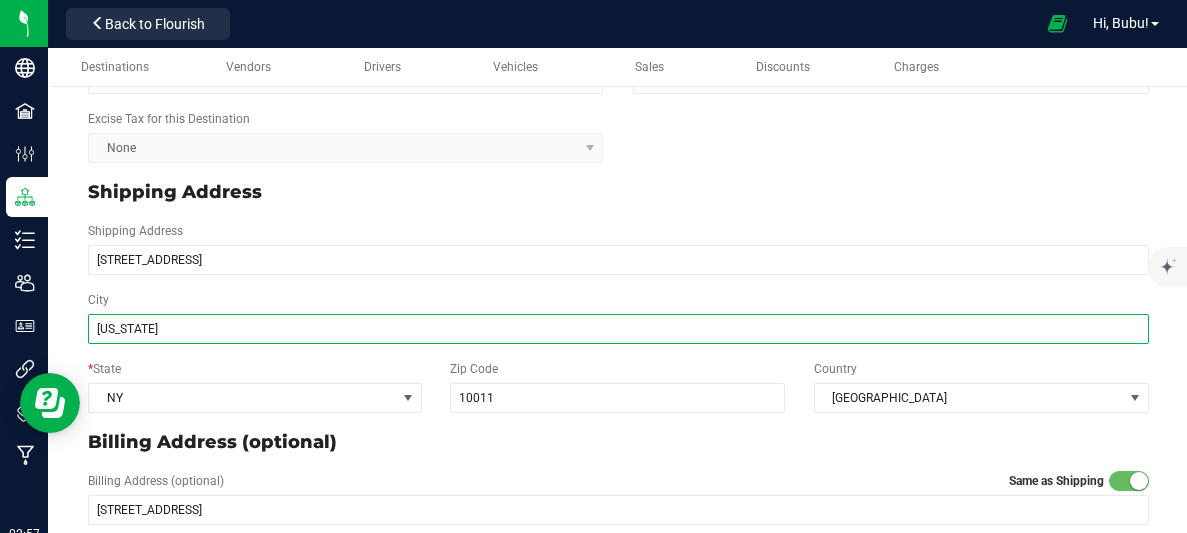 click on "New York" at bounding box center [618, 329] 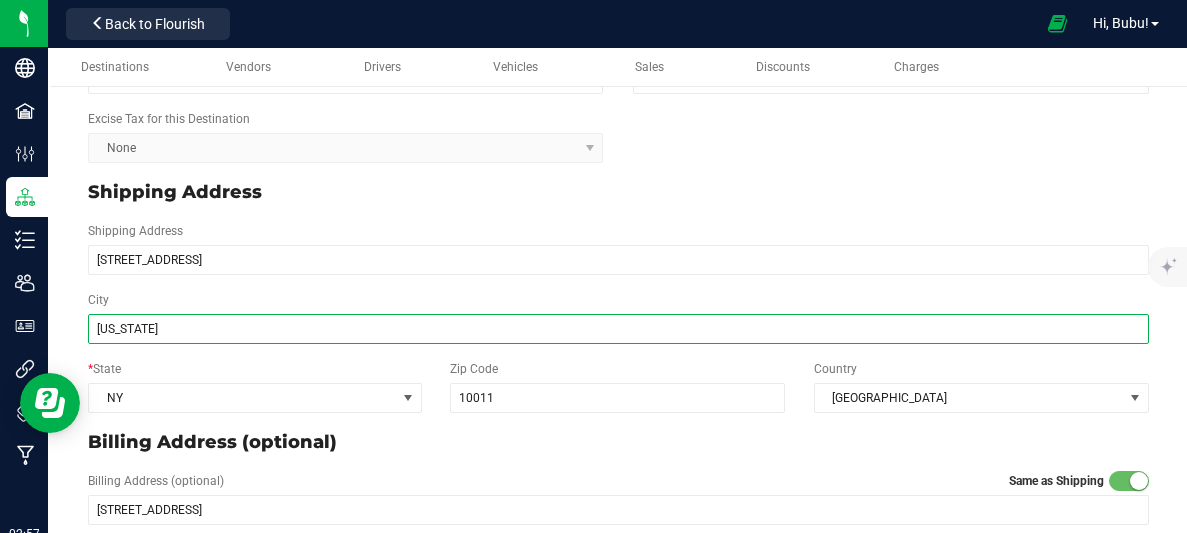 click on "New York" at bounding box center (618, 329) 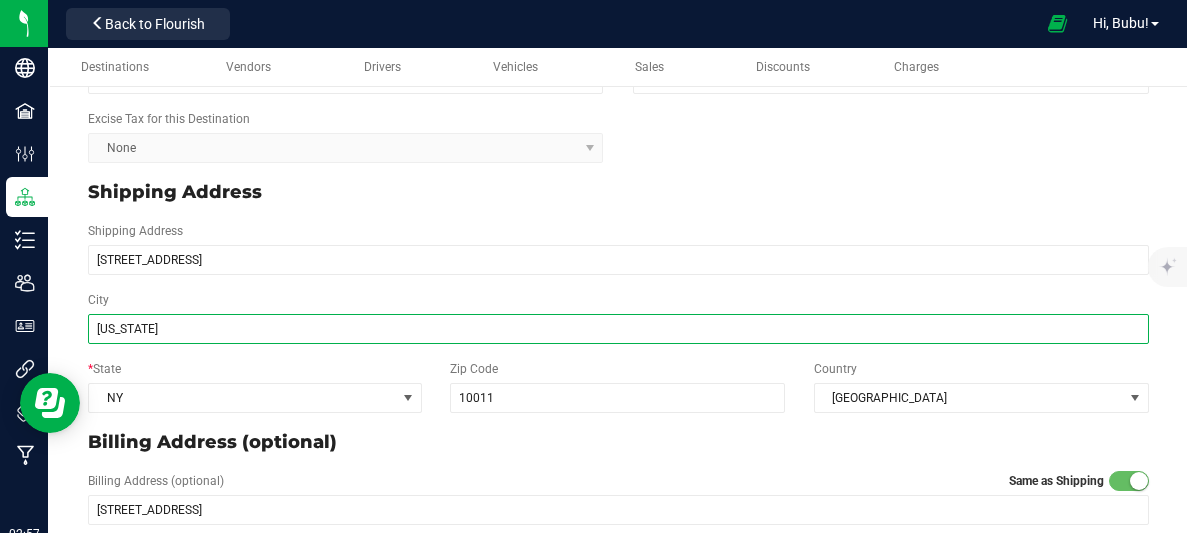 click on "New York" at bounding box center [618, 329] 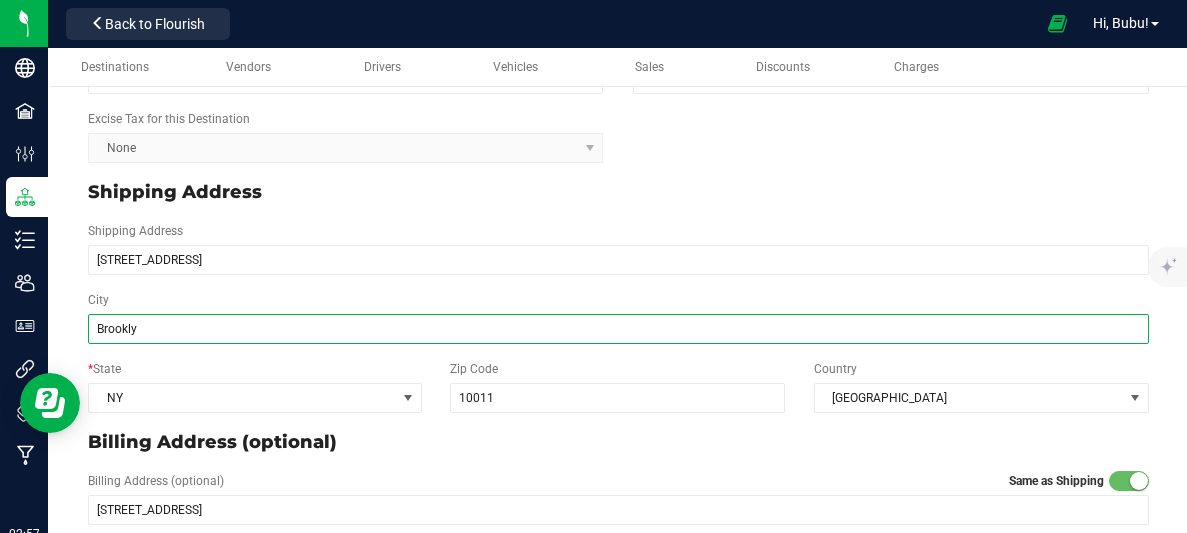 type on "[GEOGRAPHIC_DATA]" 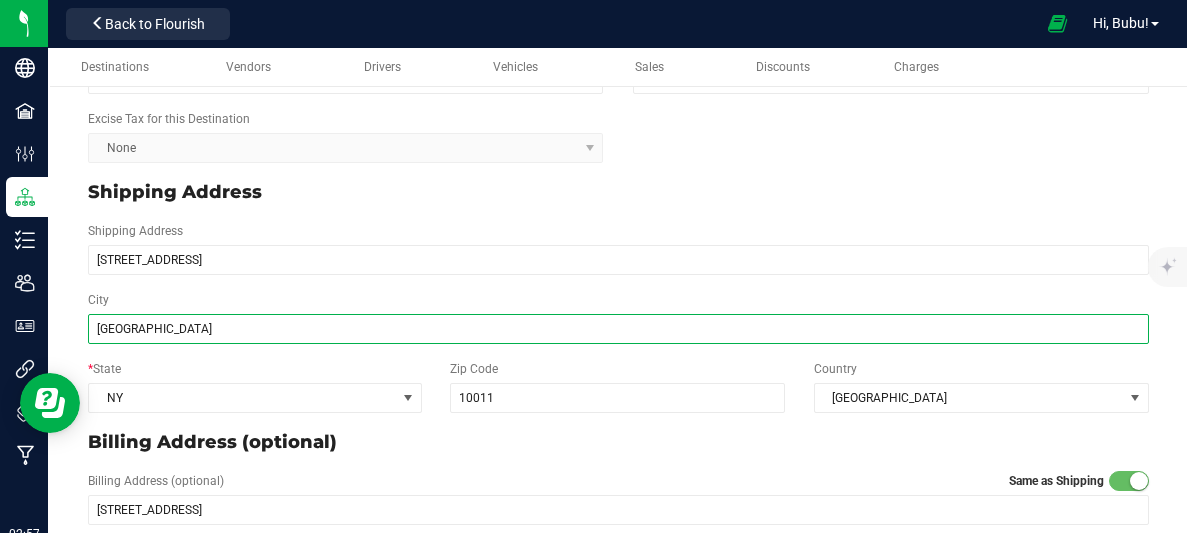 click on "[GEOGRAPHIC_DATA]" at bounding box center [618, 329] 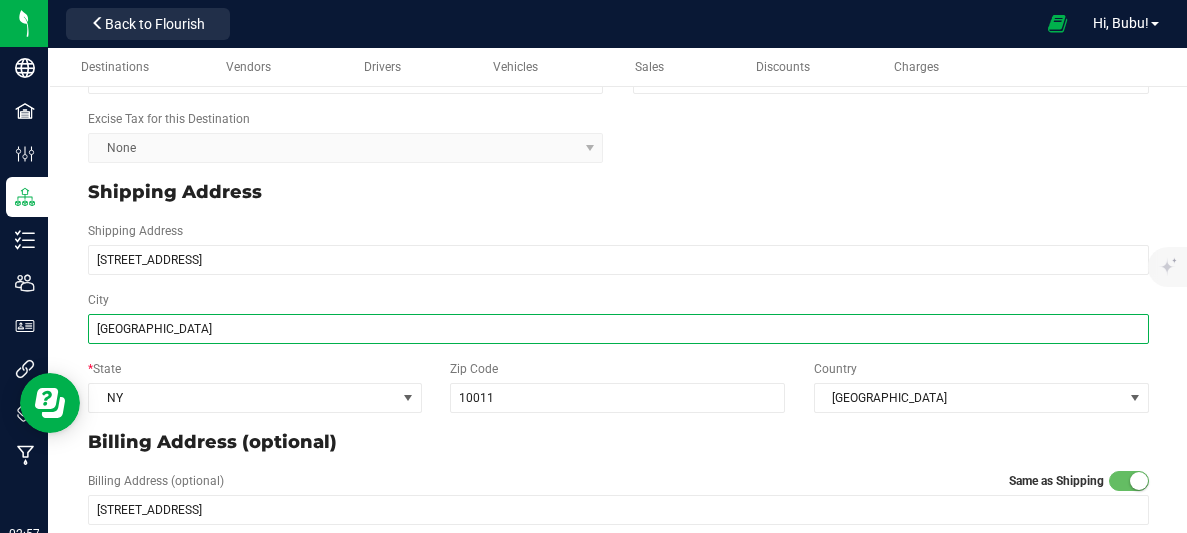 click on "[GEOGRAPHIC_DATA]" at bounding box center [618, 329] 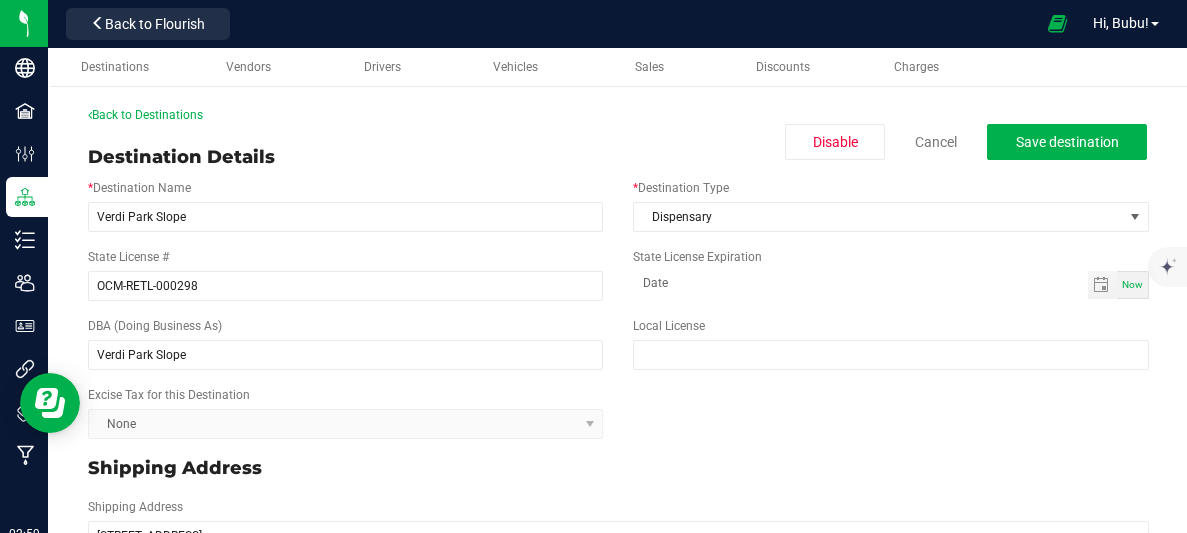 scroll, scrollTop: 1, scrollLeft: 0, axis: vertical 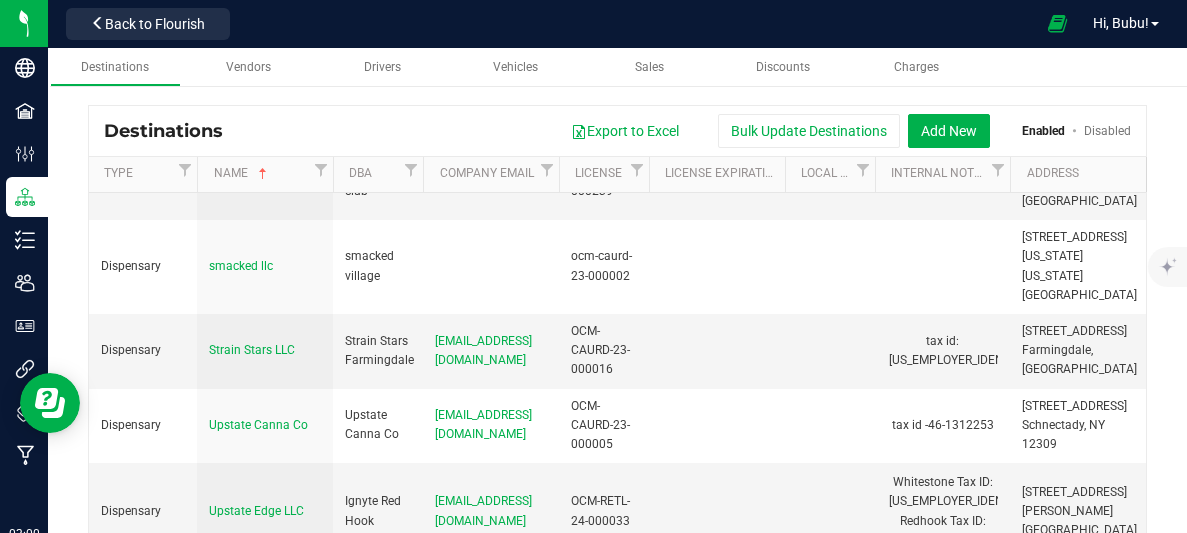 click on "Verdi Park Slope" at bounding box center (253, 653) 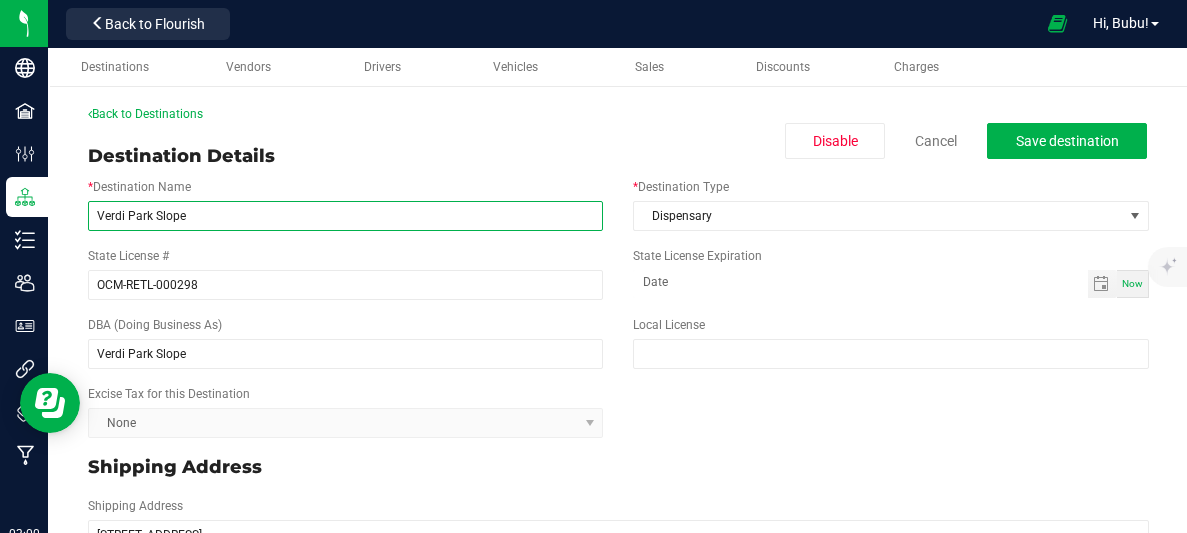 click on "Verdi Park Slope" at bounding box center (345, 216) 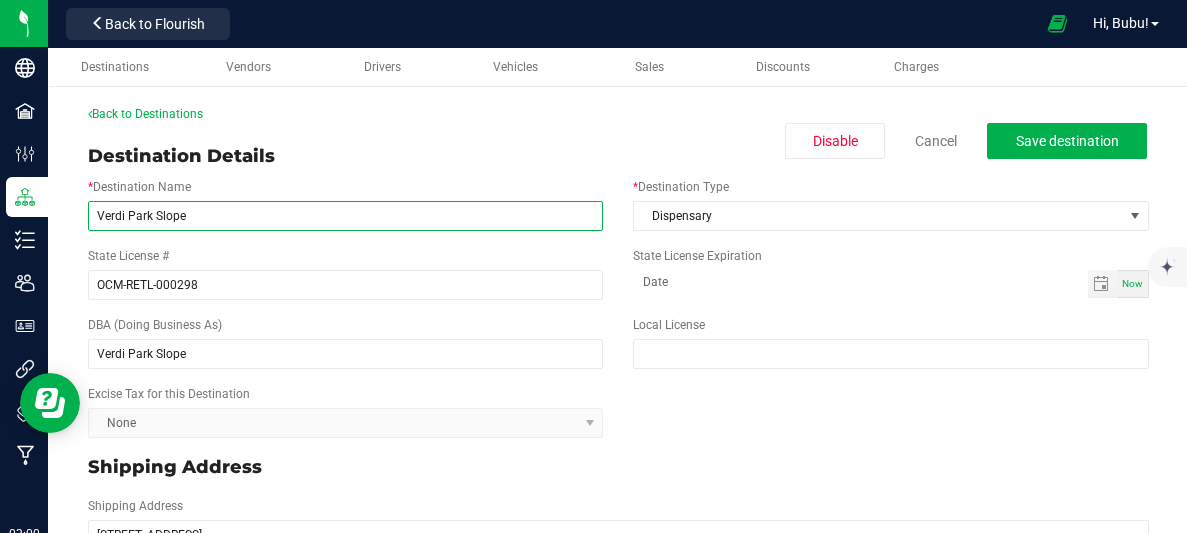 click on "Verdi Park Slope" at bounding box center [345, 216] 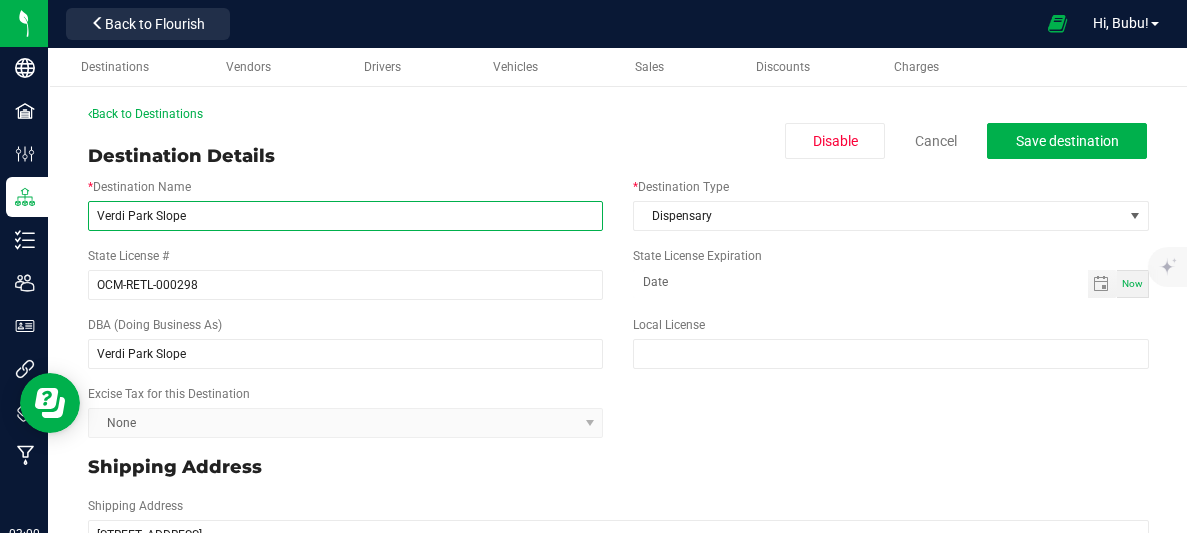 click on "Verdi Park Slope" at bounding box center (345, 216) 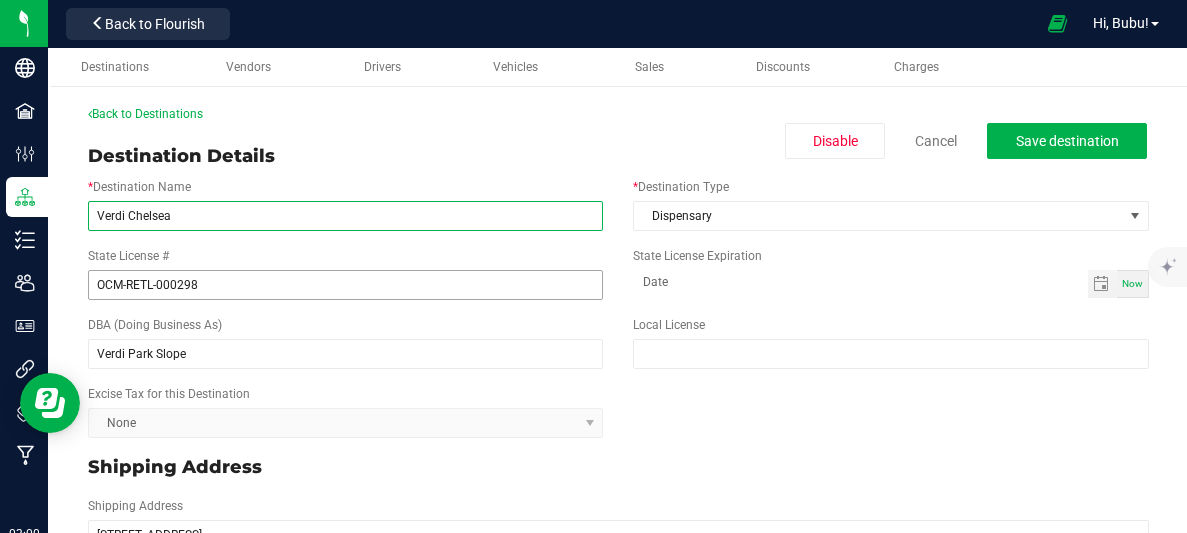 type on "Verdi Chelsea" 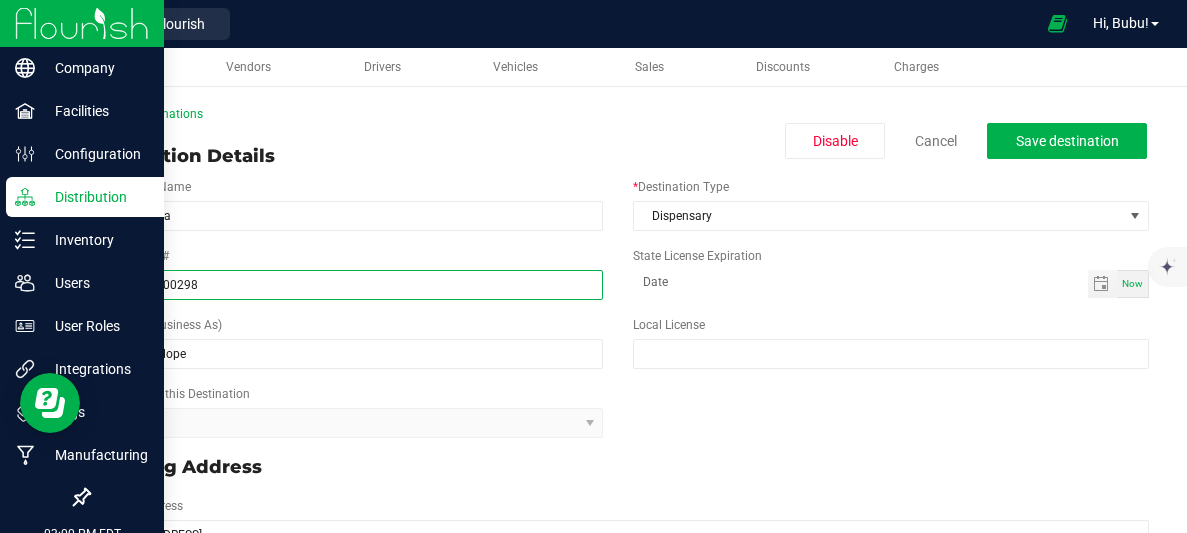 drag, startPoint x: 214, startPoint y: 291, endPoint x: 0, endPoint y: 202, distance: 231.76929 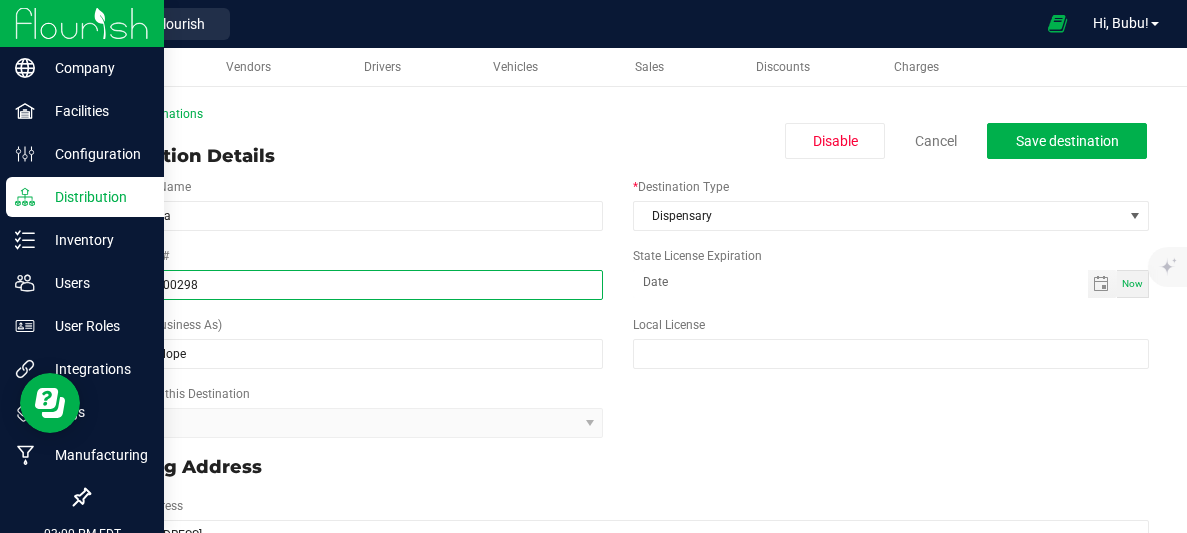 click on "Company Facilities                                                 Configuration Distribution Inventory Users User Roles Integrations Tags Manufacturing 03:00 PM EDT 07/21/2025  07/21   Nice Up, Inc   Back to Flourish   Hi, Bubu!   Print Settings   Support   Your Profile   Sign Out
Destinations   Vendors   Drivers   Vehicles   Sales   Discounts   Charges
Back to Destinations   Destination Details   Disable   Cancel   Save destination  *  Destination Name  Verdi Chelsea *  Destination Type  Dispensary  State License #  OCM-RETL-000298  State License Expiration  Now  DBA (Doing Business As)    Verdi Park Slope  Local License     Excise Tax for this Destination    None  Shipping Address   Shipping Address  158 W 23rd St  City  New York *  State  NY  Zip Code  10011  Country  United States  Billing Address (optional)   Billing Address (optional)   Same as Shipping  158 W 23rd St  City  New York *  State  NY  Zip Code  10011  Country  United States" at bounding box center [593, 266] 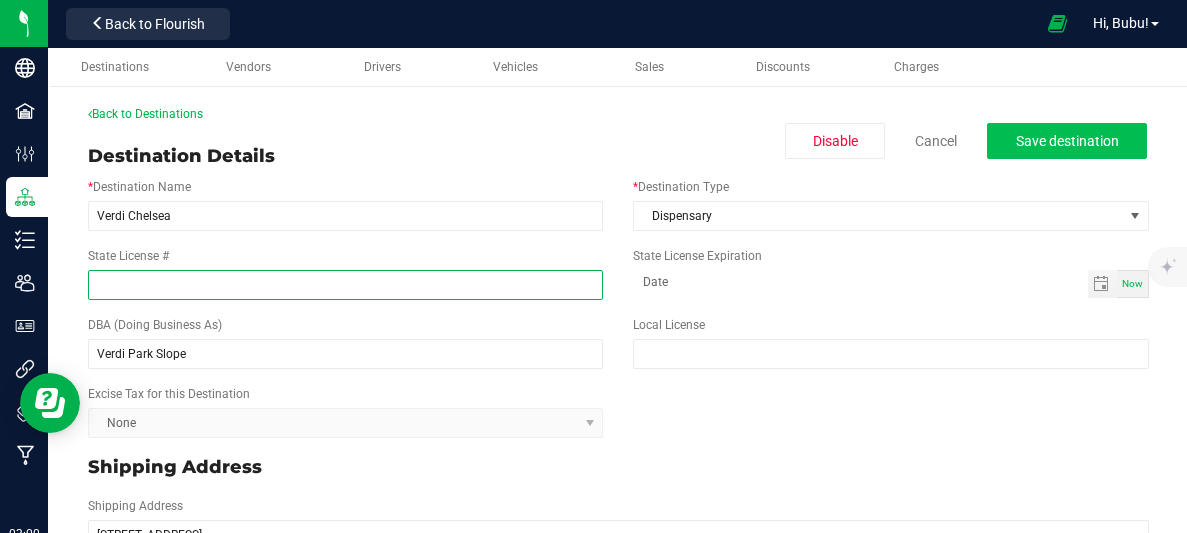 type 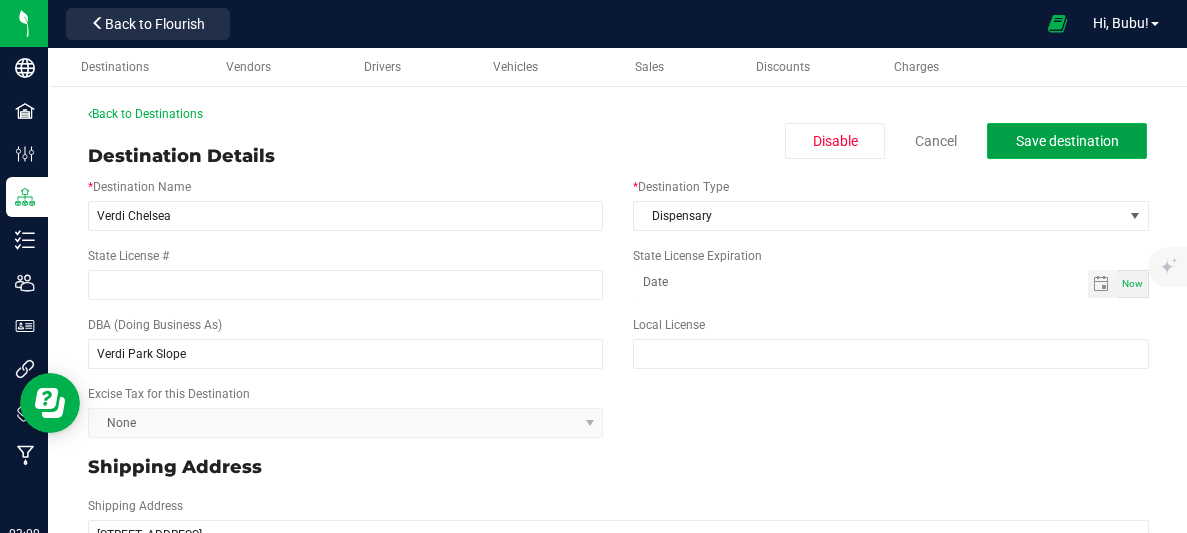 click on "Save destination" 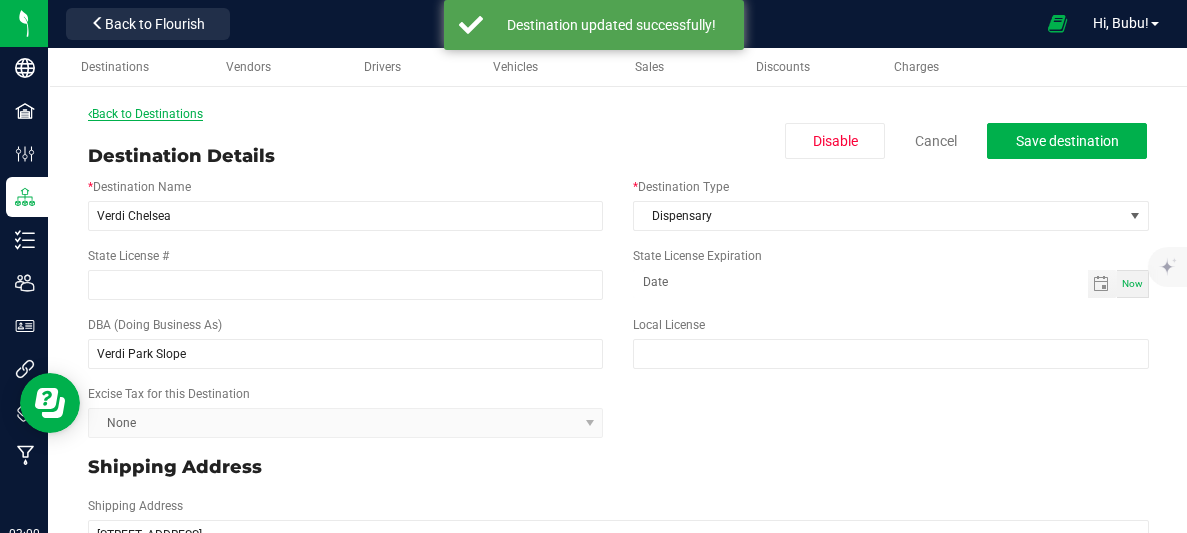 click on "Back to Destinations" at bounding box center (145, 114) 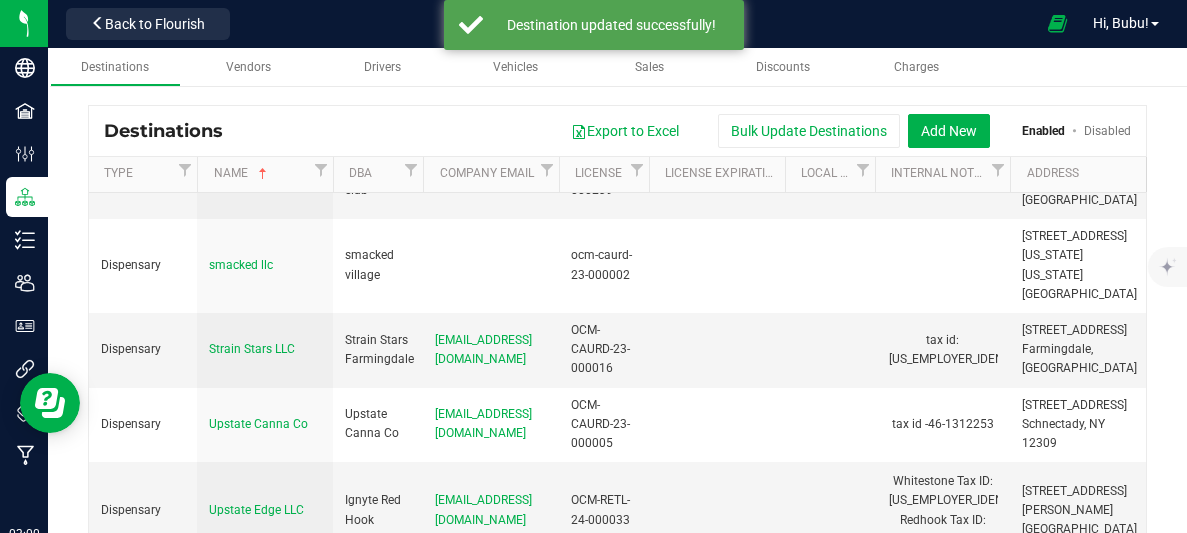 scroll, scrollTop: 1843, scrollLeft: 0, axis: vertical 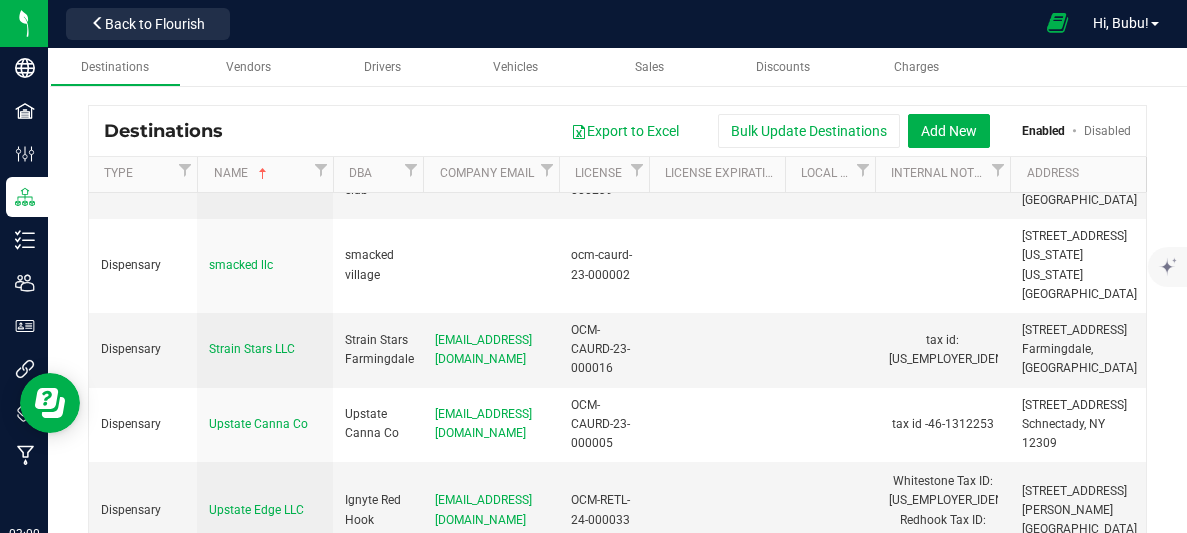 click at bounding box center (1057, 23) 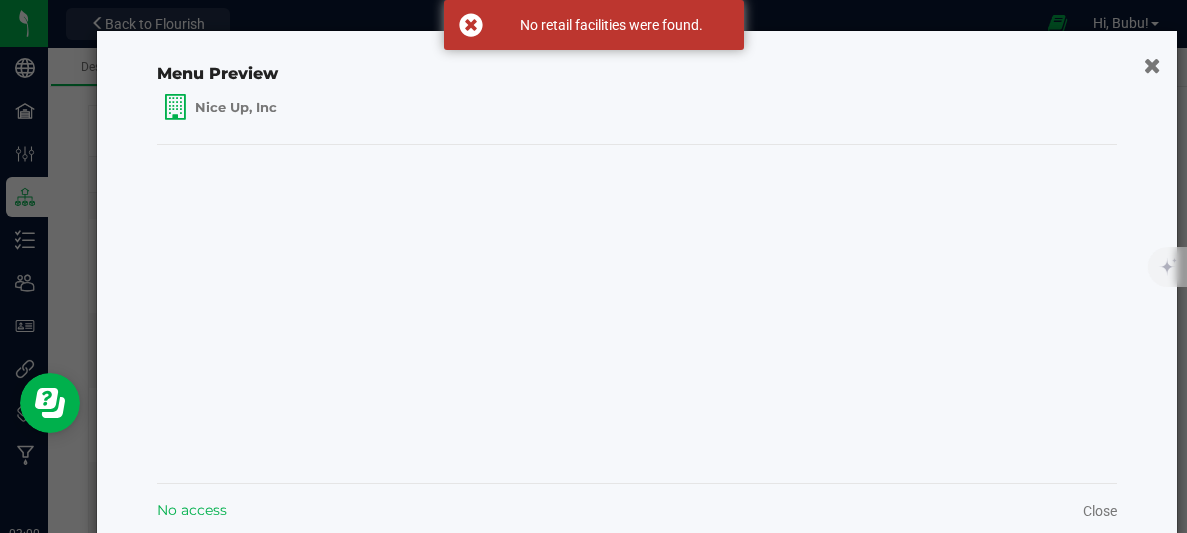 click 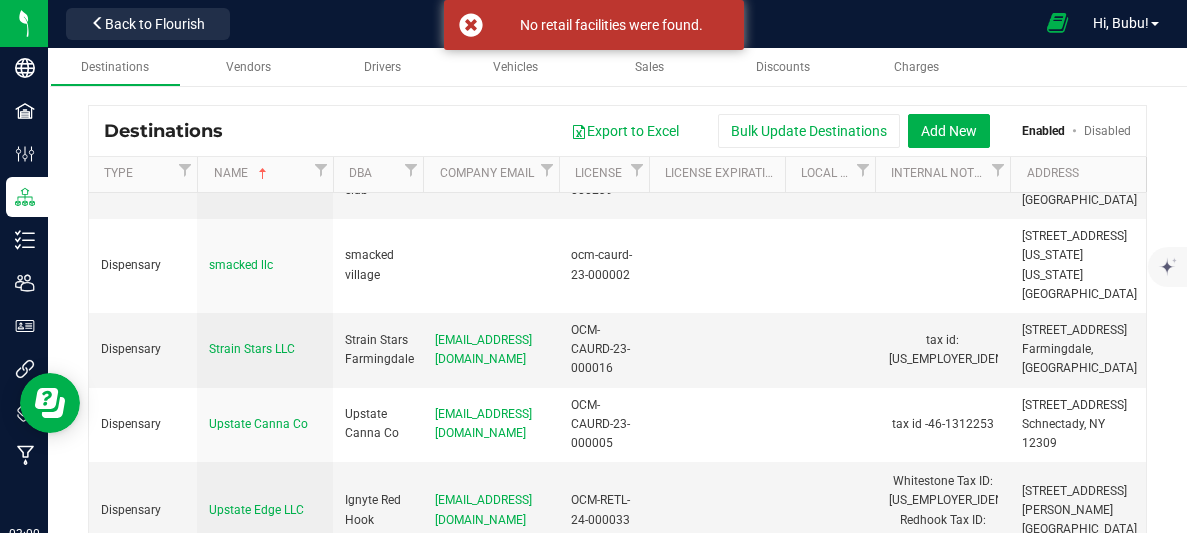 click at bounding box center (1057, 23) 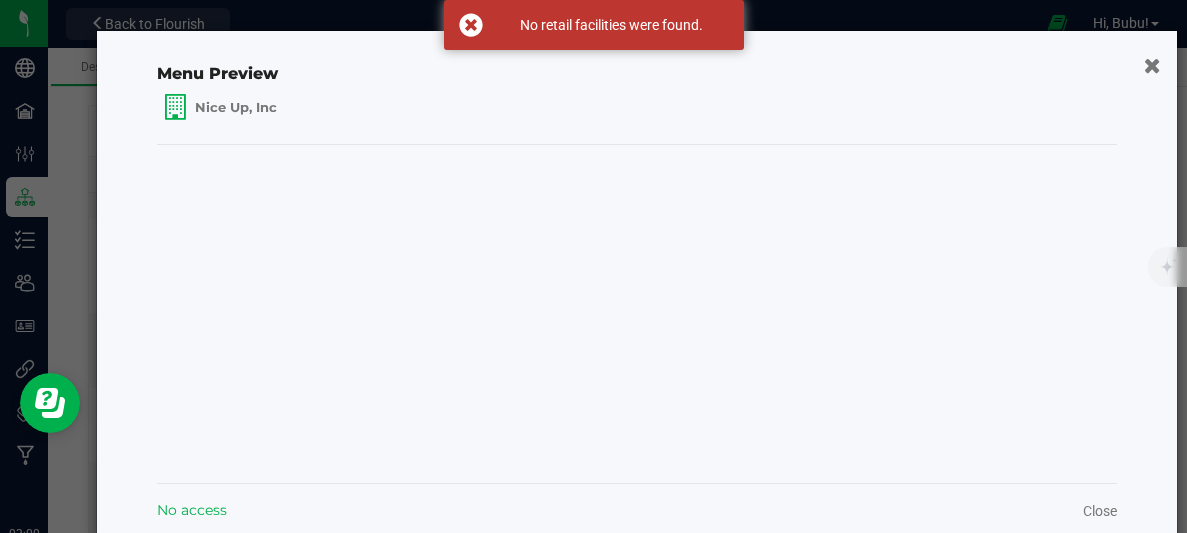 click 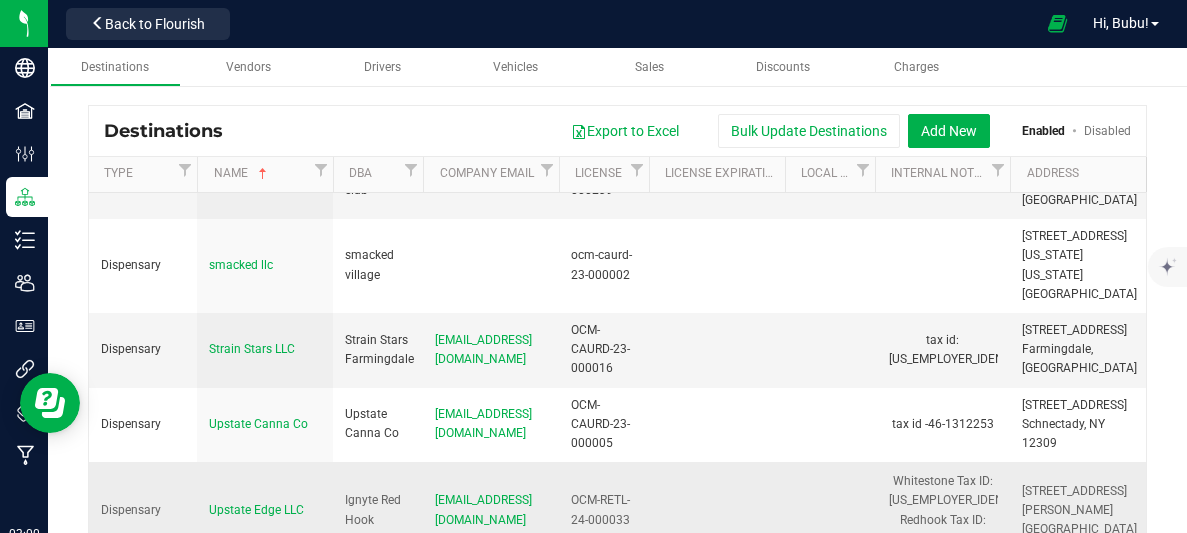 click on "Dispensary
212Partners LLC
Stashmaster
Stashmasterbuyers@gmail.com
OCM-HMPR-24-09991-001
1119 Broadway, Brooklyn, NY 11221
NY
Dispensary
Altocanna
AltoCanna
OCM-CAURD-24-000129
110 Chambers street
new york, NY 10007
Dispensary
Badu management corp
Higher Tolerance" at bounding box center (617, -481) 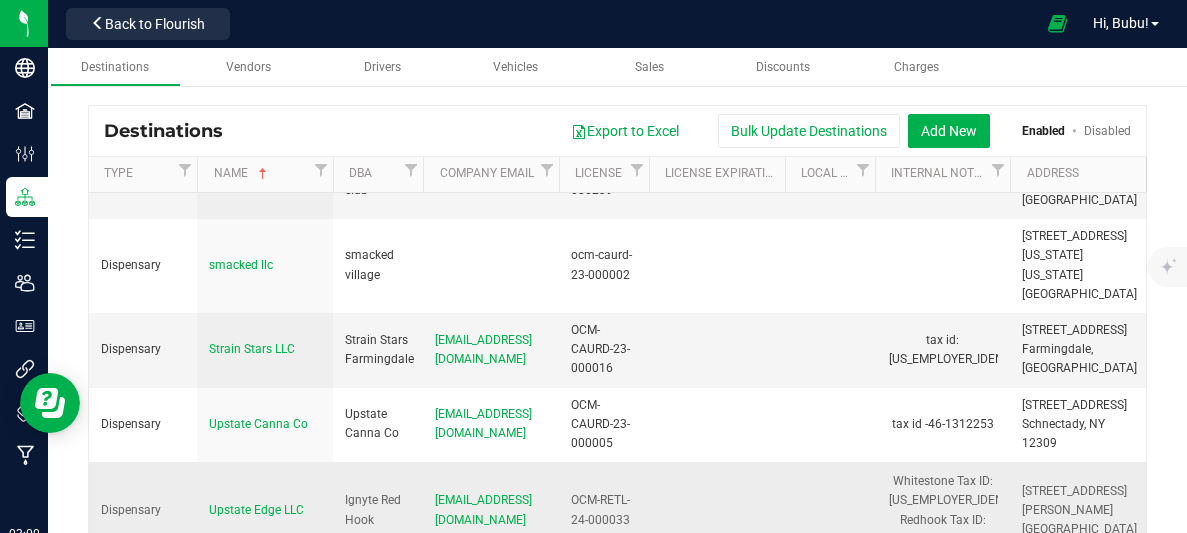 drag, startPoint x: 396, startPoint y: 393, endPoint x: 136, endPoint y: 365, distance: 261.50336 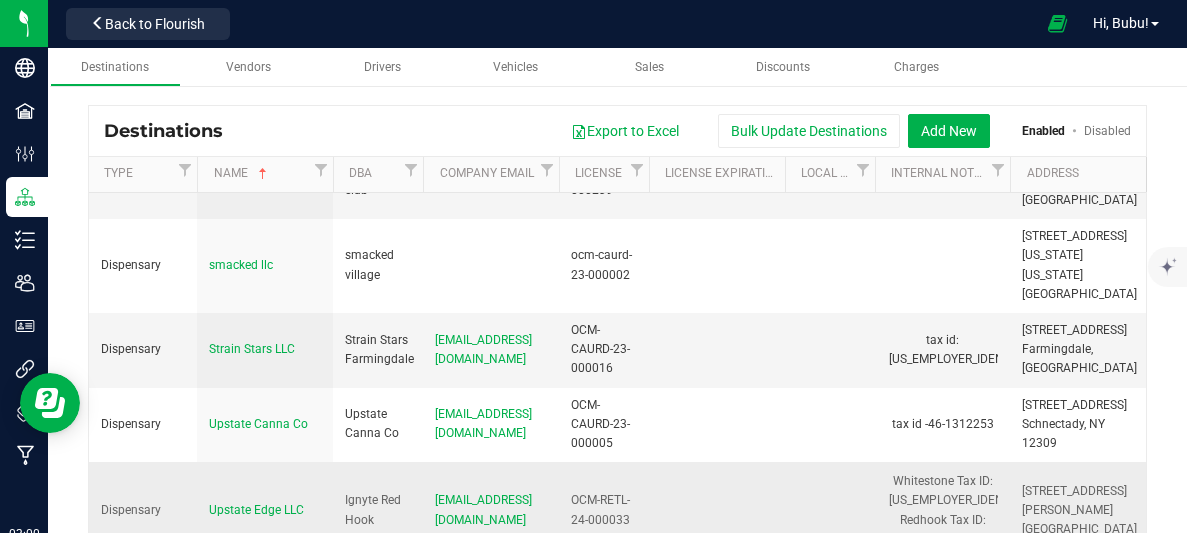 click on "Dispensary
212Partners LLC
Stashmaster
Stashmasterbuyers@gmail.com
OCM-HMPR-24-09991-001
1119 Broadway, Brooklyn, NY 11221
NY
Dispensary
Altocanna
AltoCanna
OCM-CAURD-24-000129
110 Chambers street
new york, NY 10007
Dispensary
Badu management corp
Higher Tolerance" at bounding box center [617, -481] 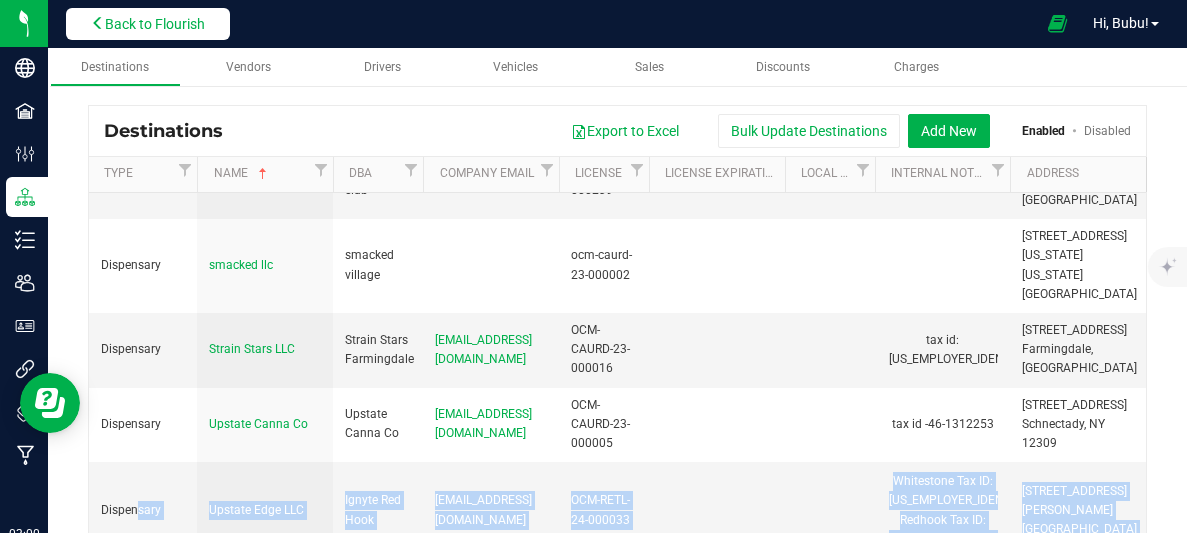 click on "Back to Flourish" at bounding box center [155, 24] 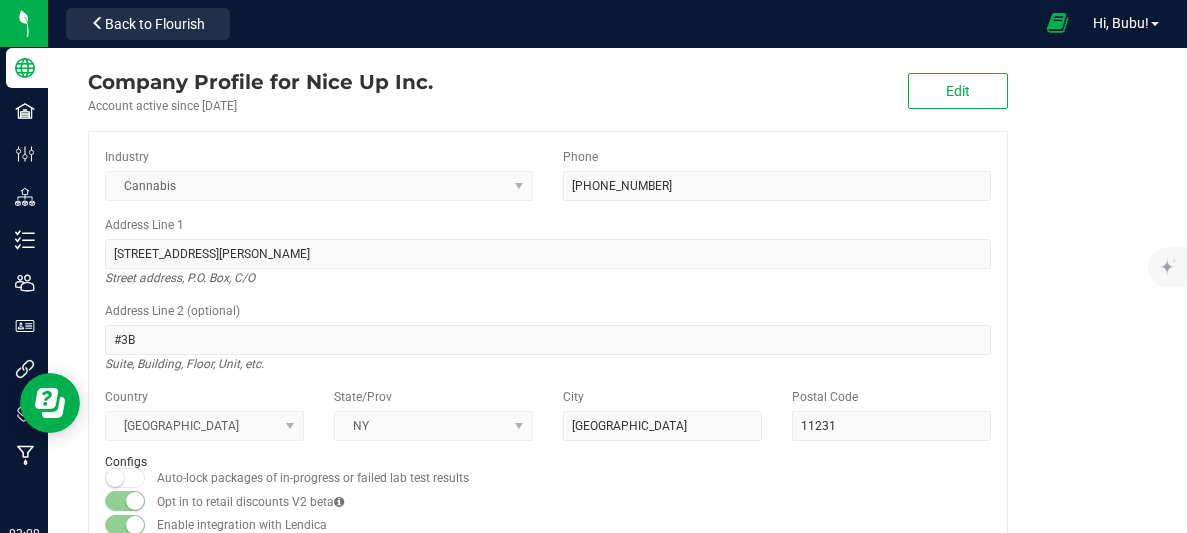 click at bounding box center [1058, 23] 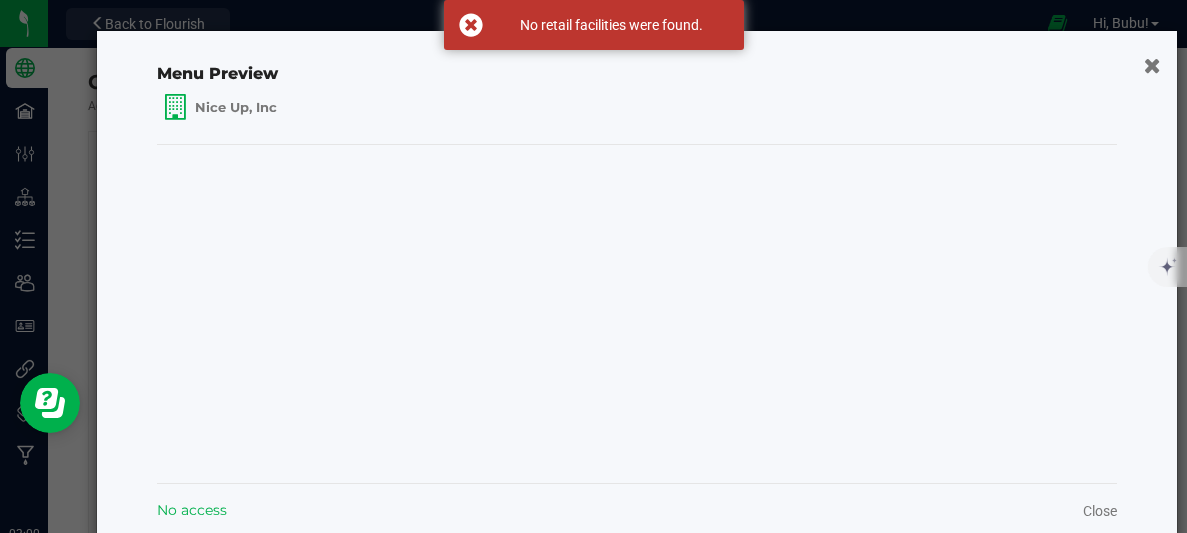 click 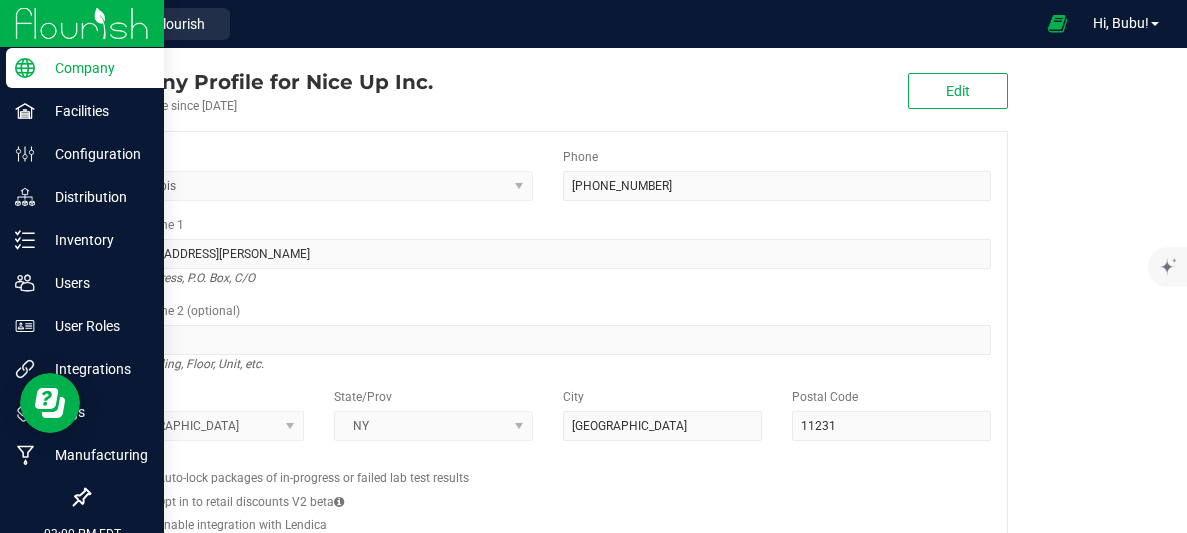 click at bounding box center (82, 23) 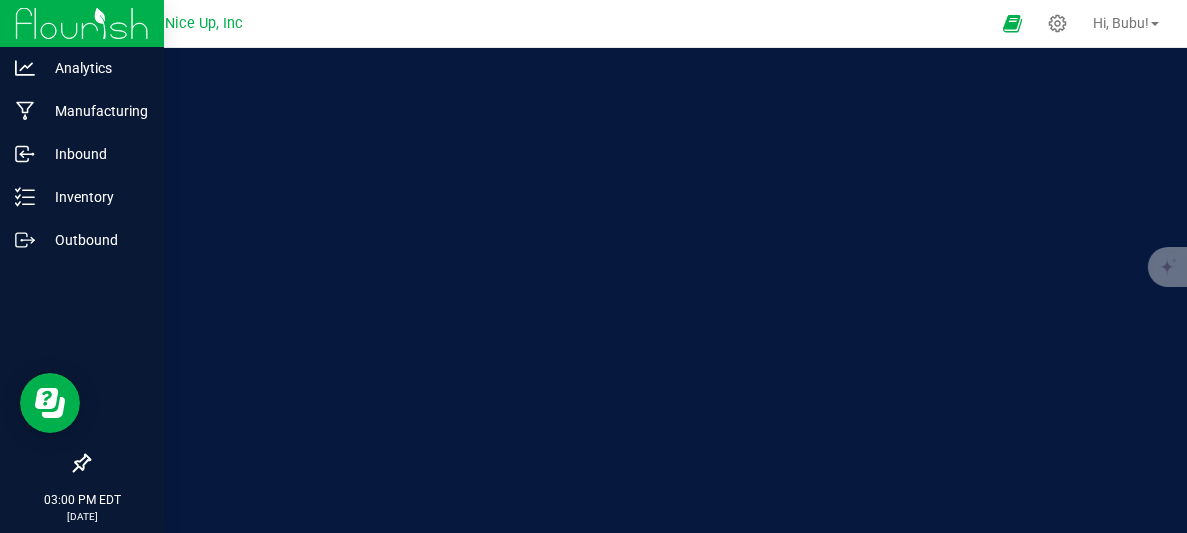 scroll, scrollTop: 0, scrollLeft: 0, axis: both 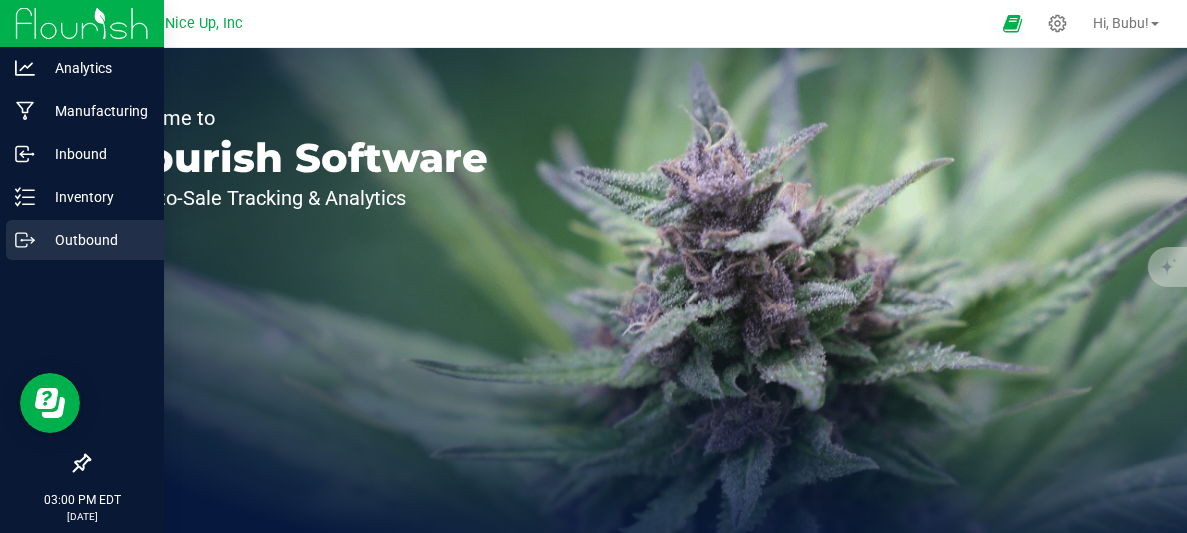 click on "Outbound" at bounding box center [85, 240] 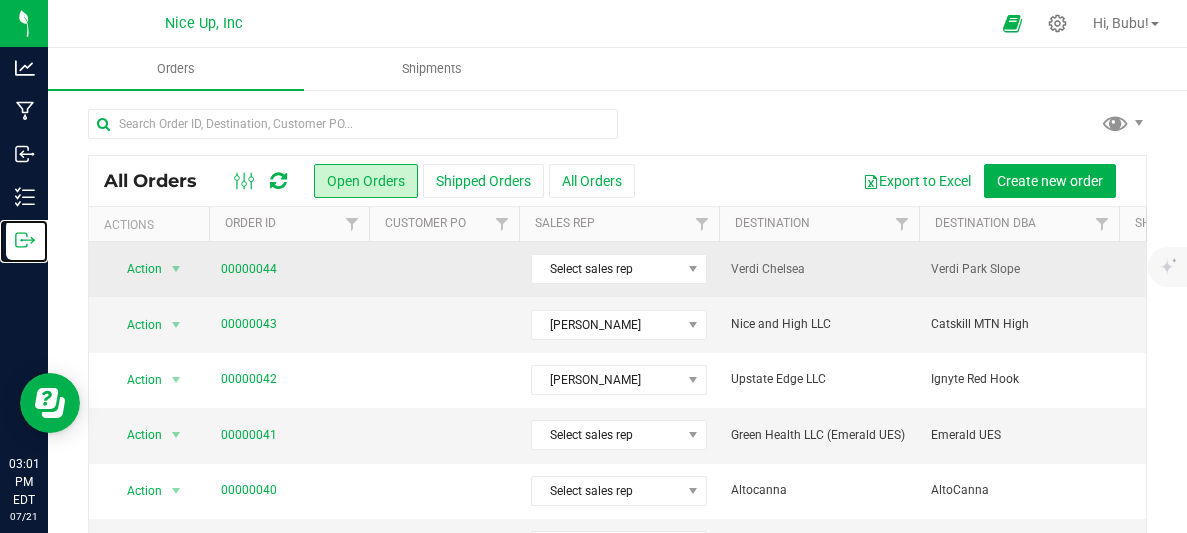 scroll, scrollTop: 0, scrollLeft: 463, axis: horizontal 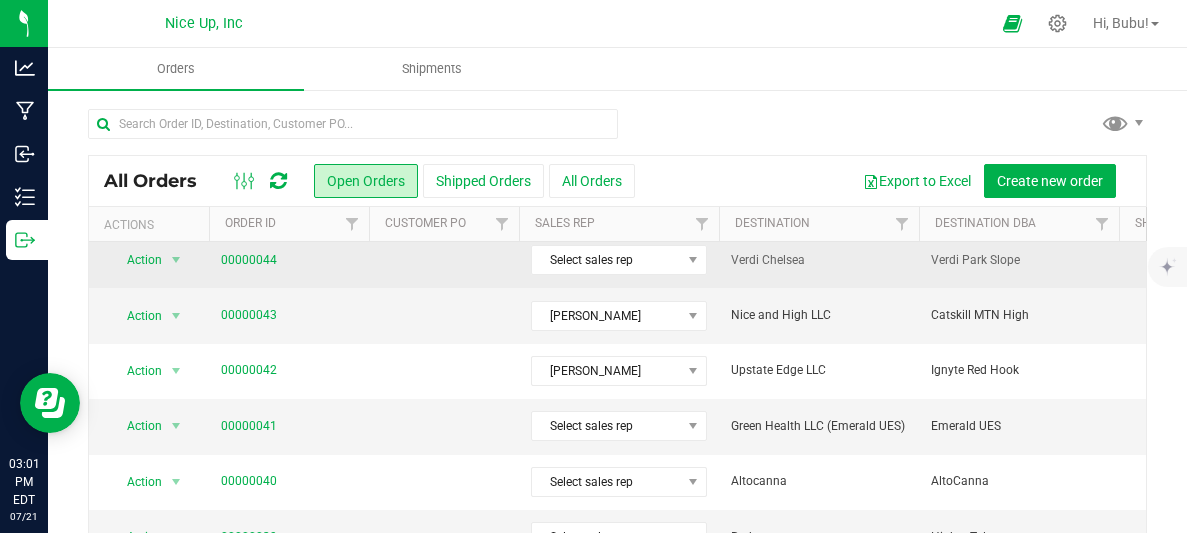 click on "Verdi Park Slope" at bounding box center [1019, 260] 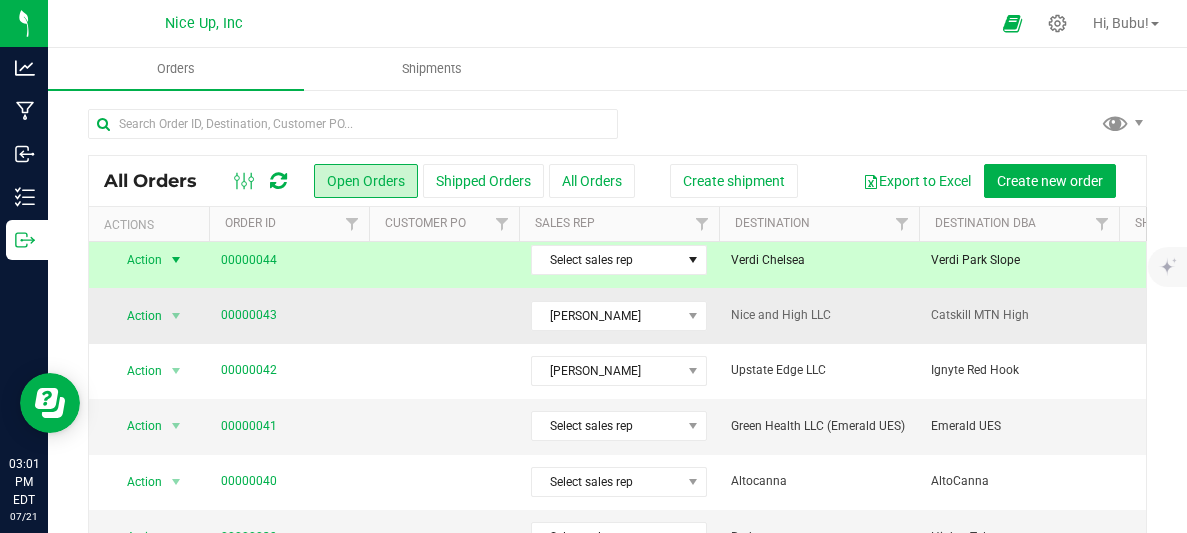 click on "Bubu Xu" at bounding box center [619, 315] 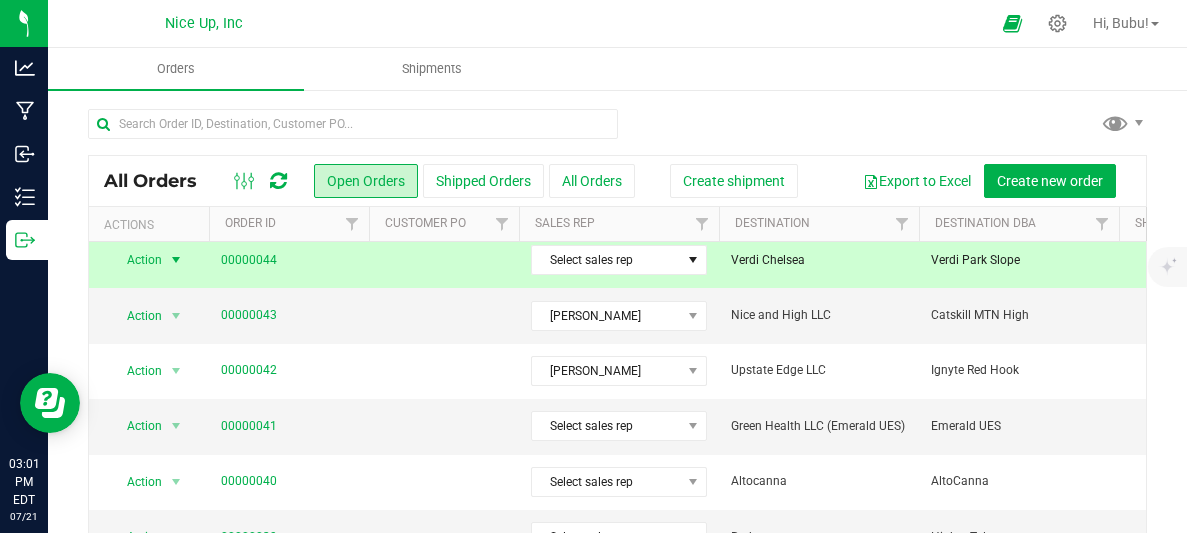 click on "Action" at bounding box center (136, 260) 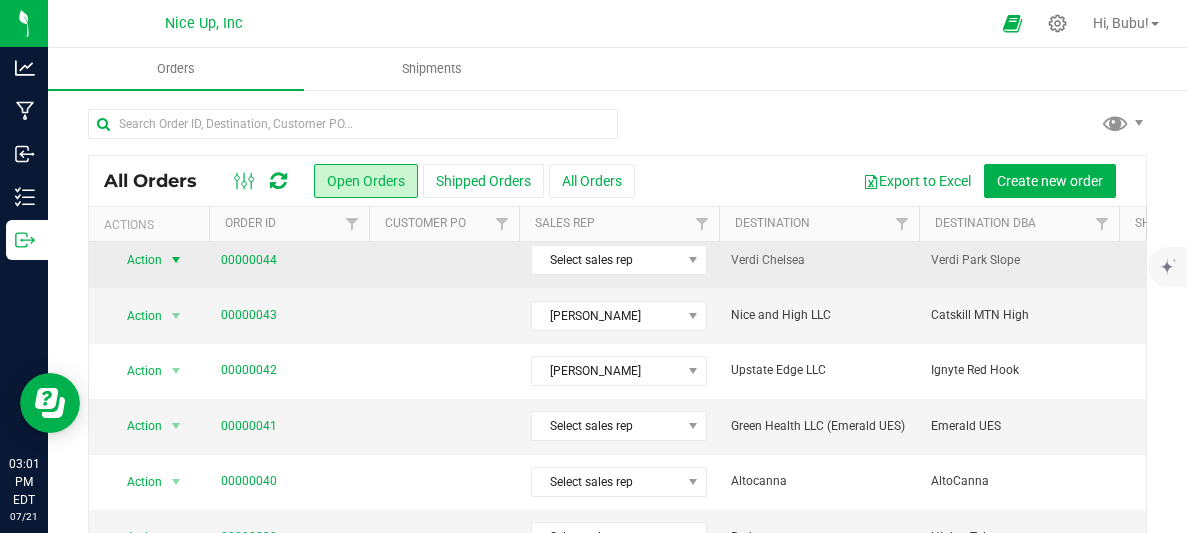 click on "Action" at bounding box center (136, 260) 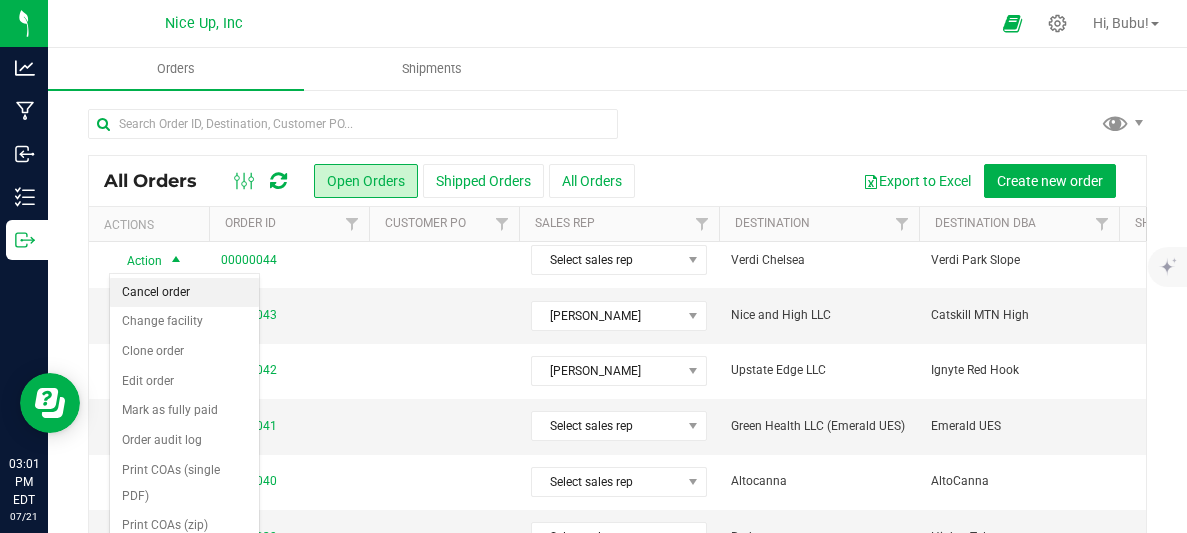 click on "Cancel order" at bounding box center [184, 293] 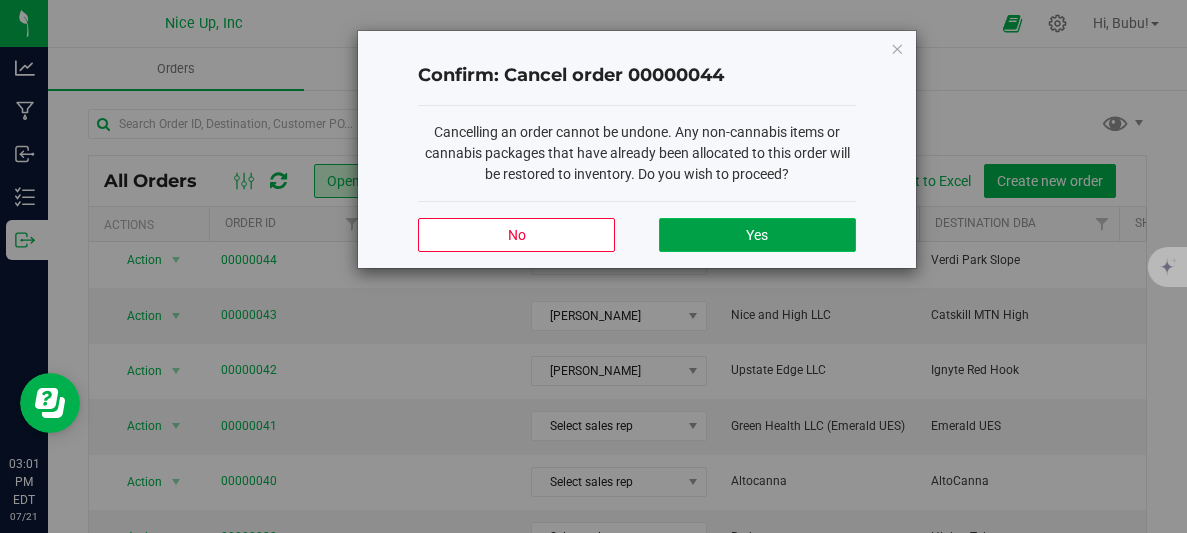 click on "Yes" at bounding box center (757, 235) 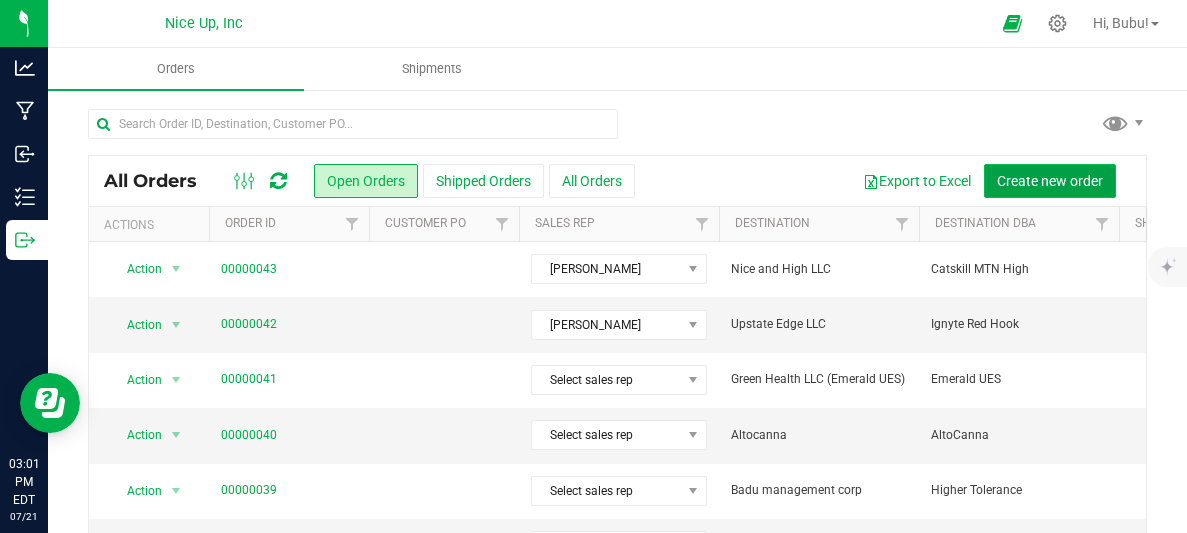 click on "Create new order" at bounding box center (1050, 181) 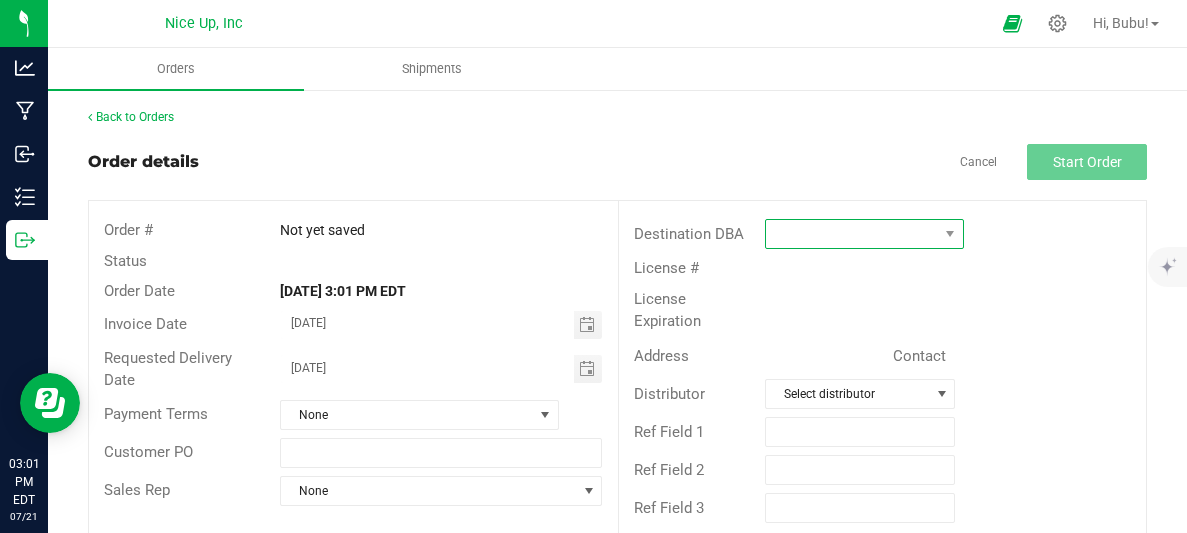click at bounding box center (852, 234) 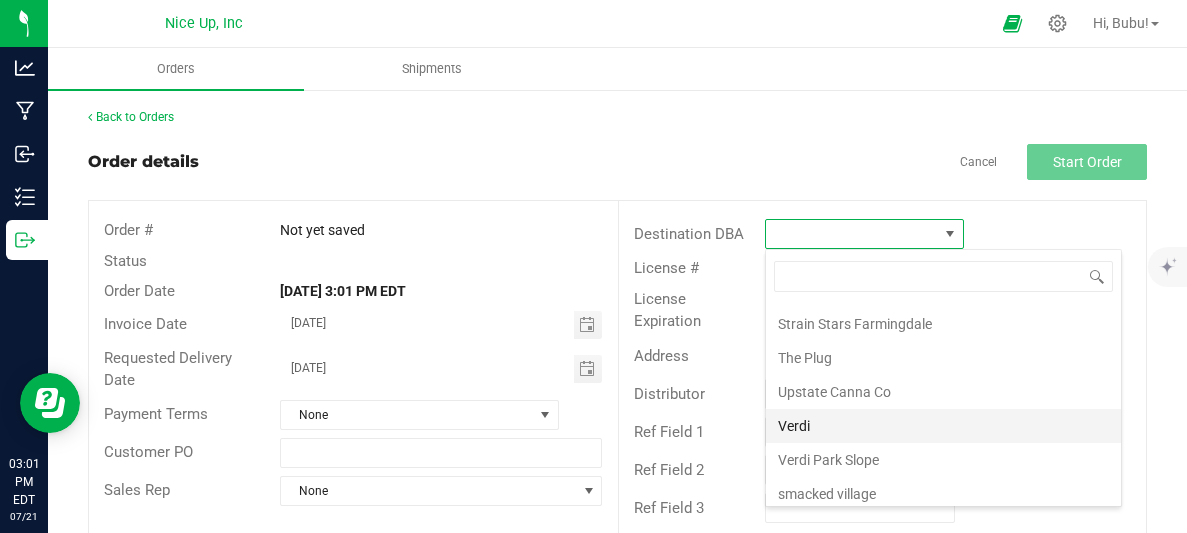 click on "Verdi" at bounding box center [943, 426] 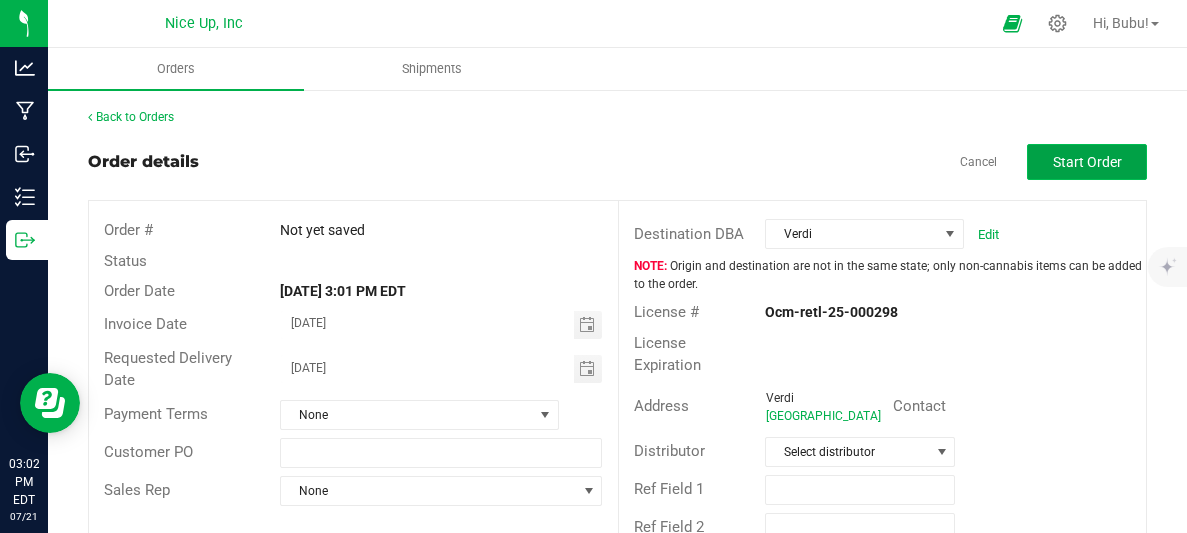 click on "Start Order" at bounding box center [1087, 162] 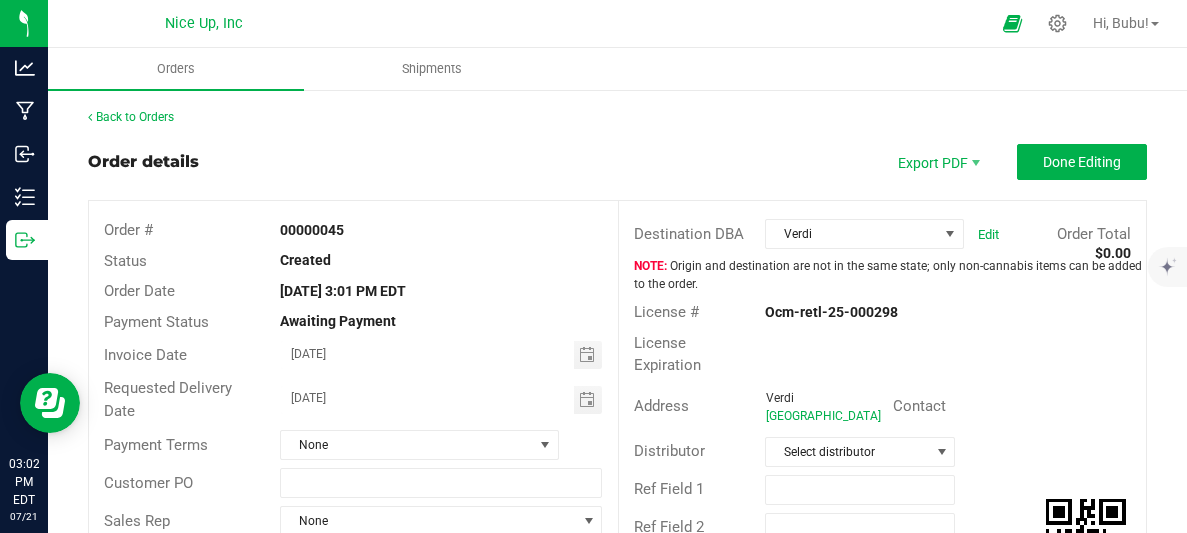 click on "Origin and destination are not in the same state; only non-cannabis items can be added to the order." at bounding box center [883, 275] 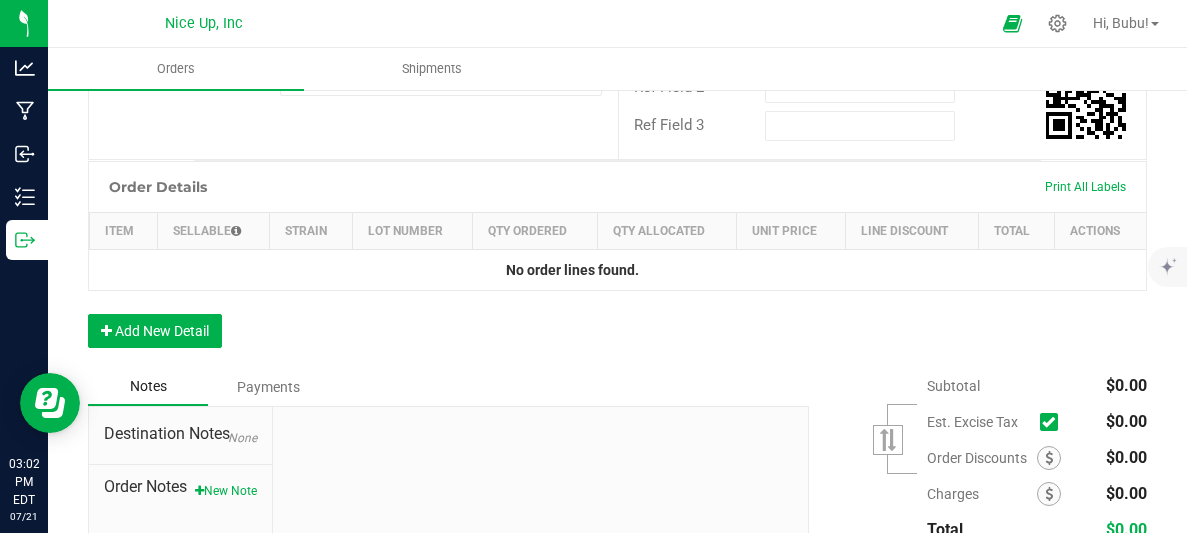 scroll, scrollTop: 441, scrollLeft: 0, axis: vertical 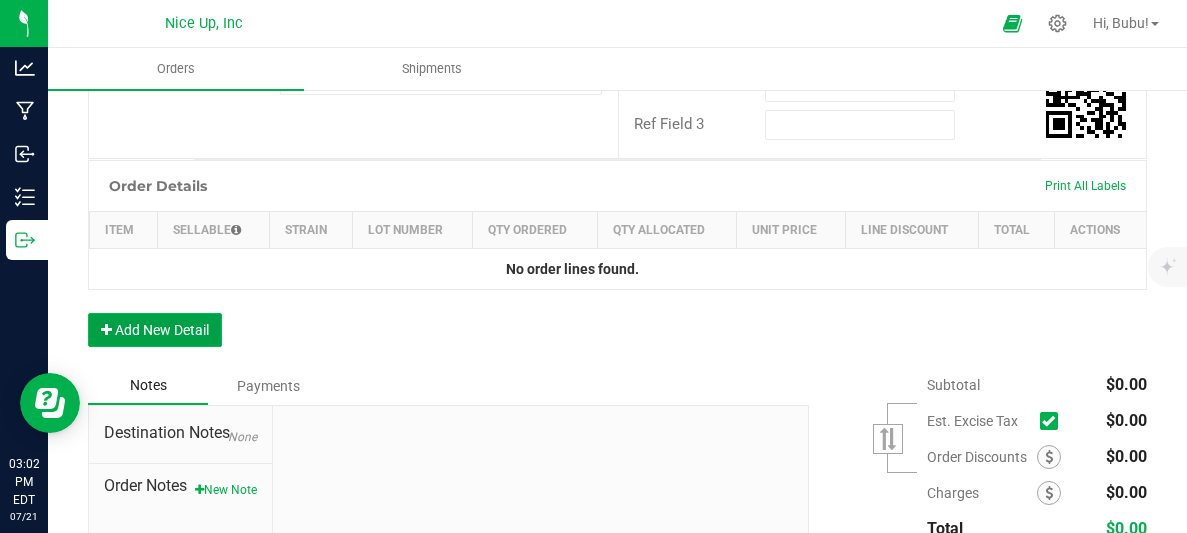 click on "Add New Detail" at bounding box center [155, 330] 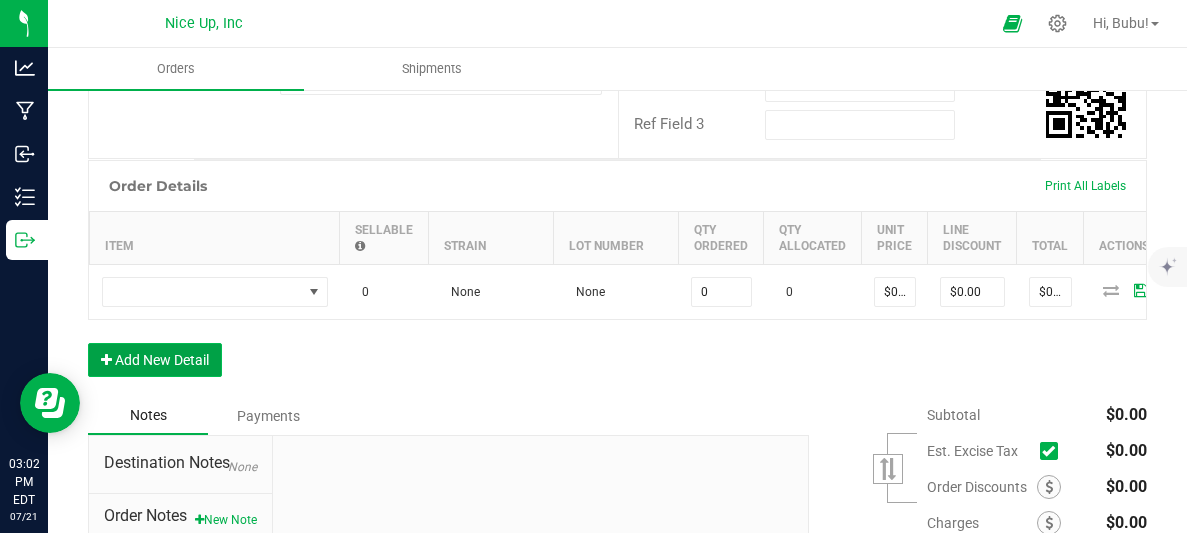 click at bounding box center (106, 360) 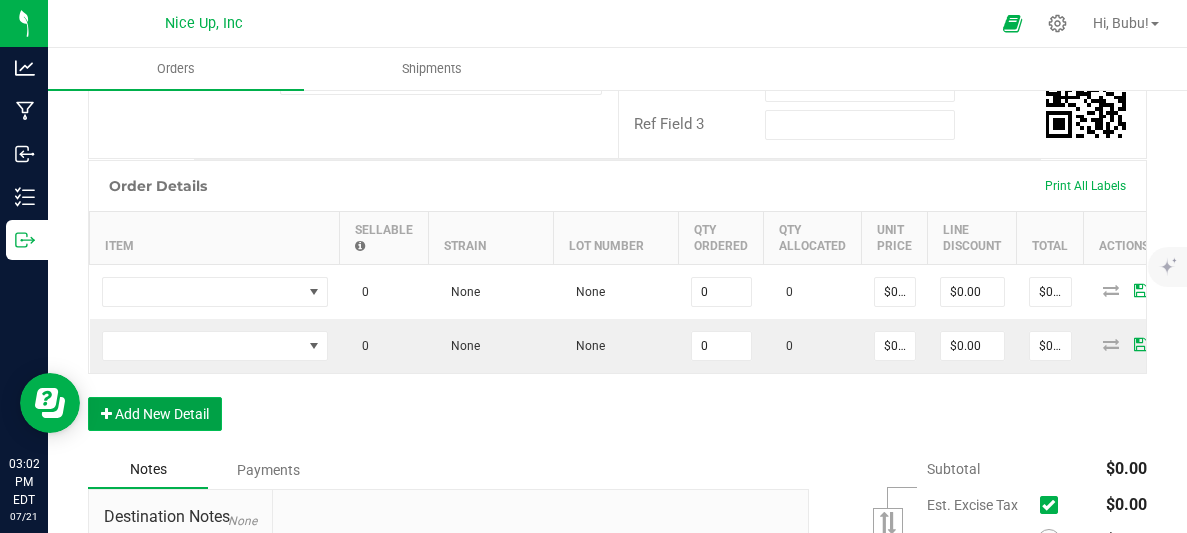 click on "Add New Detail" at bounding box center (155, 414) 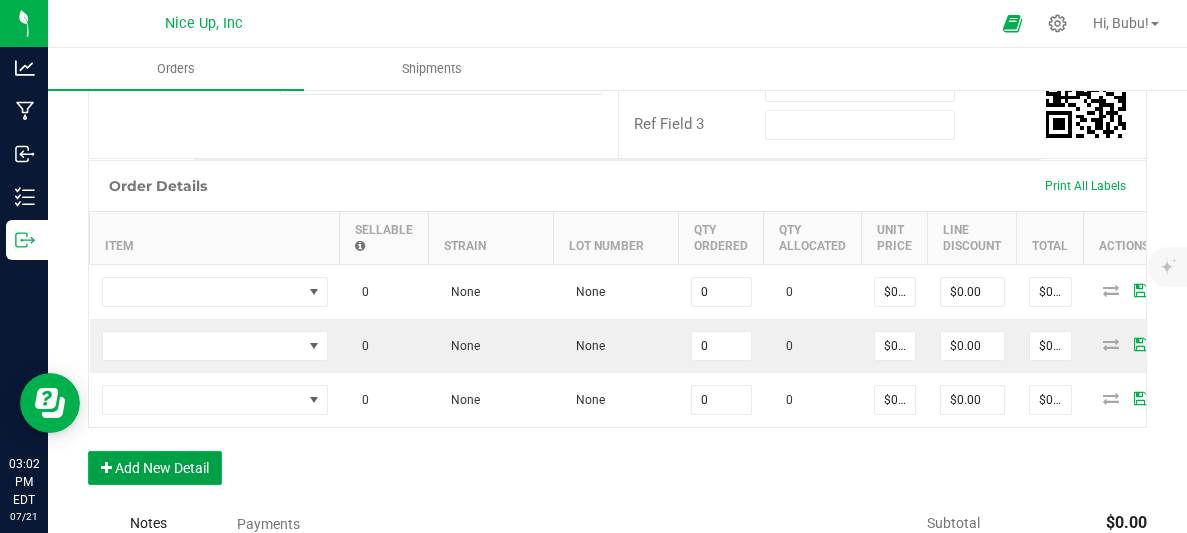 click on "Add New Detail" at bounding box center (155, 468) 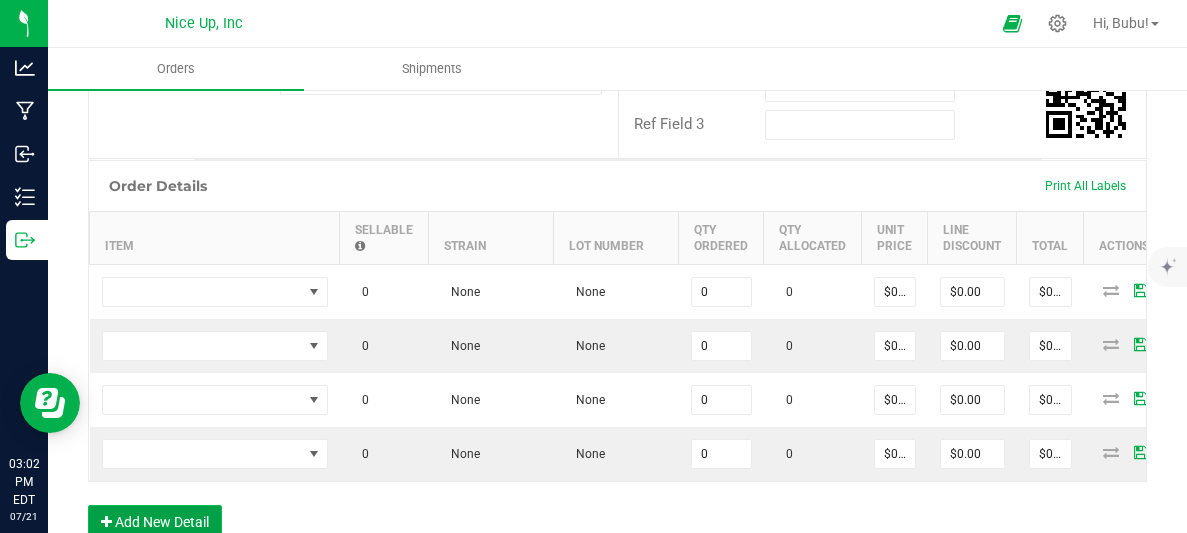 click on "Add New Detail" at bounding box center [155, 522] 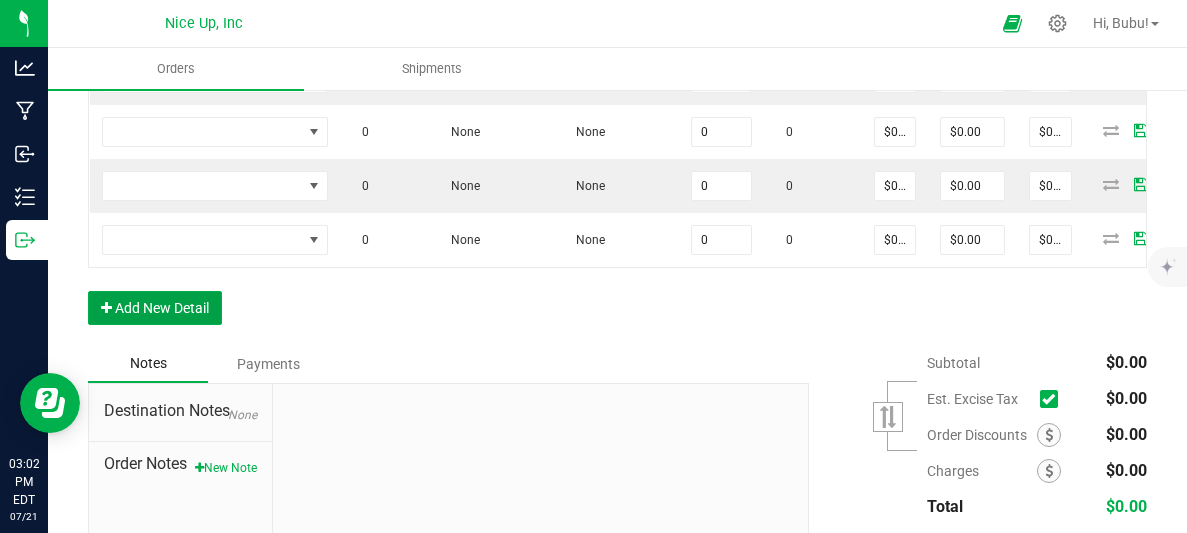scroll, scrollTop: 717, scrollLeft: 0, axis: vertical 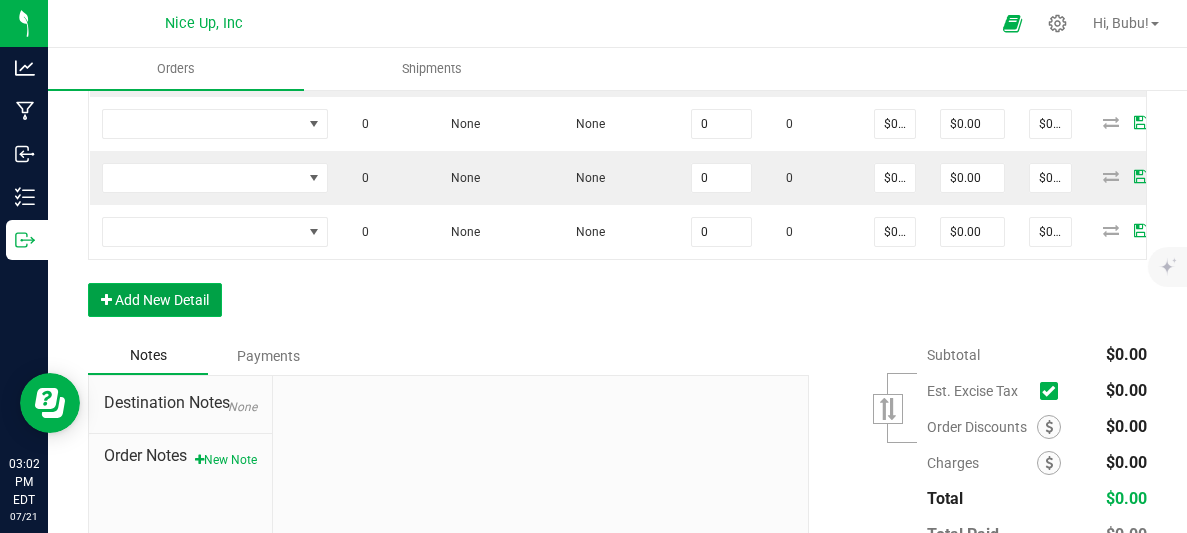 click on "Add New Detail" at bounding box center [155, 300] 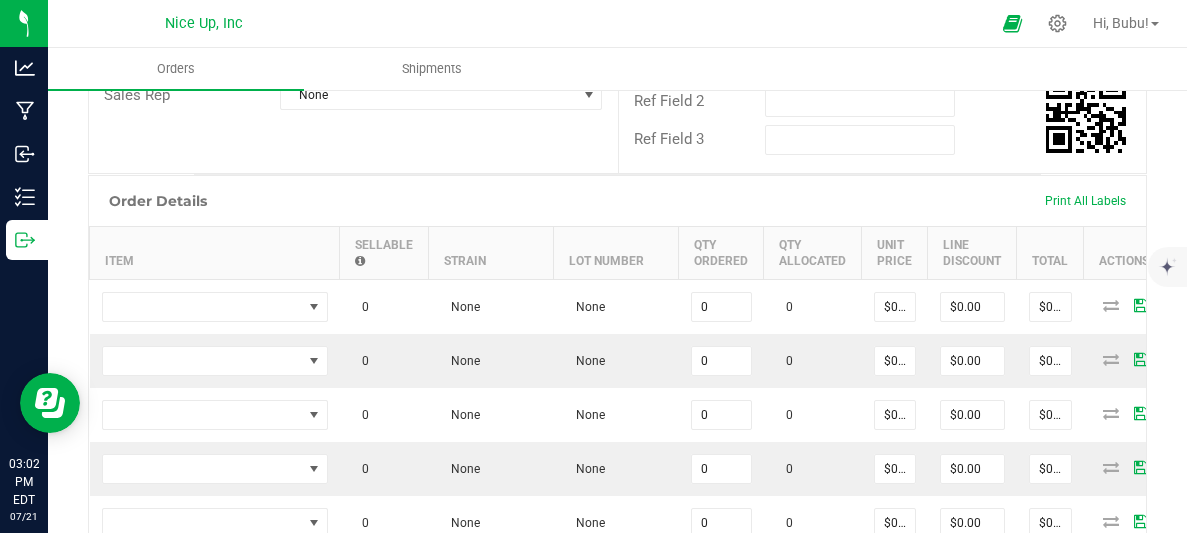 scroll, scrollTop: 428, scrollLeft: 0, axis: vertical 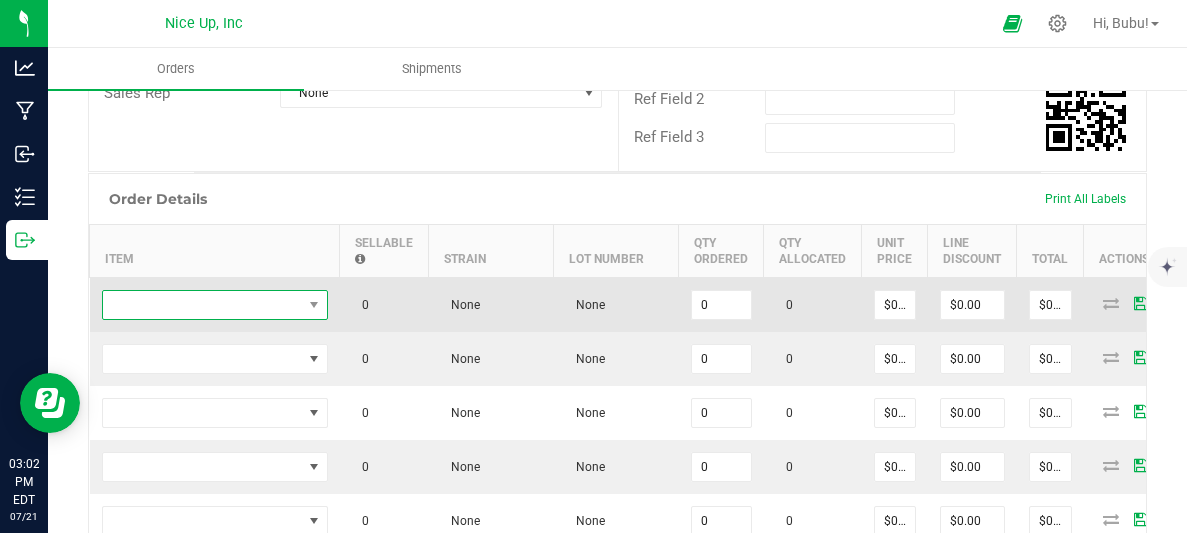 click at bounding box center [202, 305] 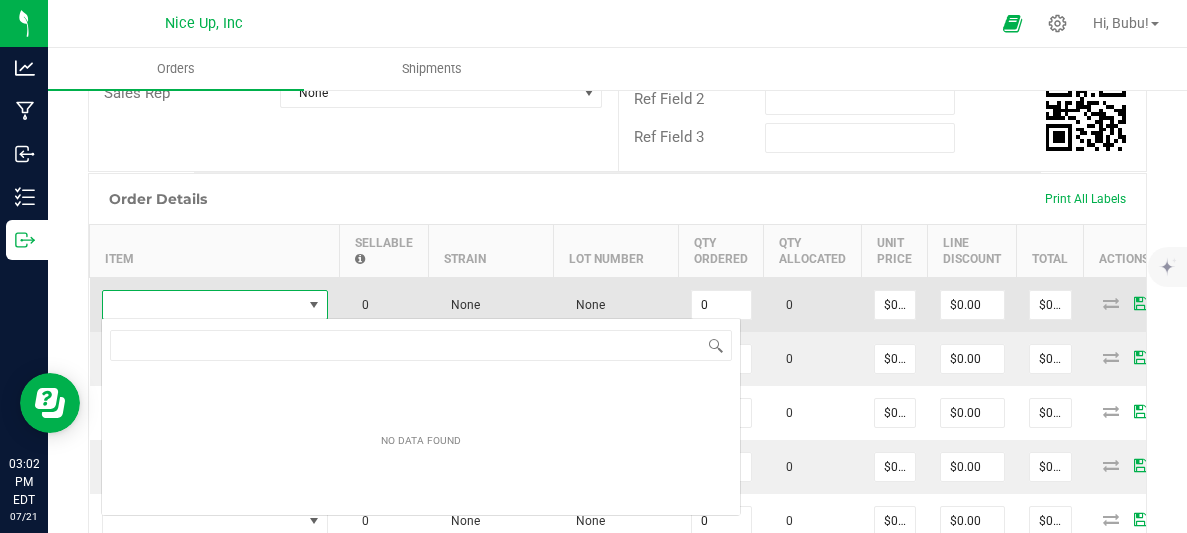 scroll, scrollTop: 99970, scrollLeft: 99774, axis: both 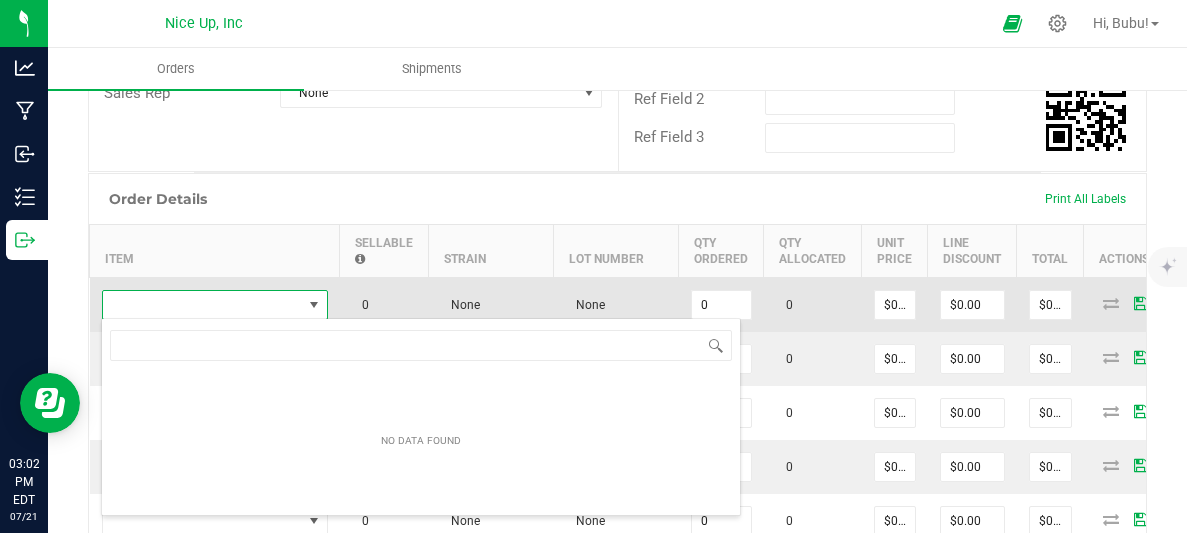 click at bounding box center [202, 305] 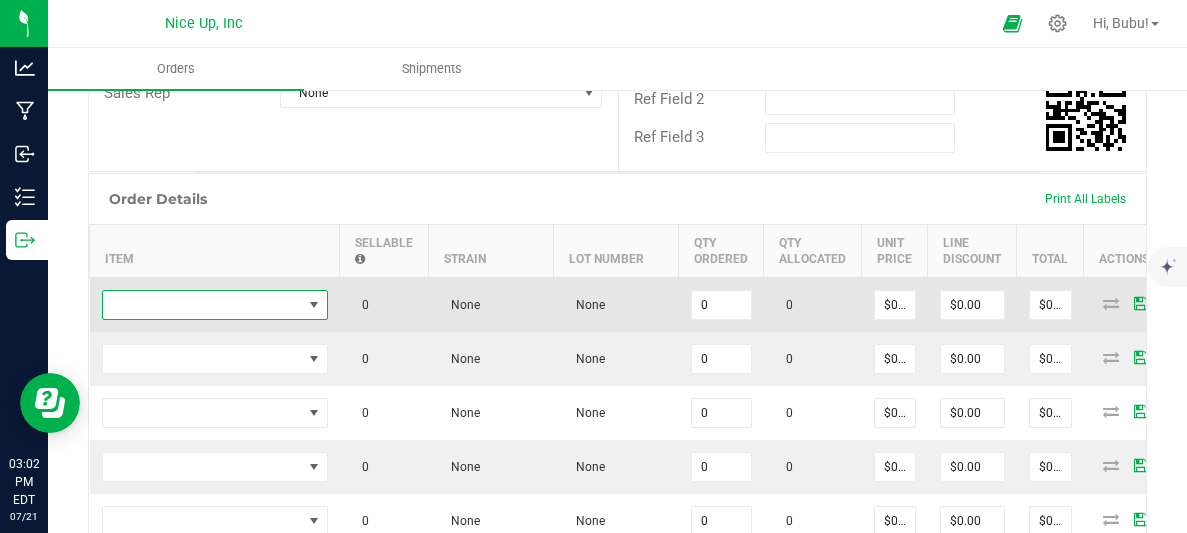 click at bounding box center (202, 305) 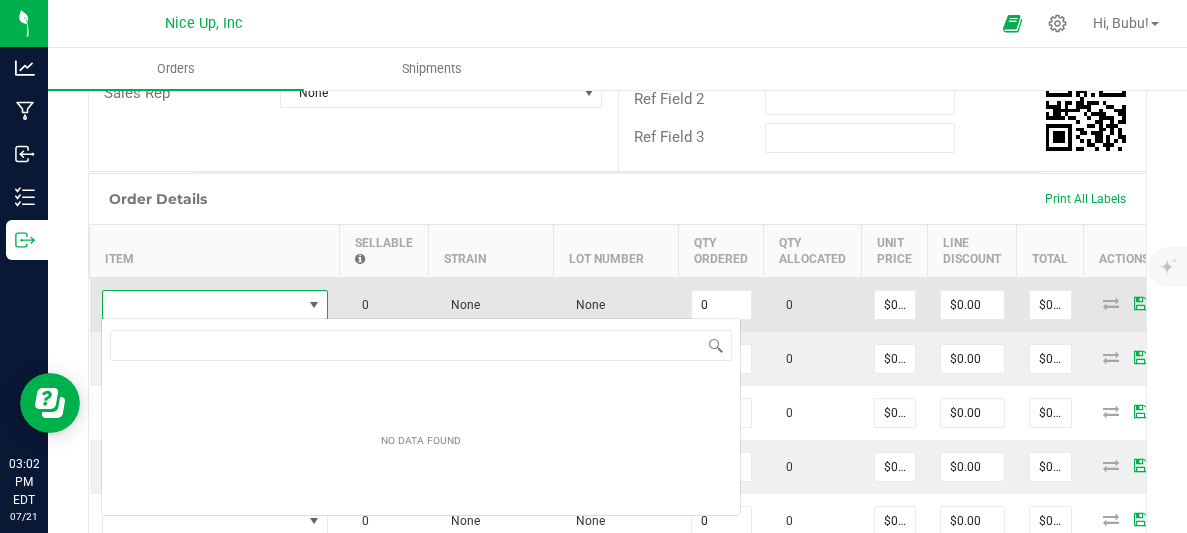 scroll, scrollTop: 99970, scrollLeft: 99774, axis: both 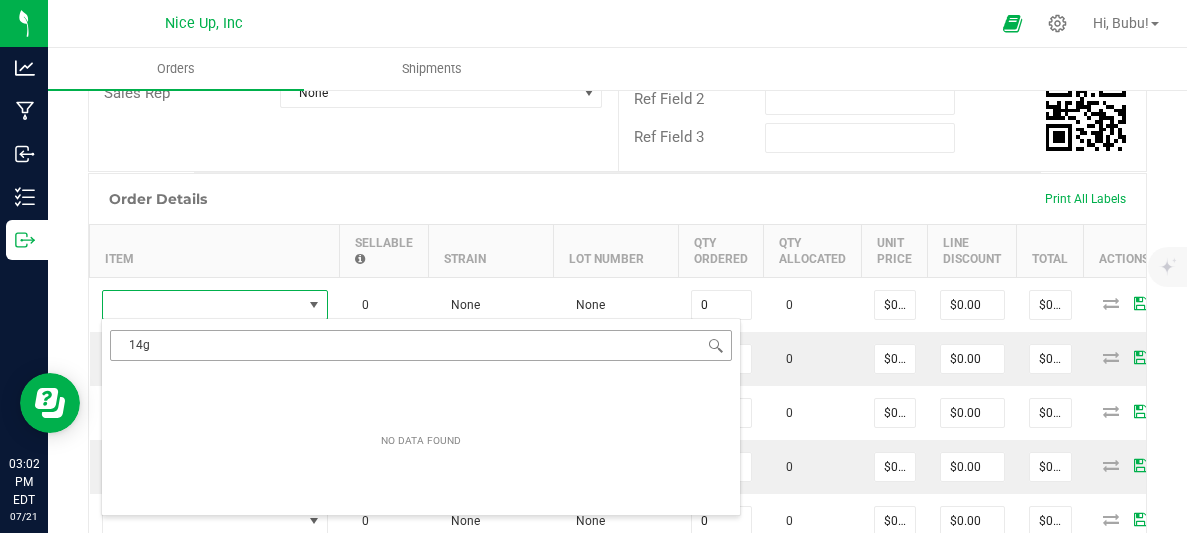 click on "14g" at bounding box center (421, 345) 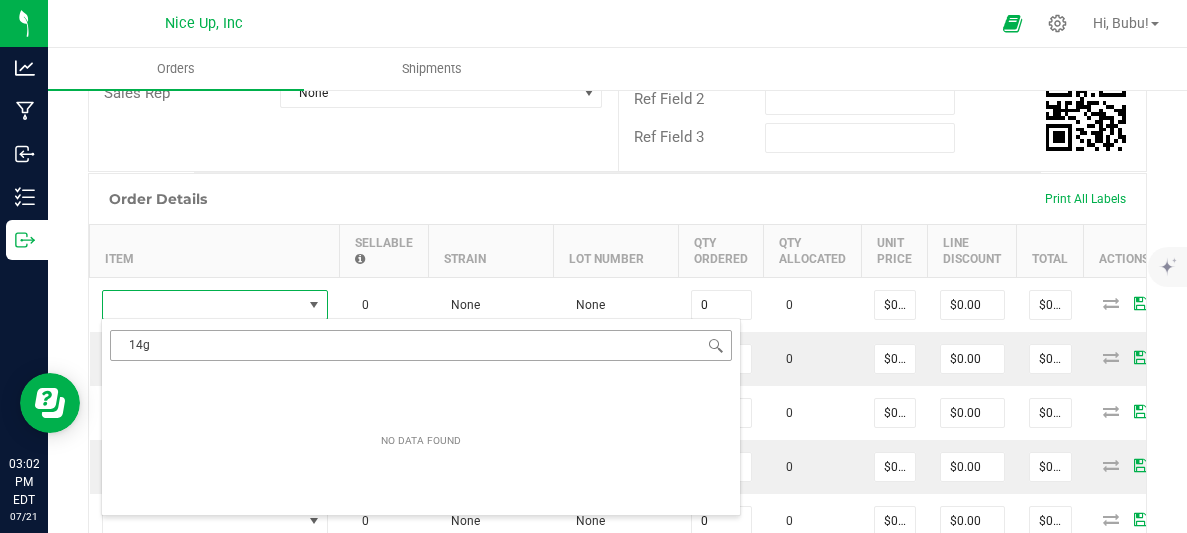click on "14g" at bounding box center [421, 345] 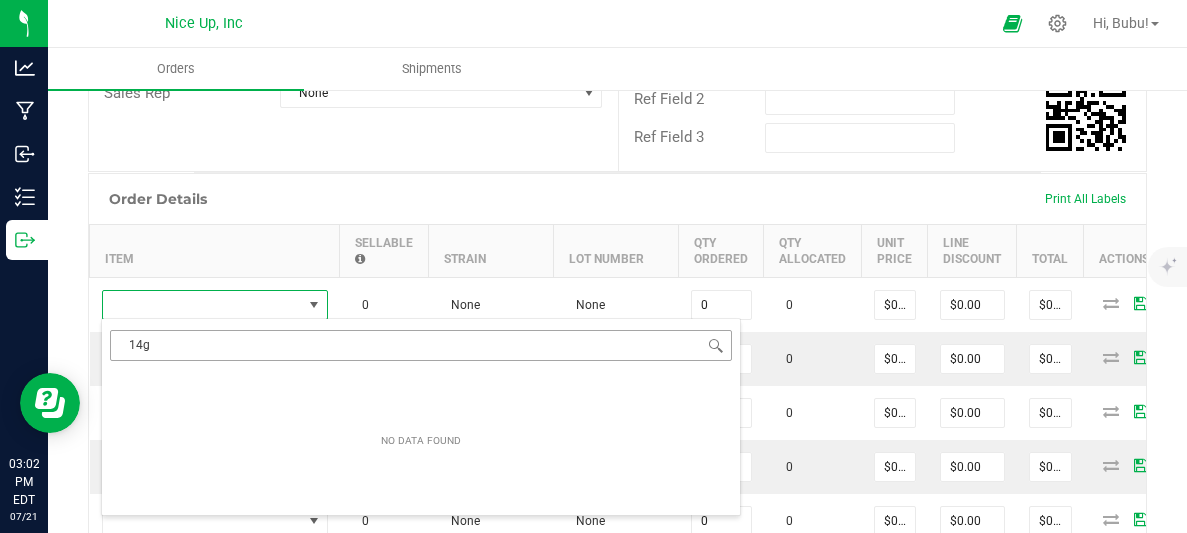 click on "14g" at bounding box center [421, 345] 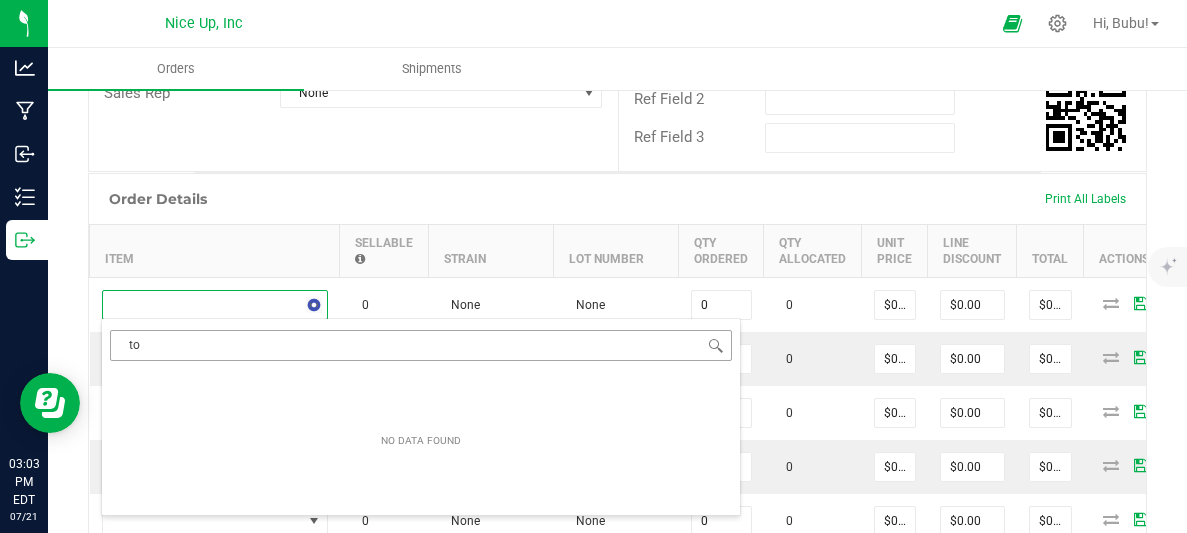 type on "t" 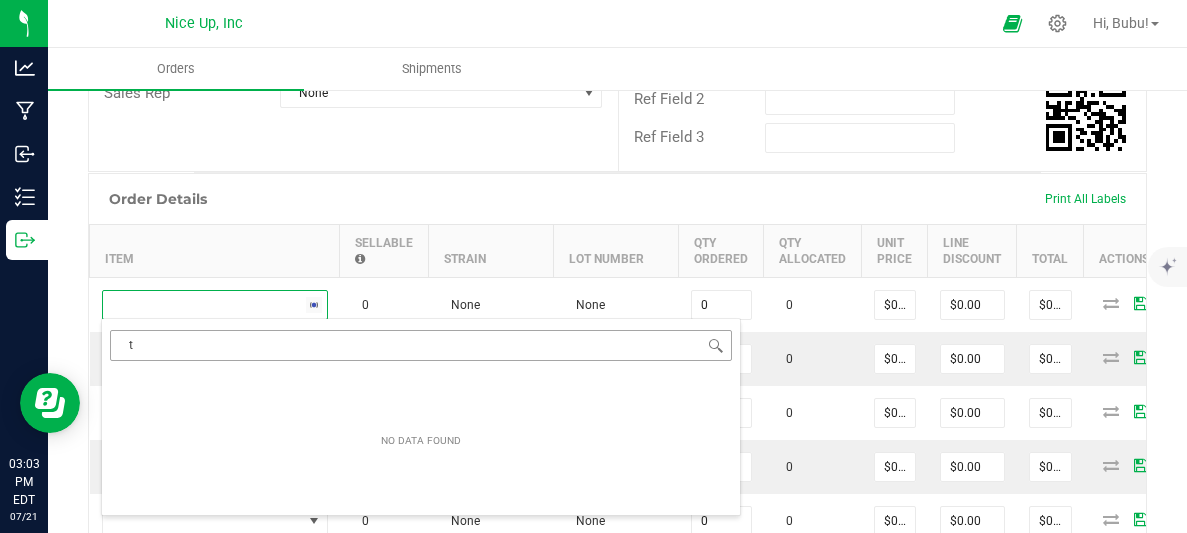 type 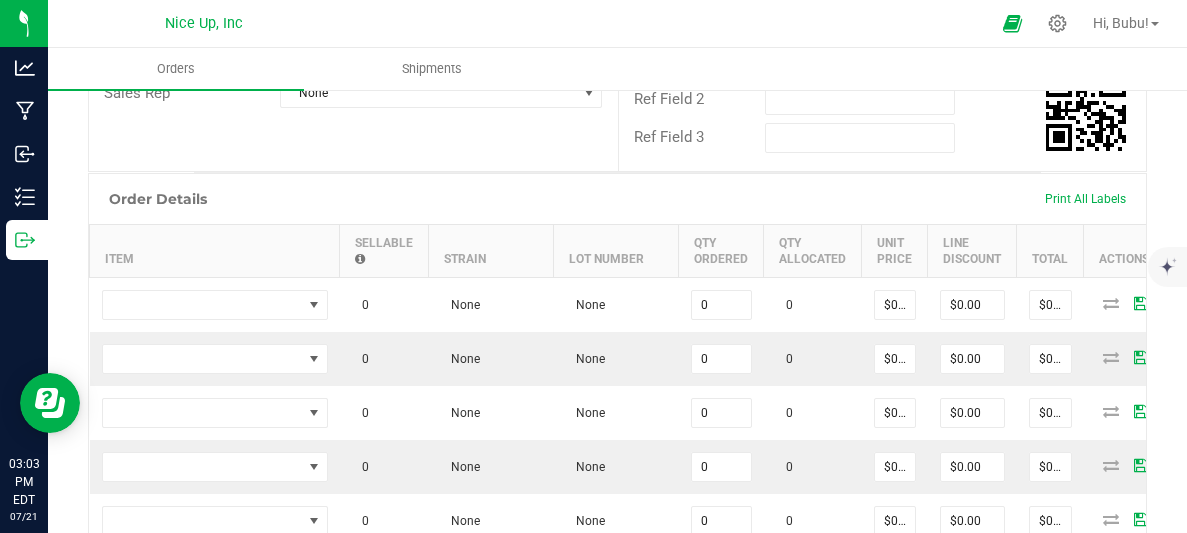 click on "Order Details Print All Labels" at bounding box center [617, 199] 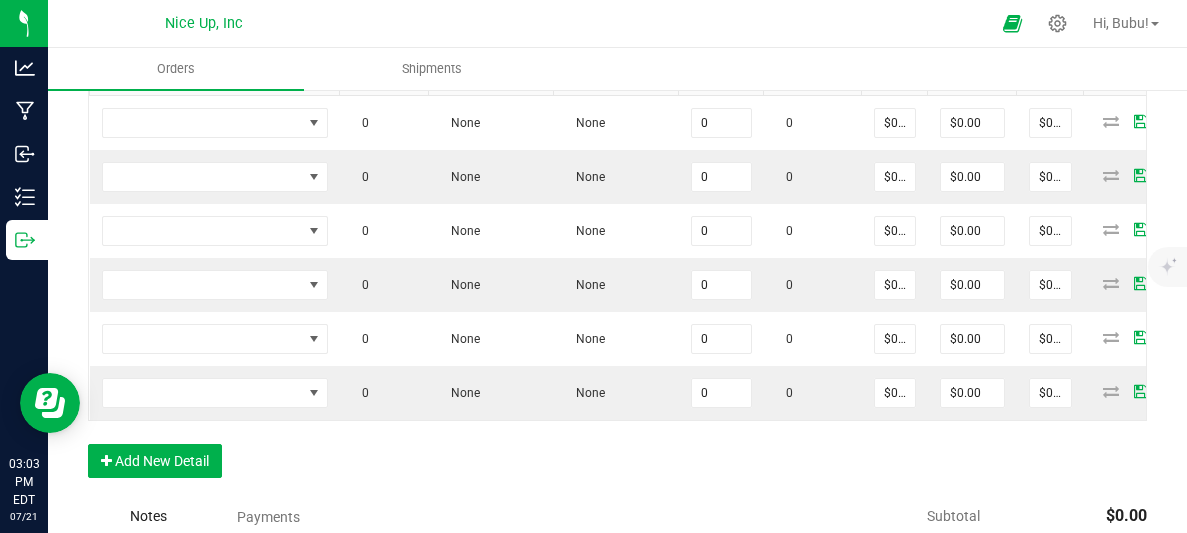 scroll, scrollTop: 611, scrollLeft: 0, axis: vertical 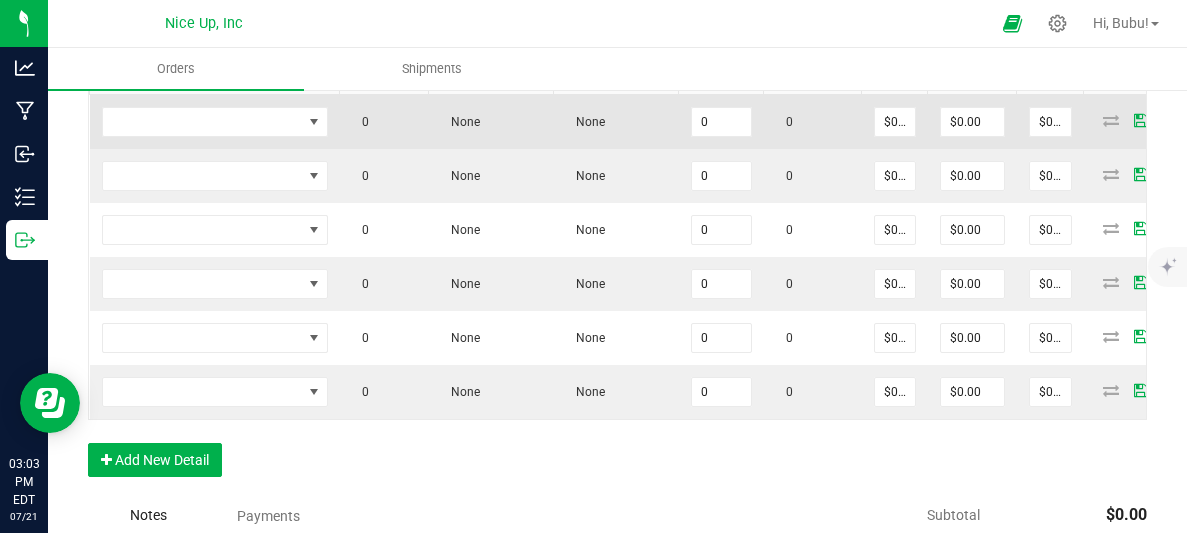 click at bounding box center [215, 121] 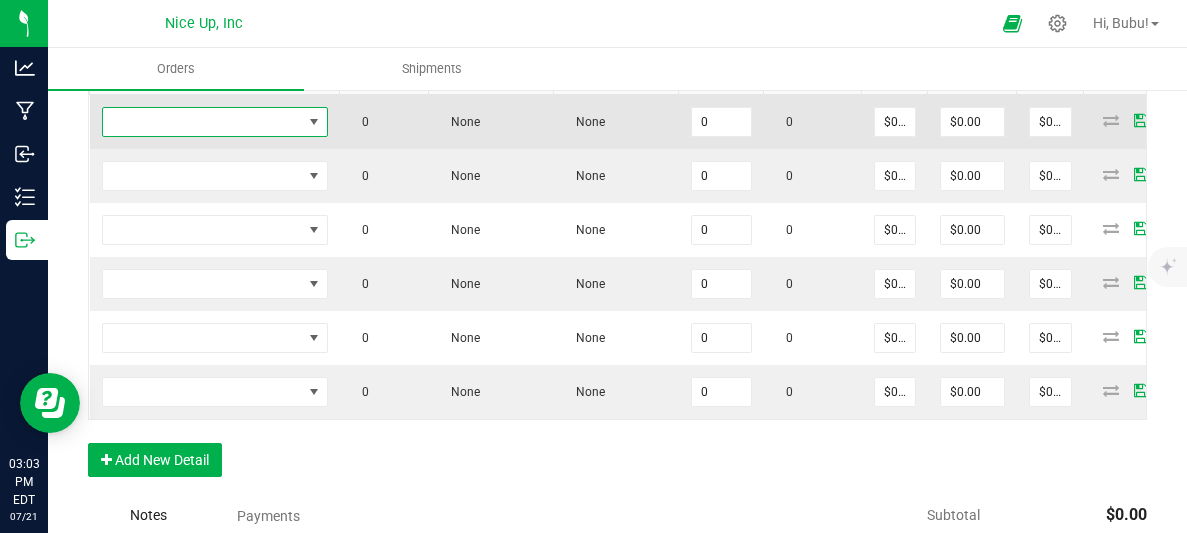 click at bounding box center [314, 122] 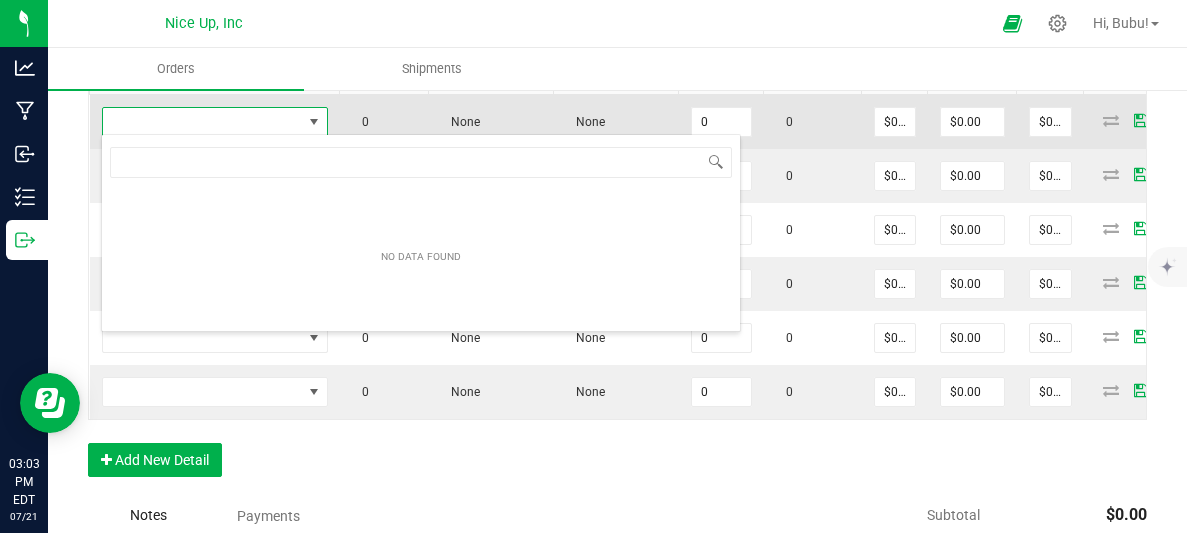 scroll, scrollTop: 99970, scrollLeft: 99774, axis: both 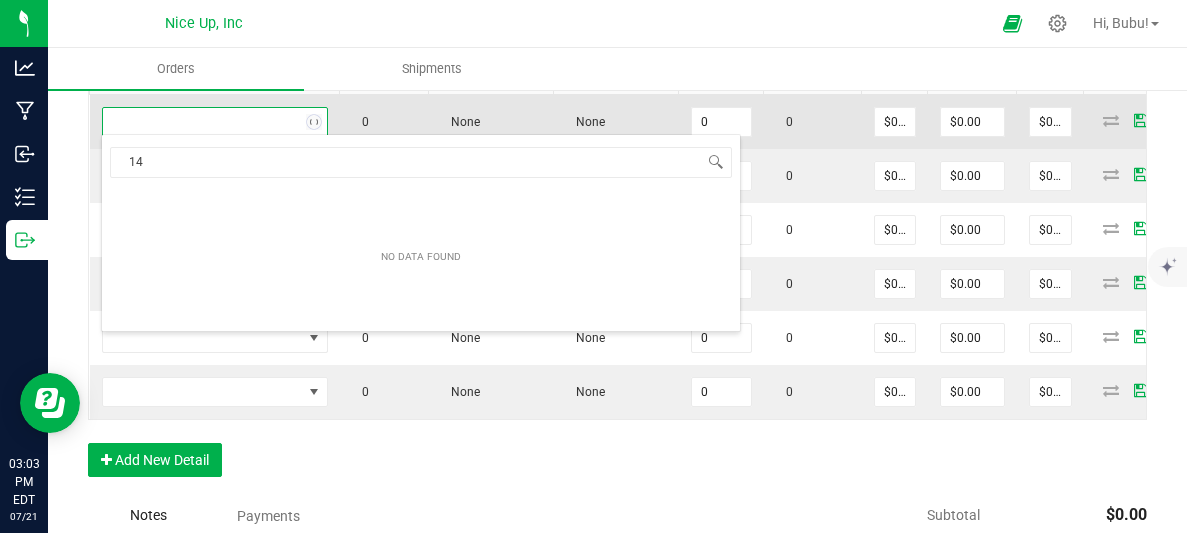 type on "1" 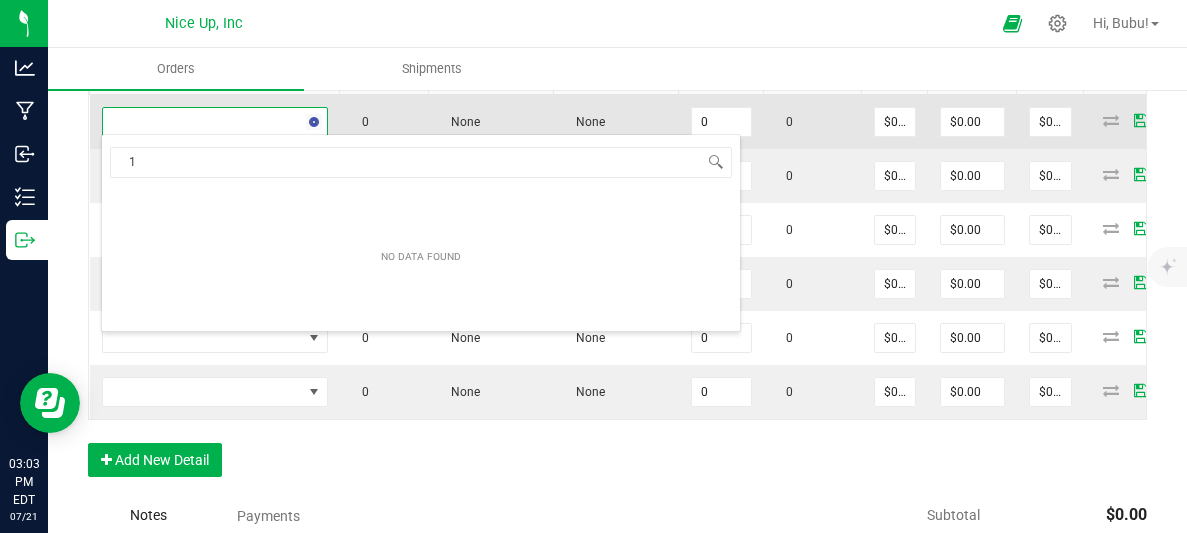 type 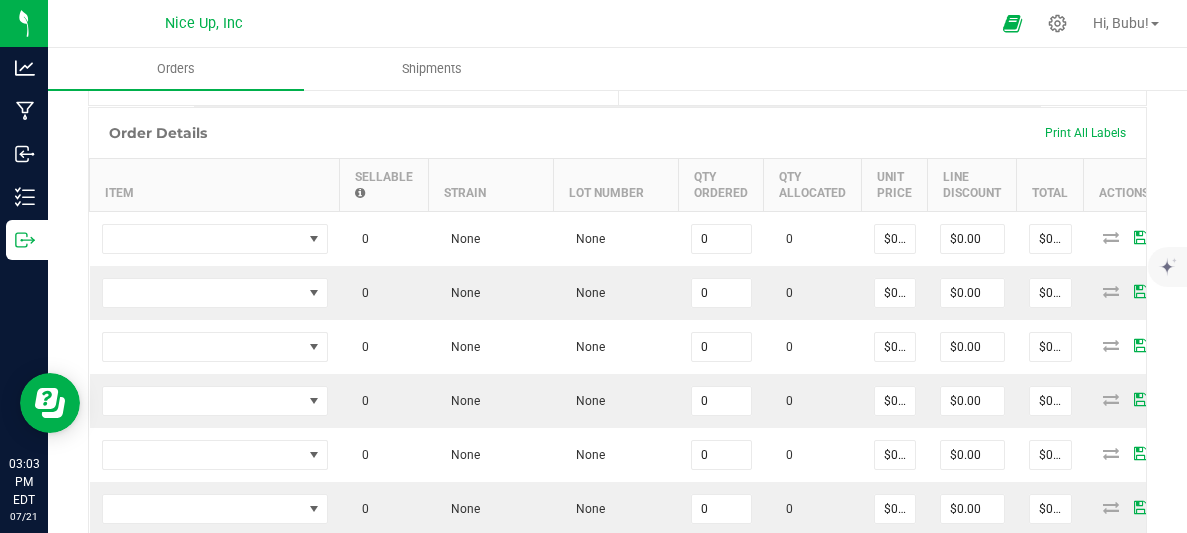 scroll, scrollTop: 493, scrollLeft: 0, axis: vertical 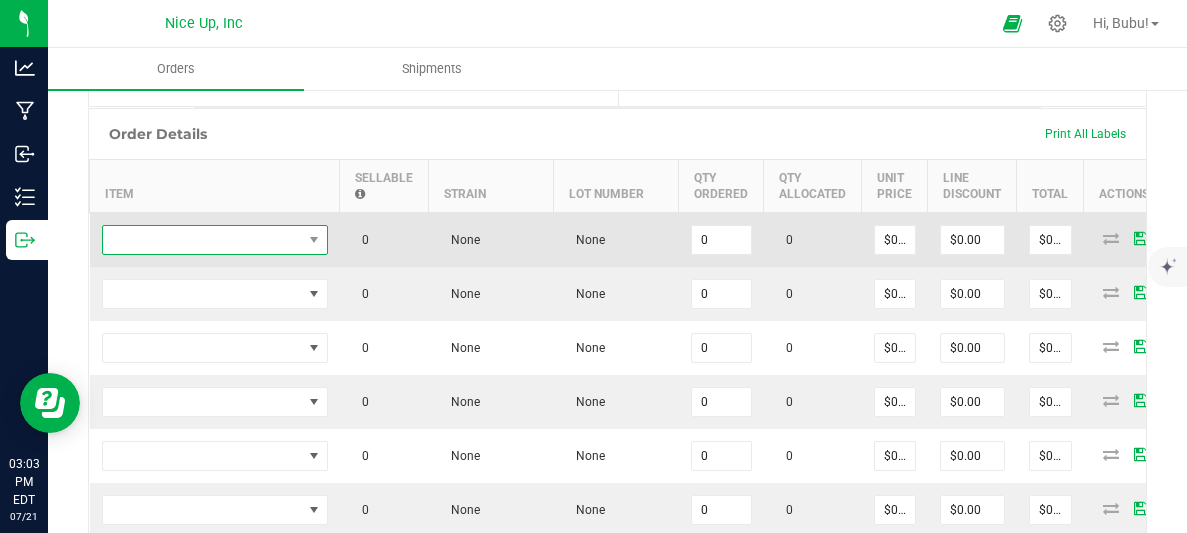 click at bounding box center [202, 240] 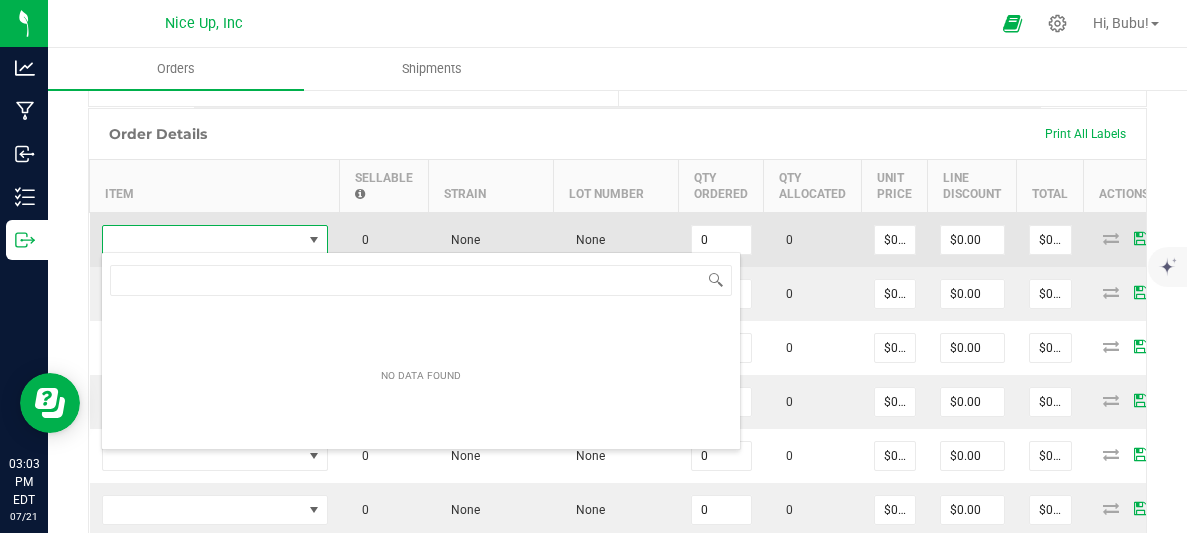 scroll, scrollTop: 99970, scrollLeft: 99774, axis: both 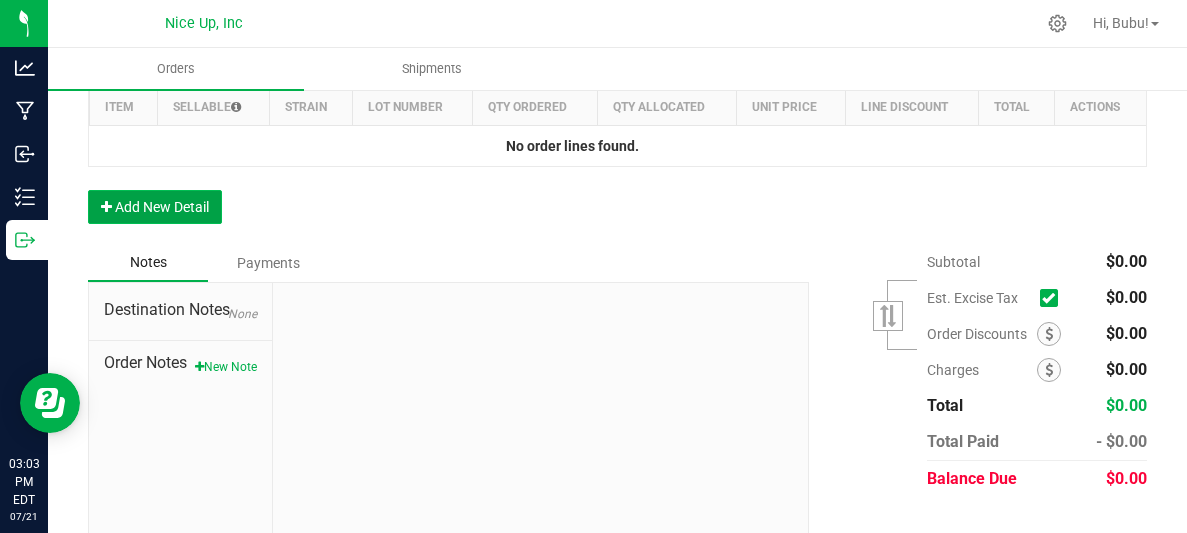 click on "Add New Detail" at bounding box center (155, 207) 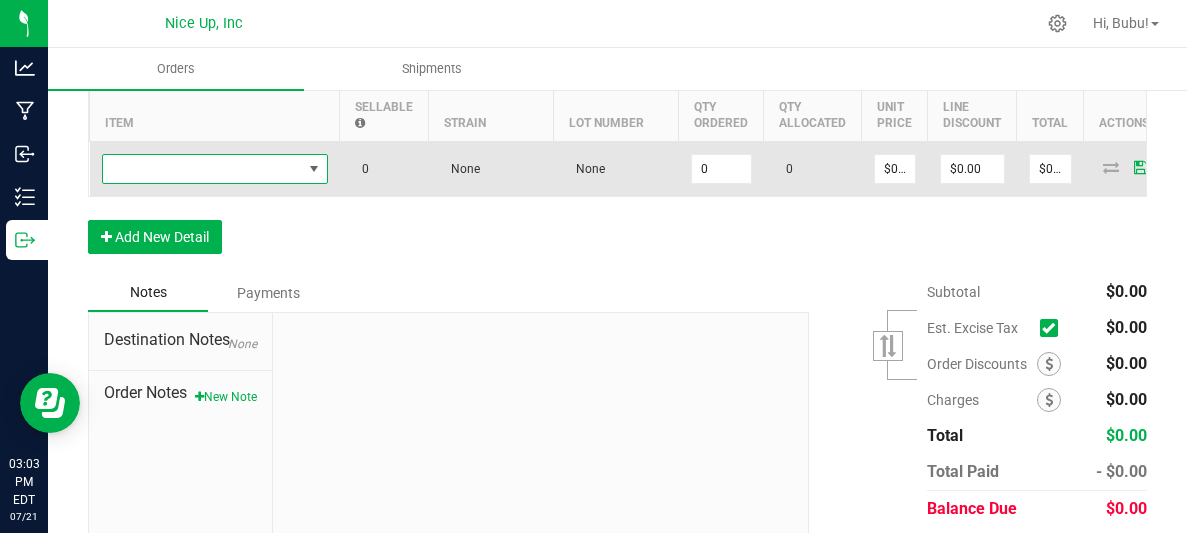 click at bounding box center [202, 169] 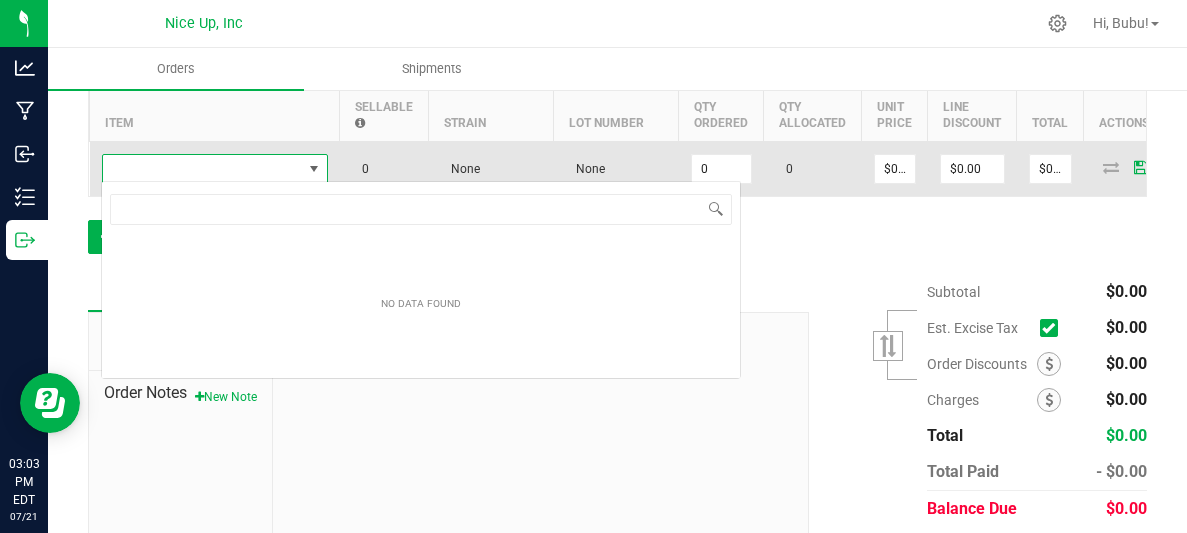 scroll, scrollTop: 99970, scrollLeft: 99774, axis: both 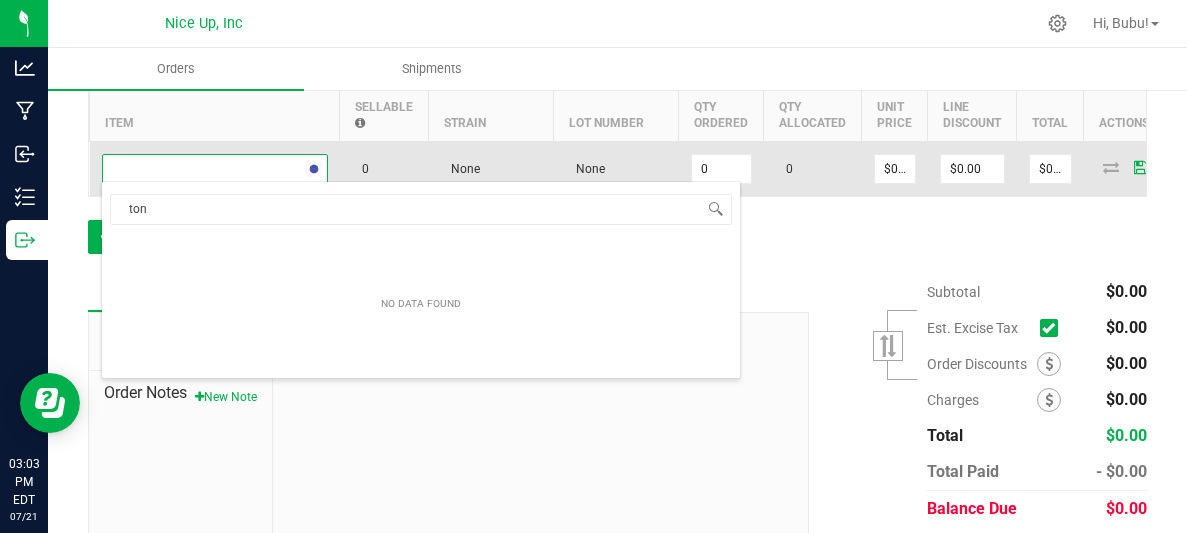 type on "[PERSON_NAME]" 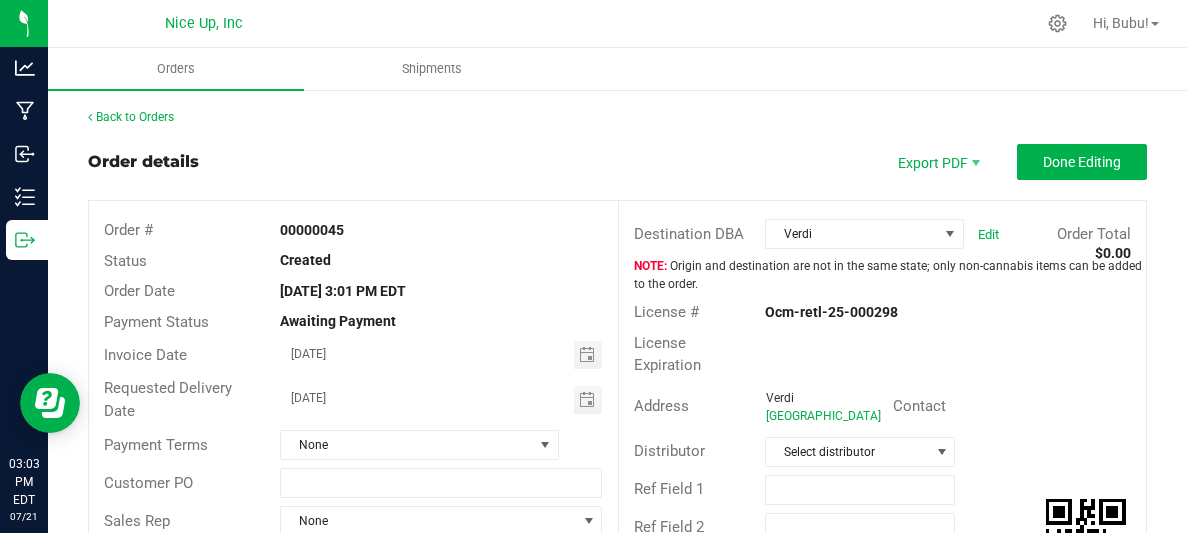 scroll, scrollTop: 1, scrollLeft: 0, axis: vertical 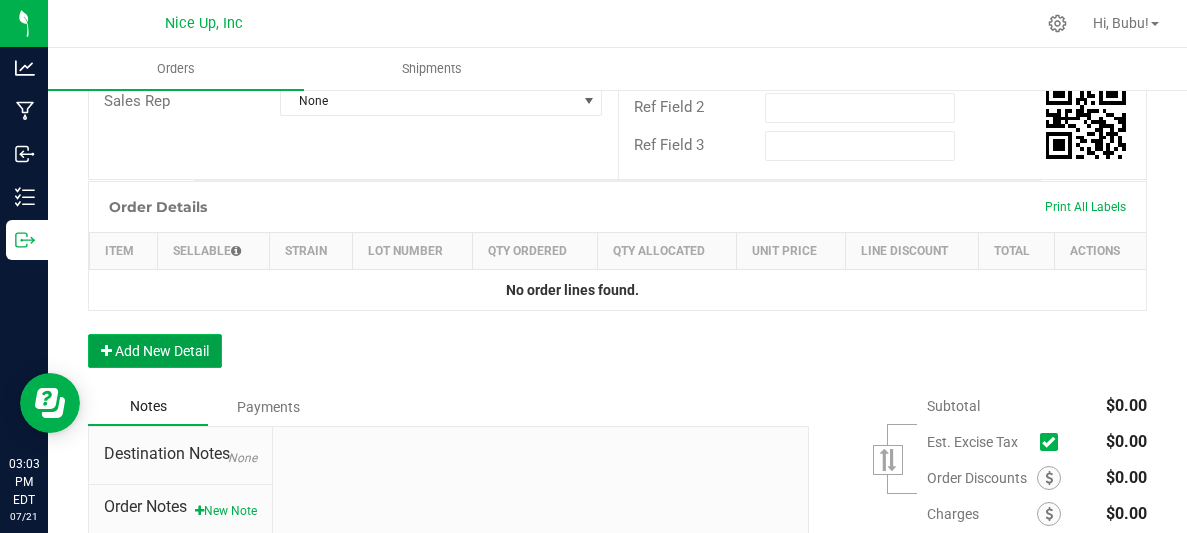 click on "Add New Detail" at bounding box center [155, 351] 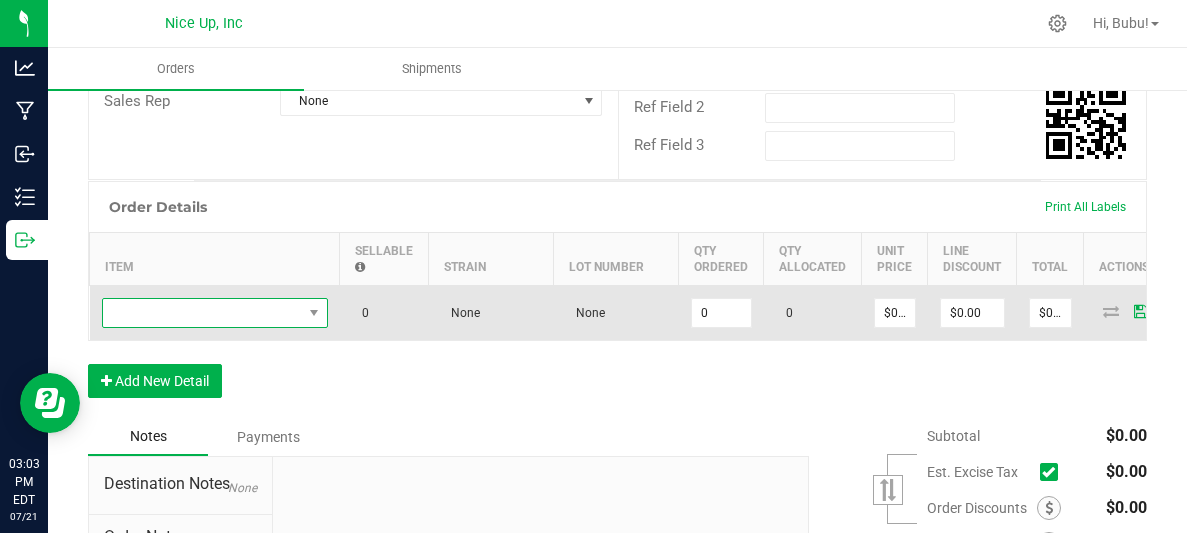 click at bounding box center [215, 313] 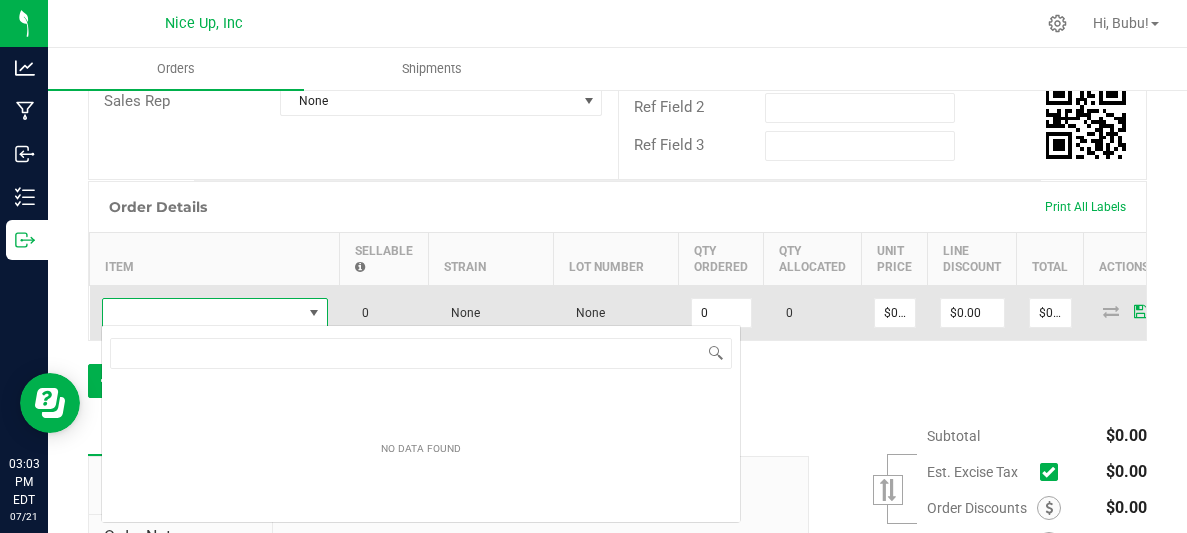 scroll, scrollTop: 99970, scrollLeft: 99774, axis: both 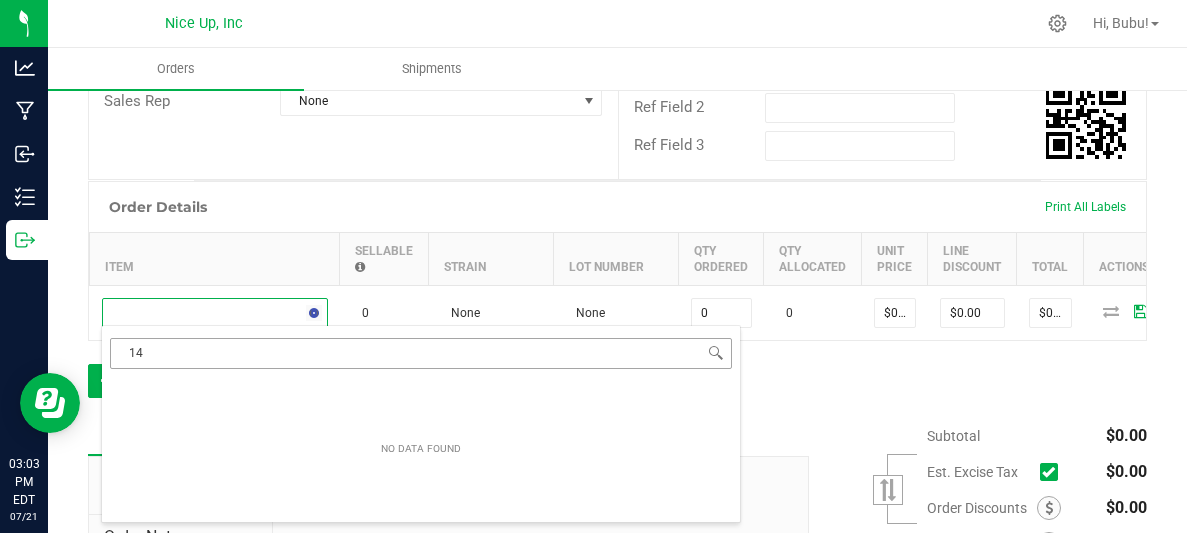 type on "1" 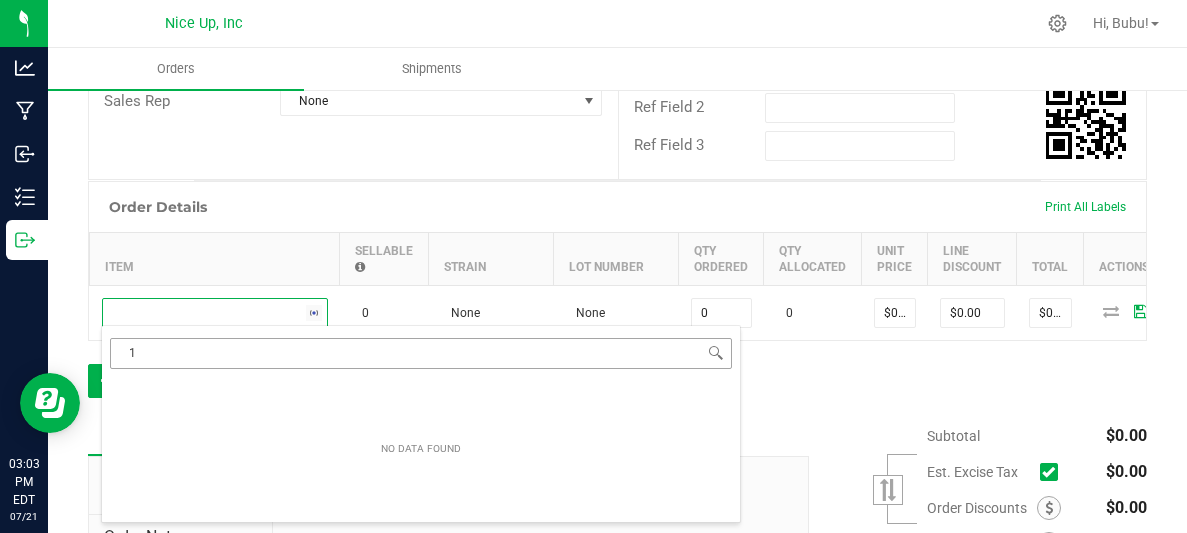 type 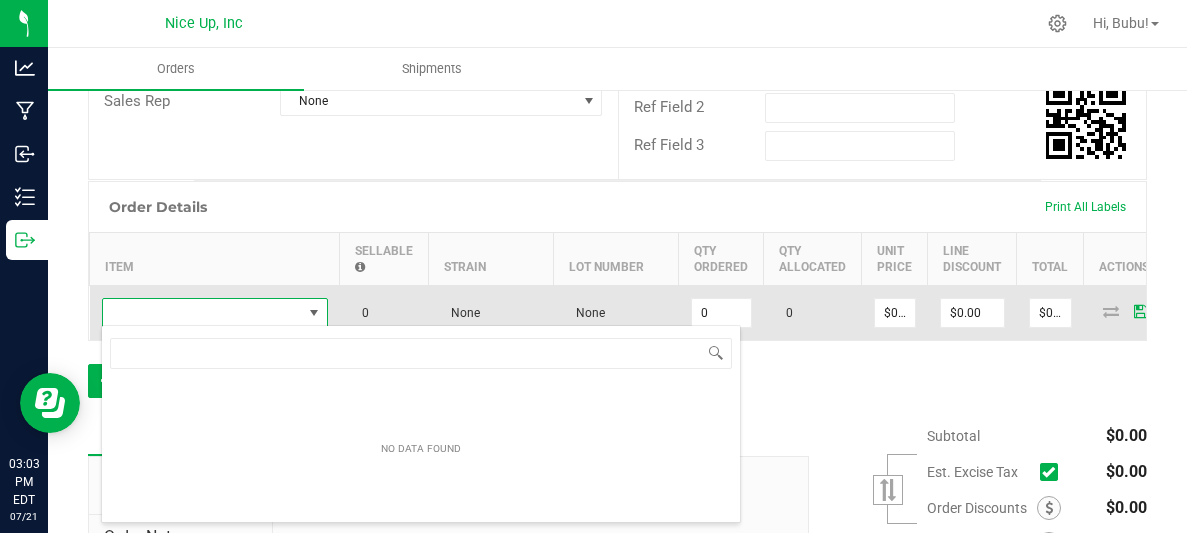 click on "0" at bounding box center [384, 312] 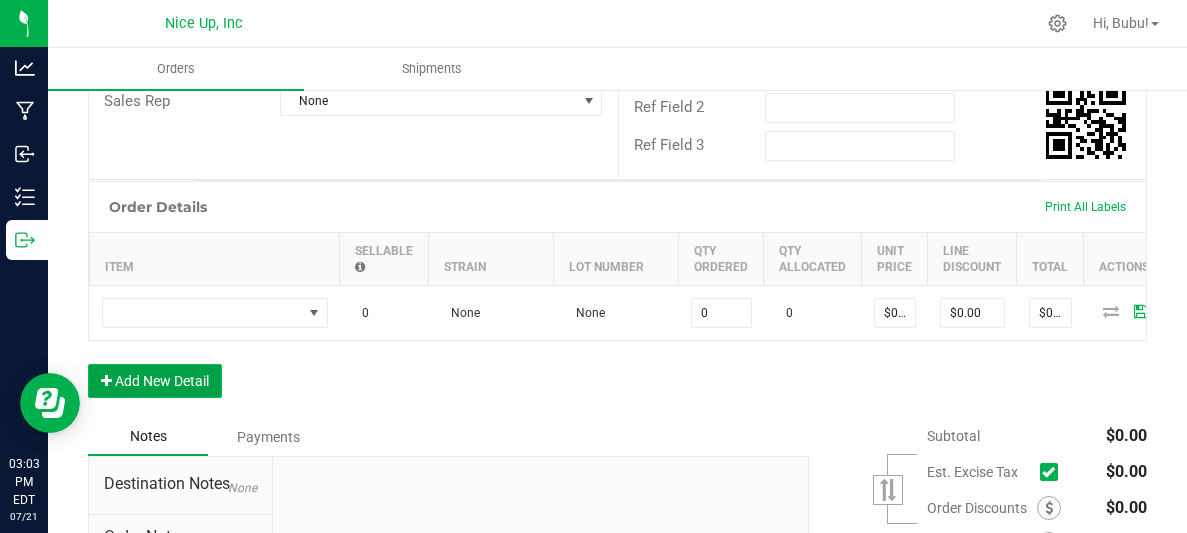click on "Add New Detail" at bounding box center (155, 381) 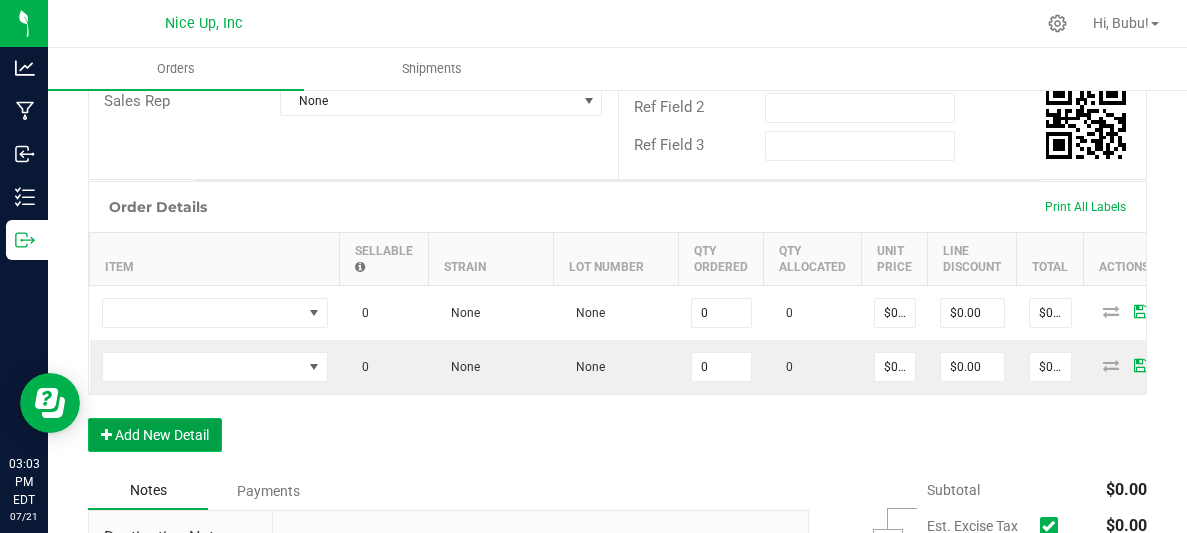 click on "Add New Detail" at bounding box center (155, 435) 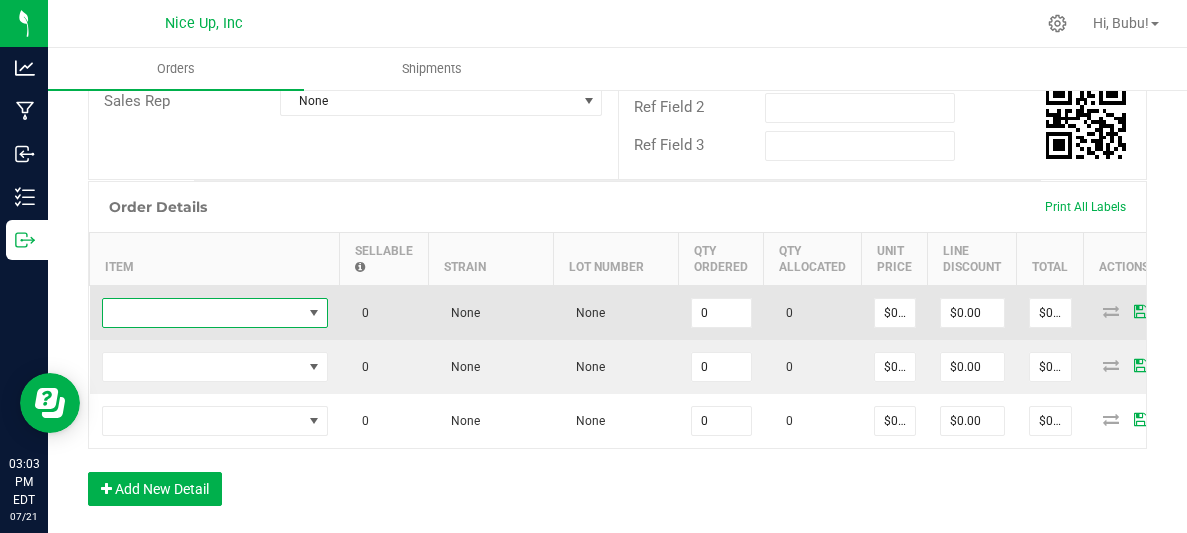 click at bounding box center (202, 313) 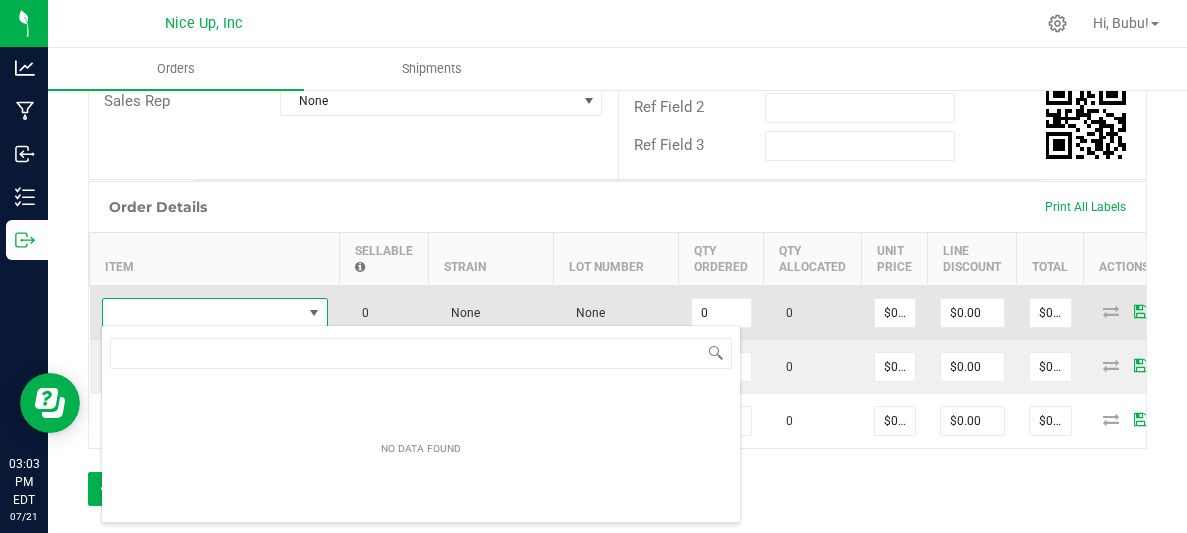 scroll, scrollTop: 99970, scrollLeft: 99774, axis: both 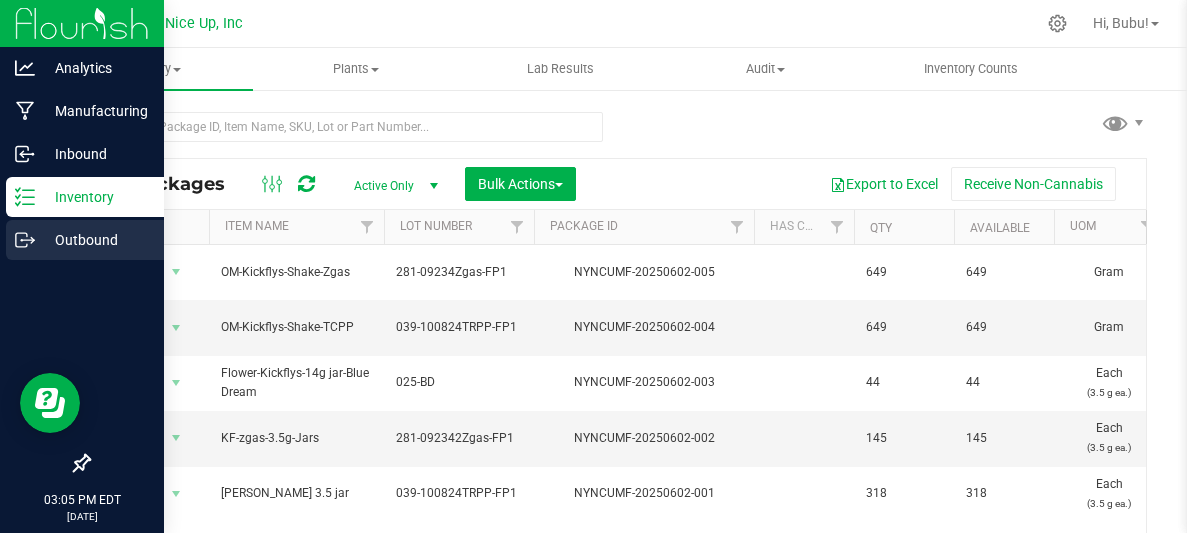 click on "Outbound" at bounding box center (95, 240) 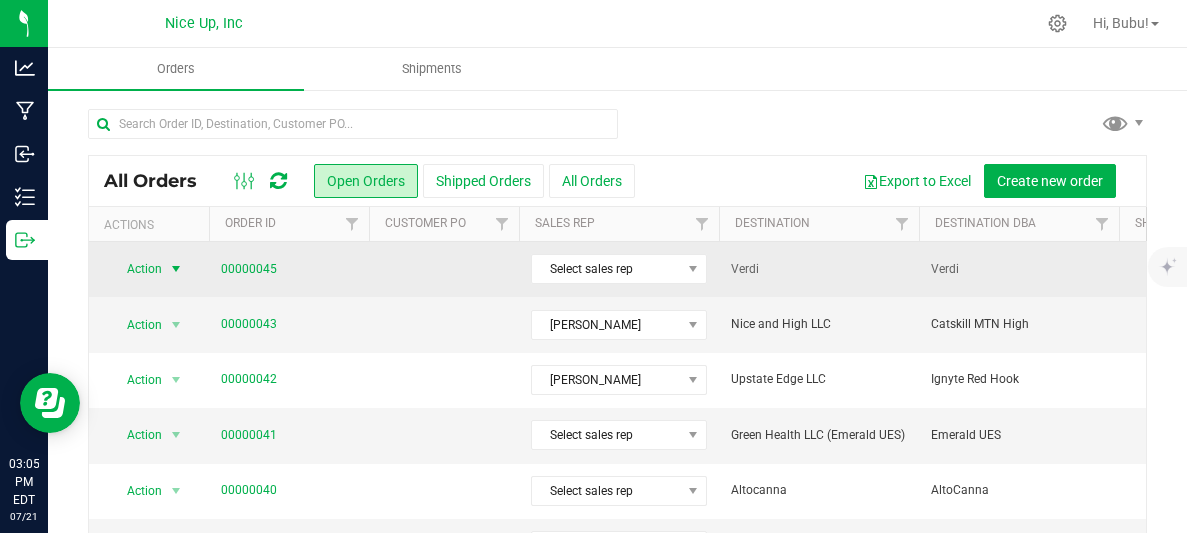 click at bounding box center [176, 269] 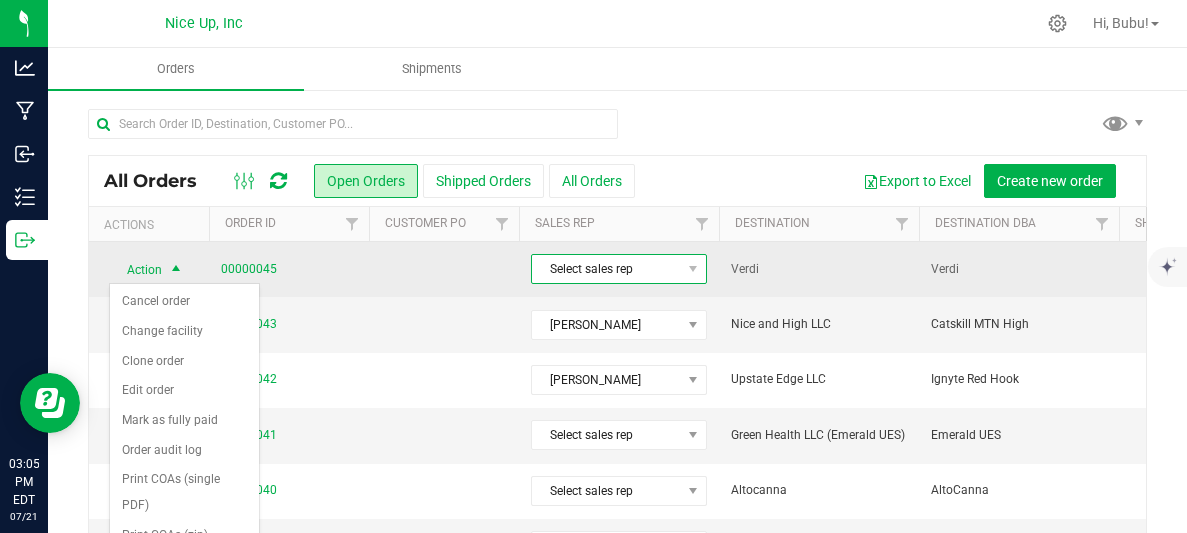 click on "Select sales rep" at bounding box center (606, 269) 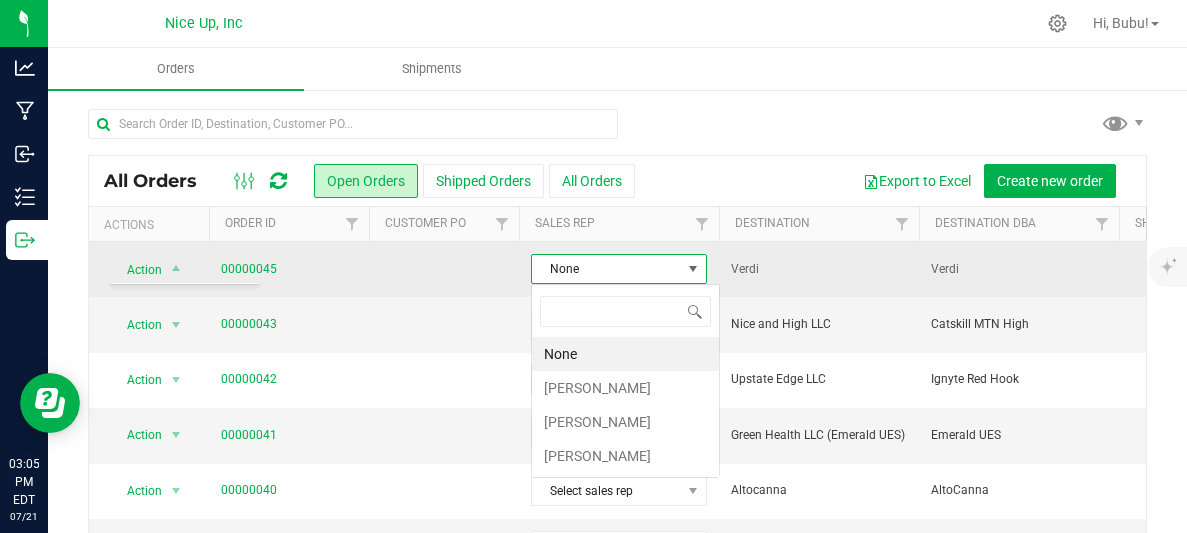 scroll, scrollTop: 99970, scrollLeft: 99823, axis: both 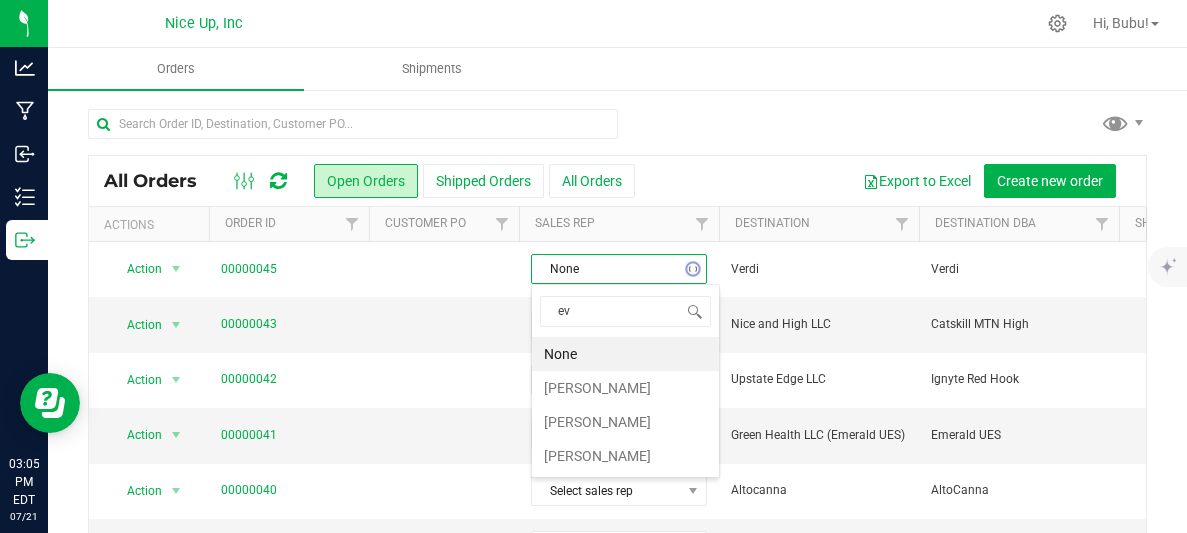 type on "eva" 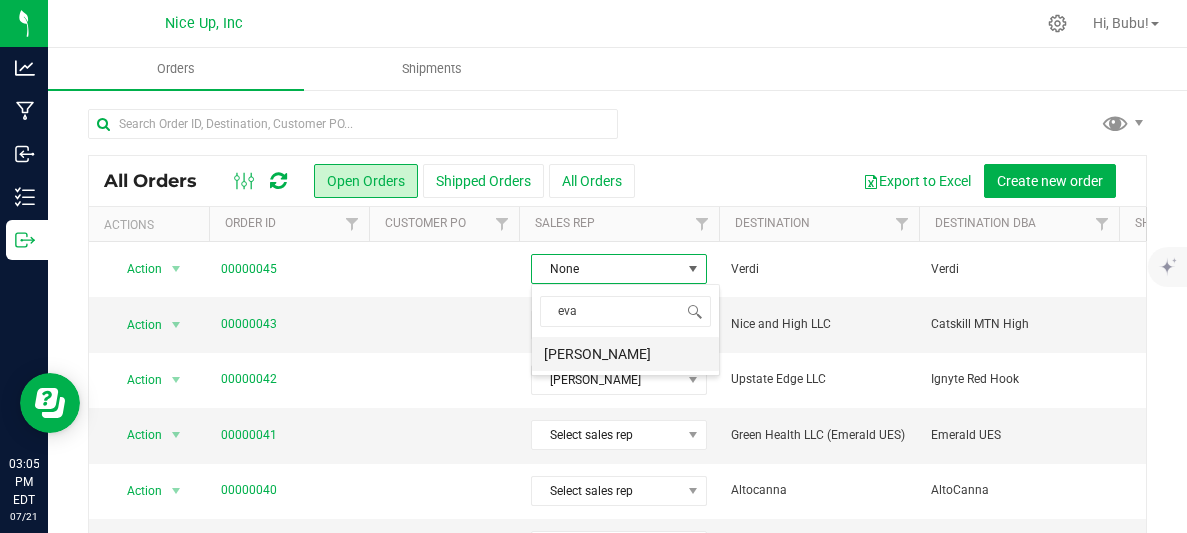 click on "Evan P" at bounding box center [625, 354] 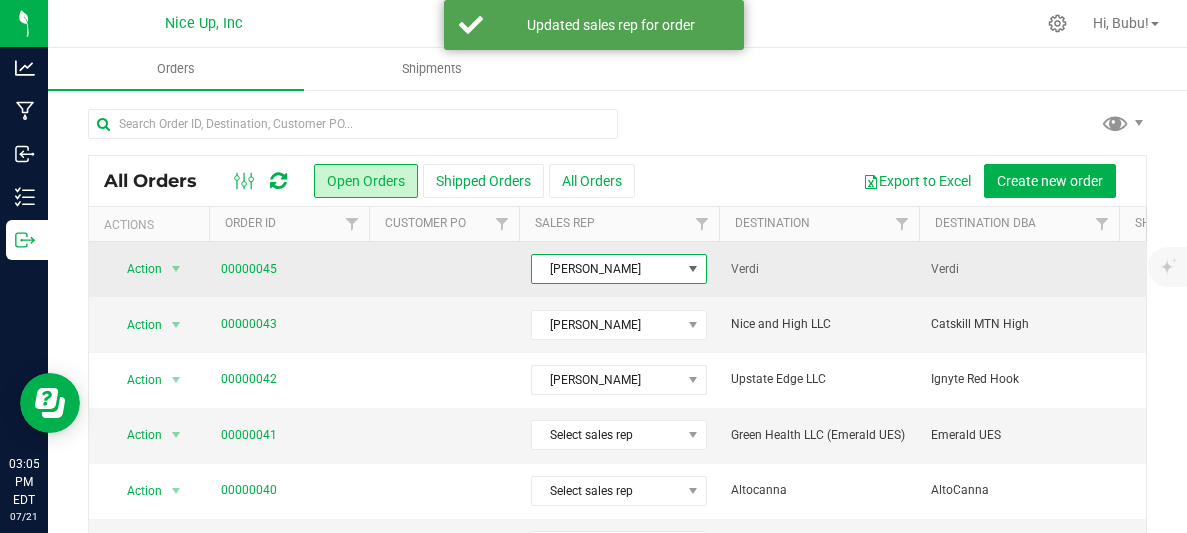 click at bounding box center [444, 269] 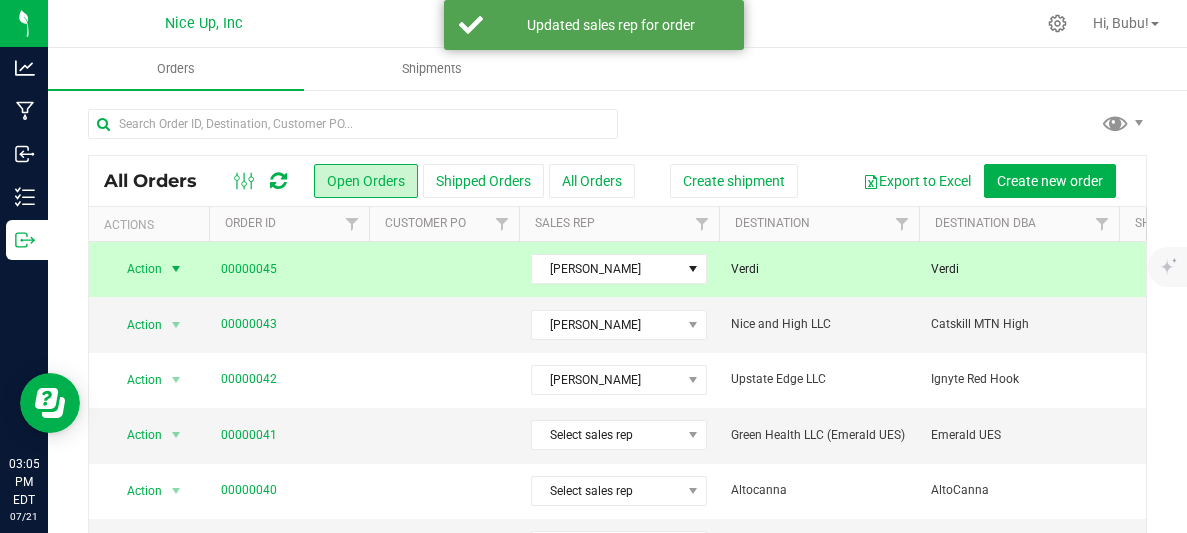 click on "Action" at bounding box center (136, 269) 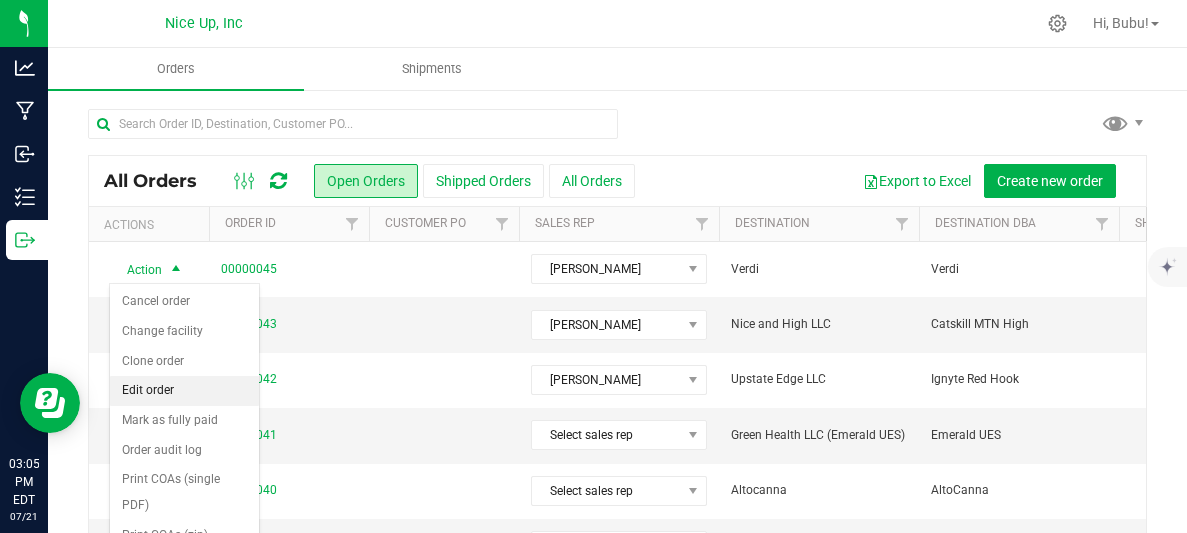 click on "Edit order" at bounding box center (184, 391) 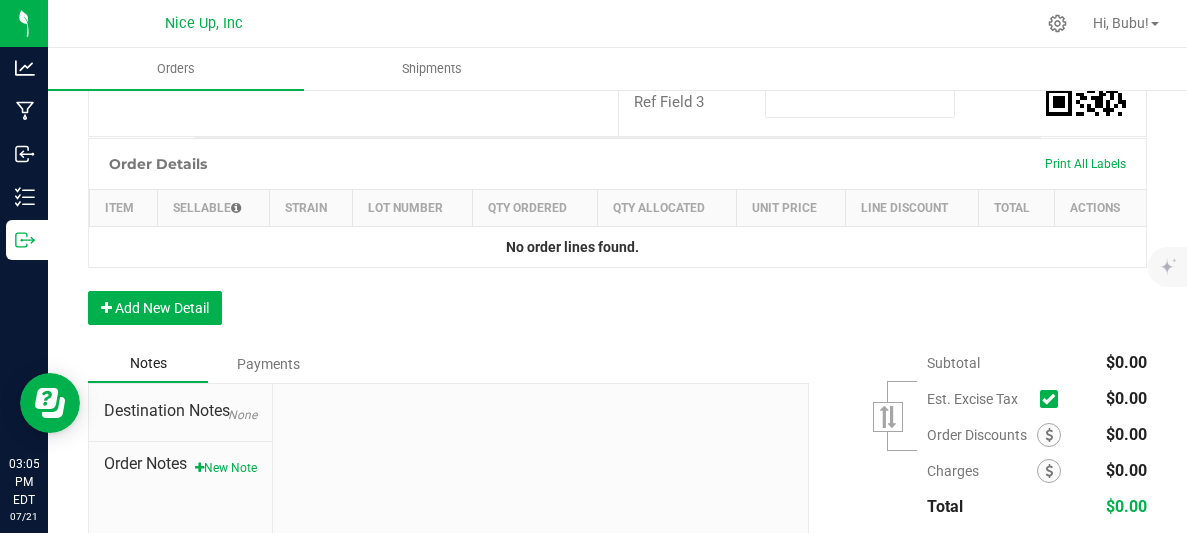 scroll, scrollTop: 466, scrollLeft: 0, axis: vertical 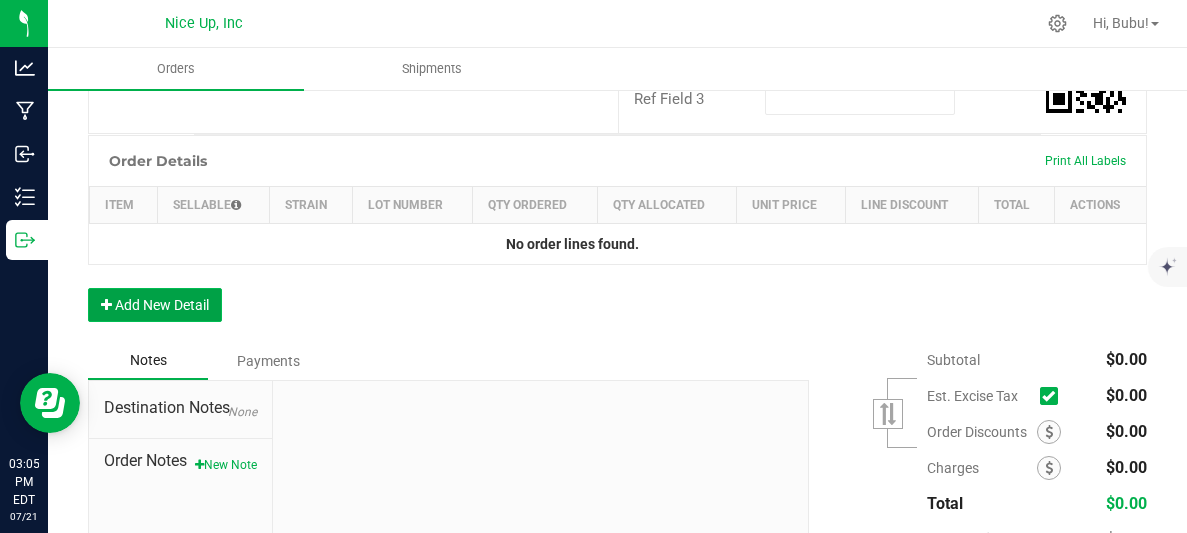 click on "Add New Detail" at bounding box center [155, 305] 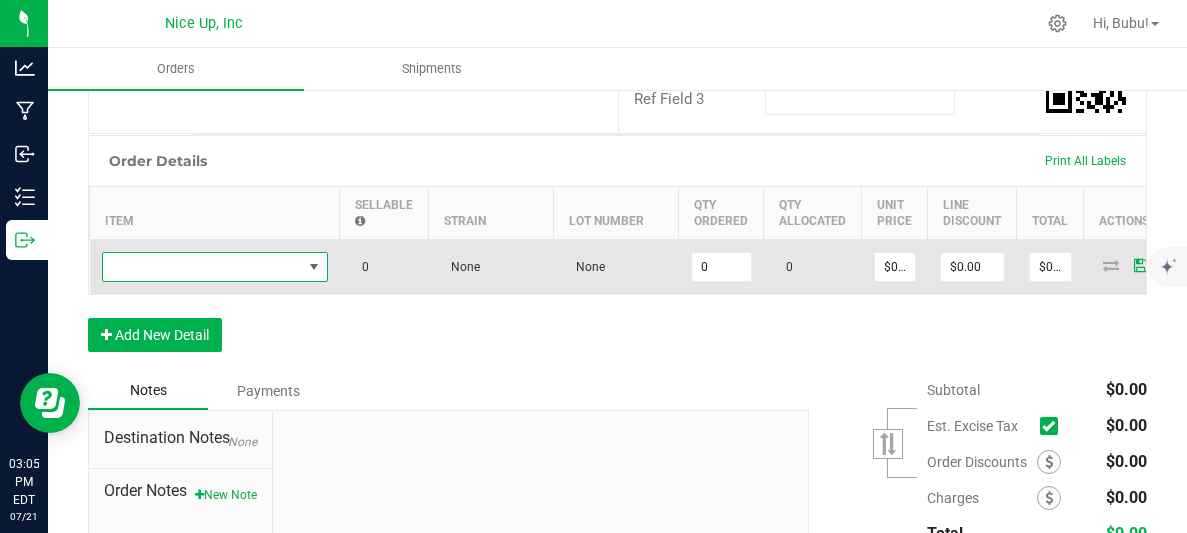 click at bounding box center [202, 267] 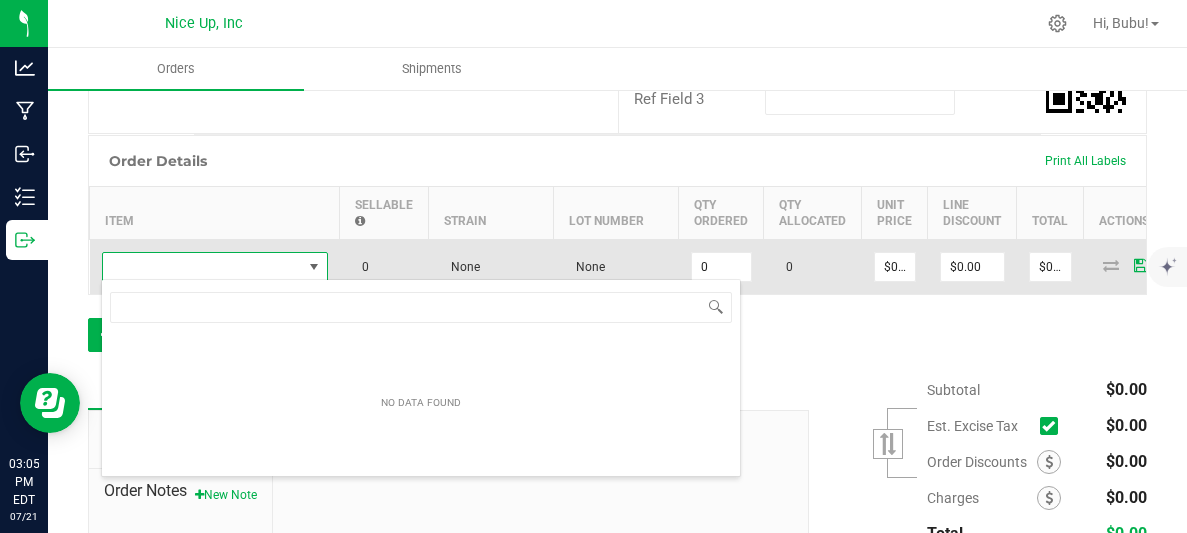 scroll, scrollTop: 99970, scrollLeft: 99774, axis: both 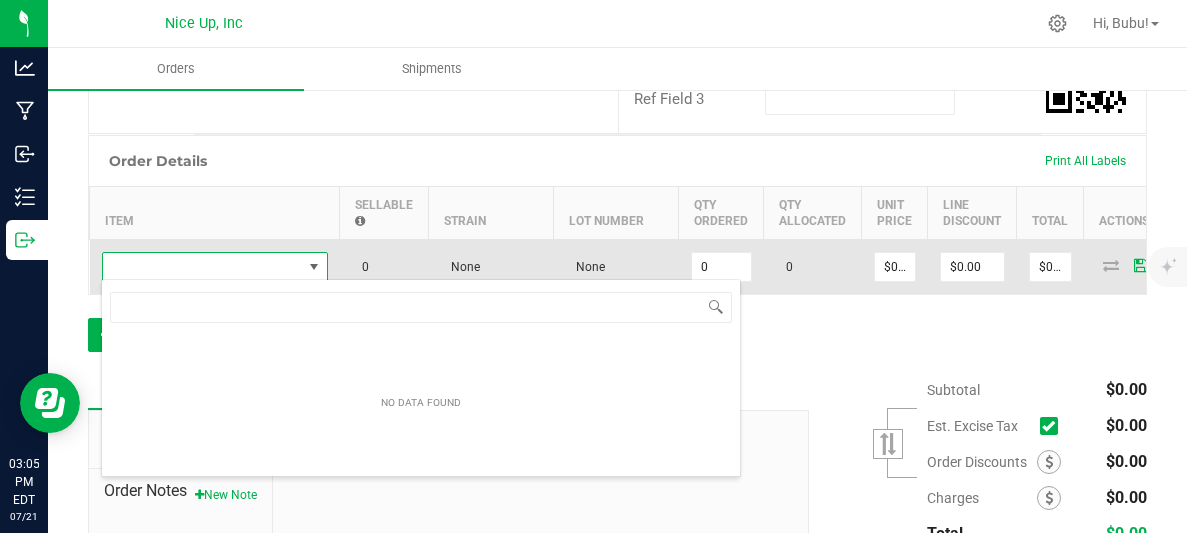 type on "v" 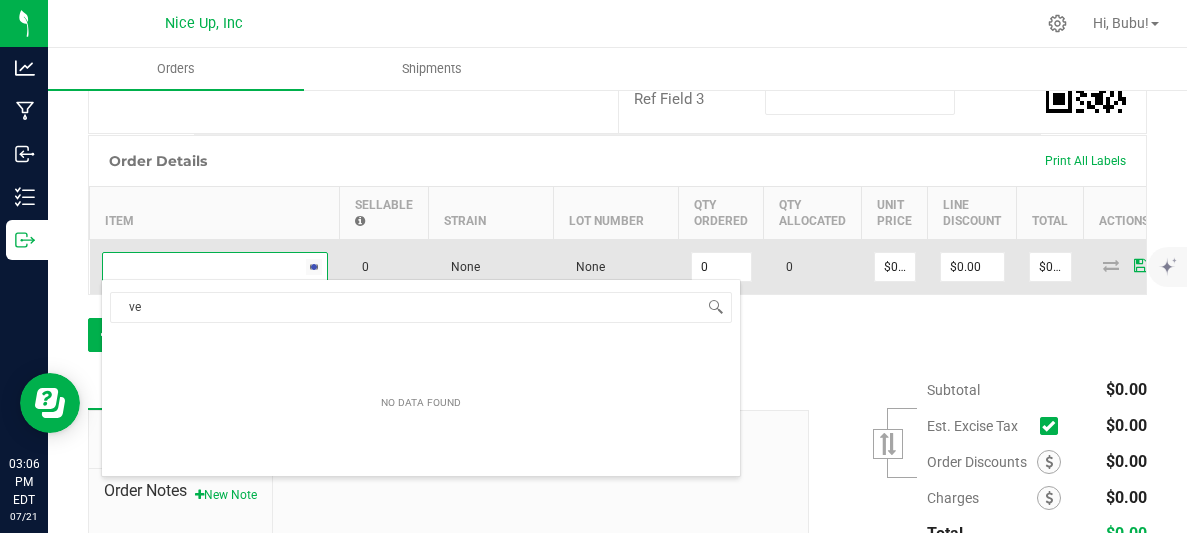 type on "v" 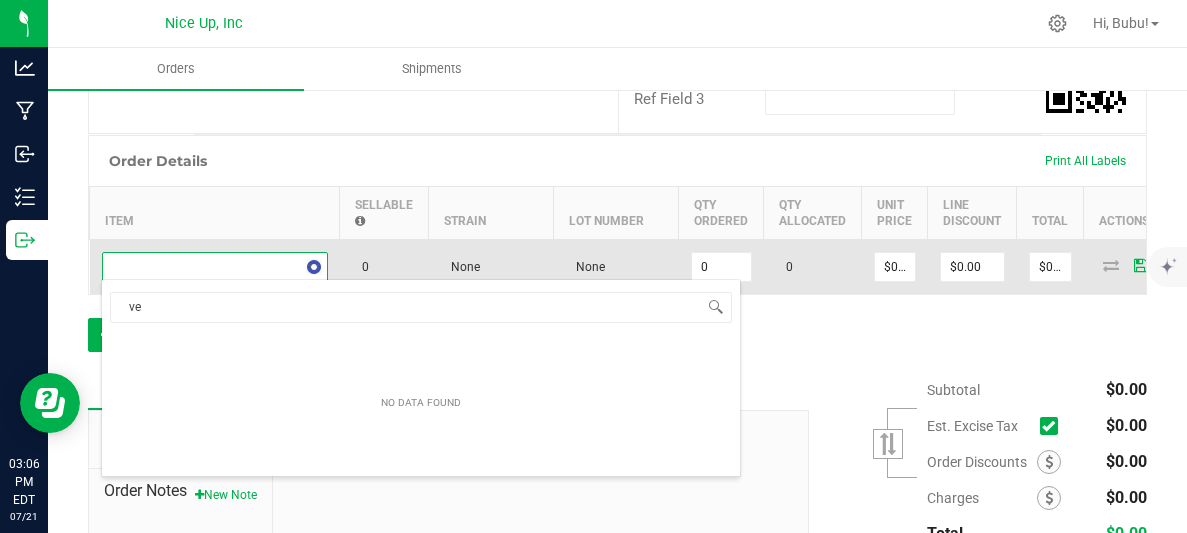 type on "v" 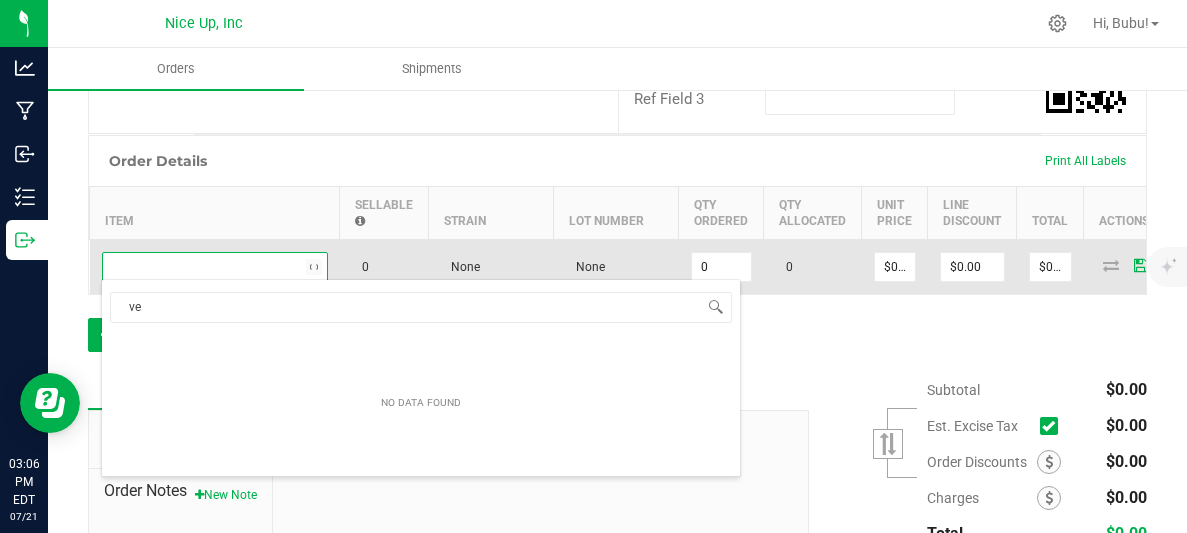 type on "v" 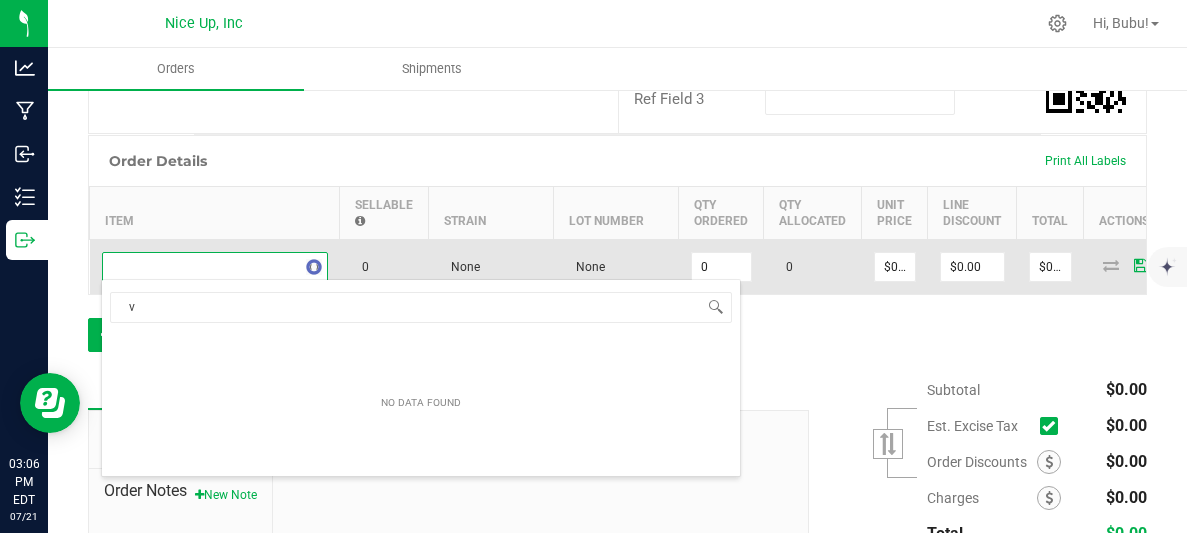 type 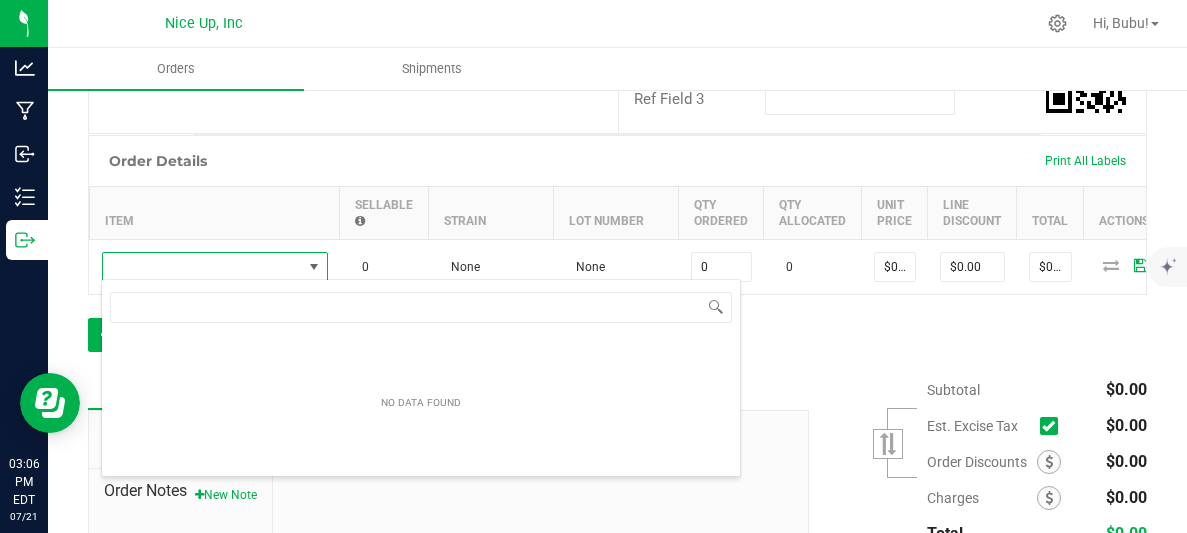click on "Order Details Print All Labels" at bounding box center (617, 161) 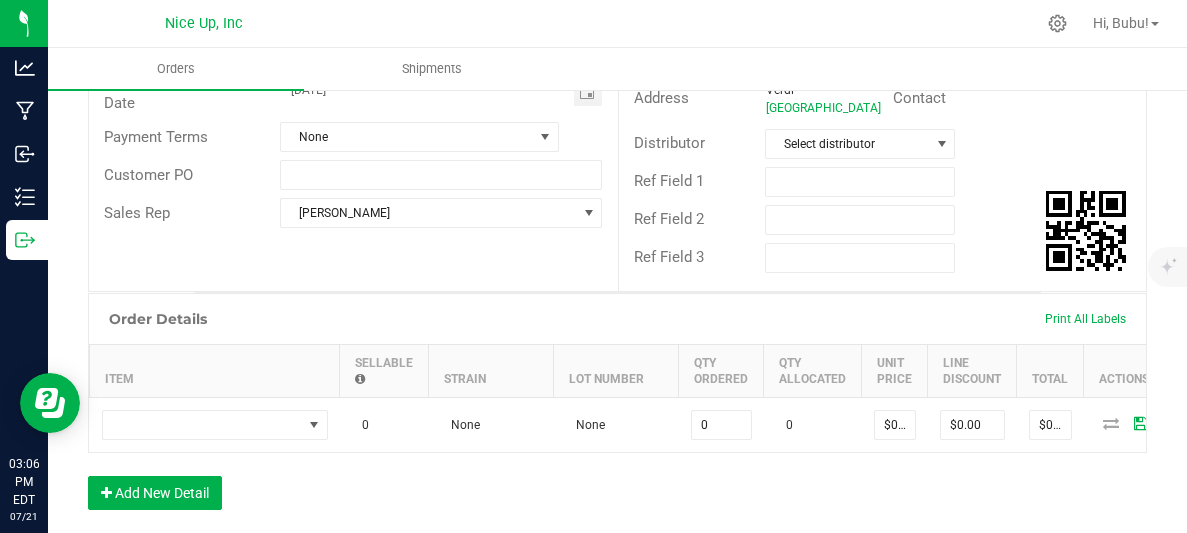 scroll, scrollTop: 311, scrollLeft: 0, axis: vertical 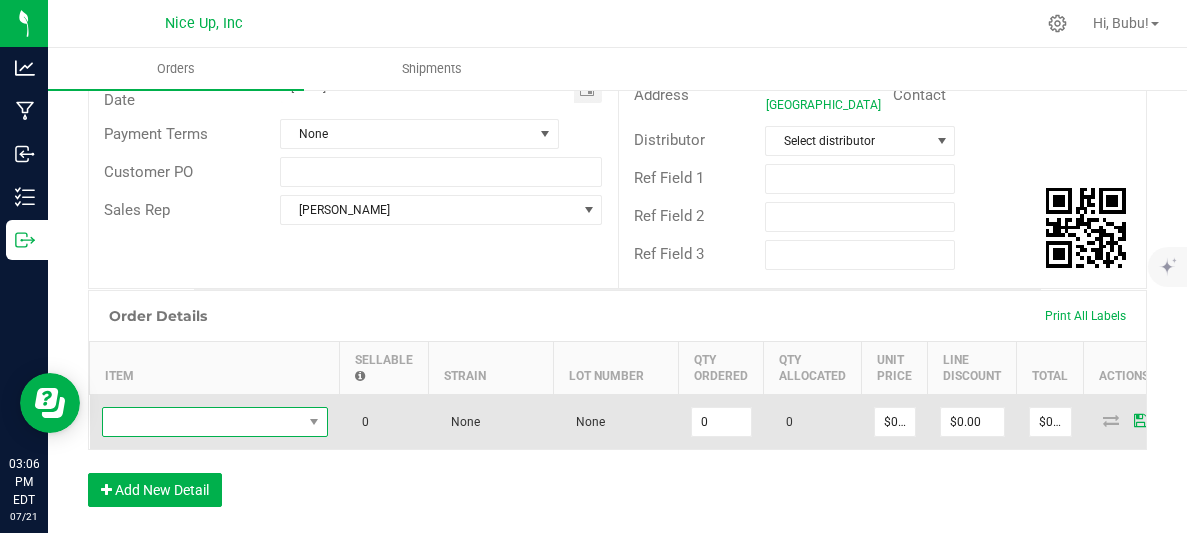 click at bounding box center [202, 422] 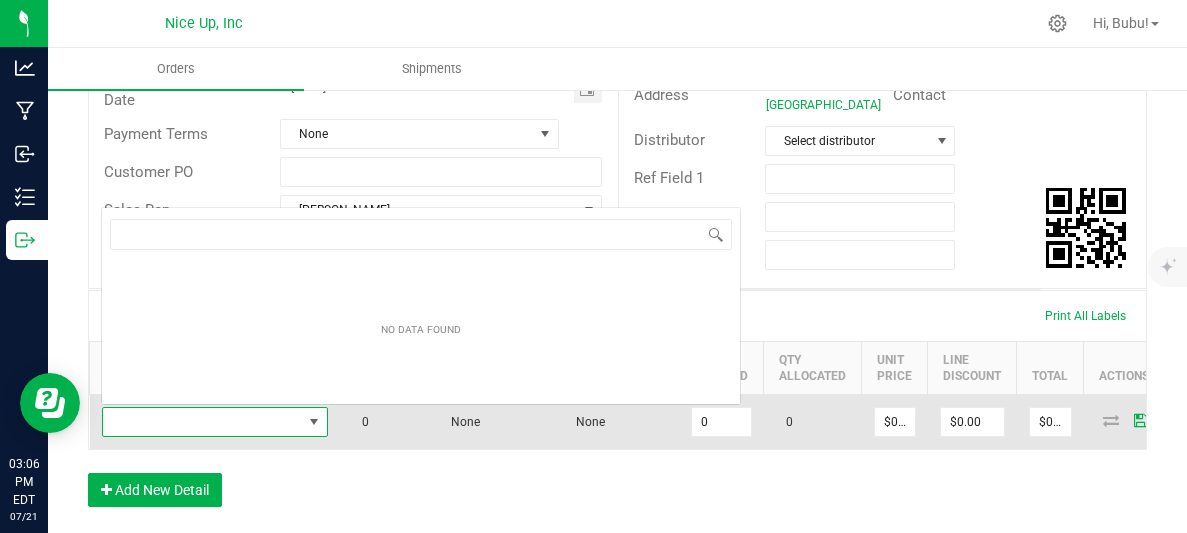 scroll, scrollTop: 0, scrollLeft: 0, axis: both 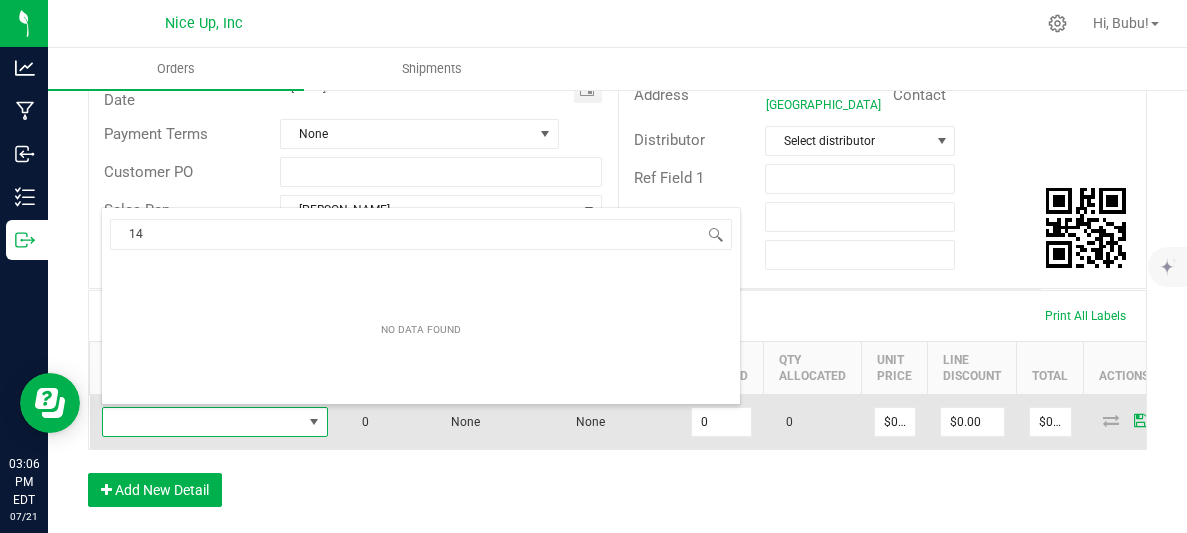 type on "1" 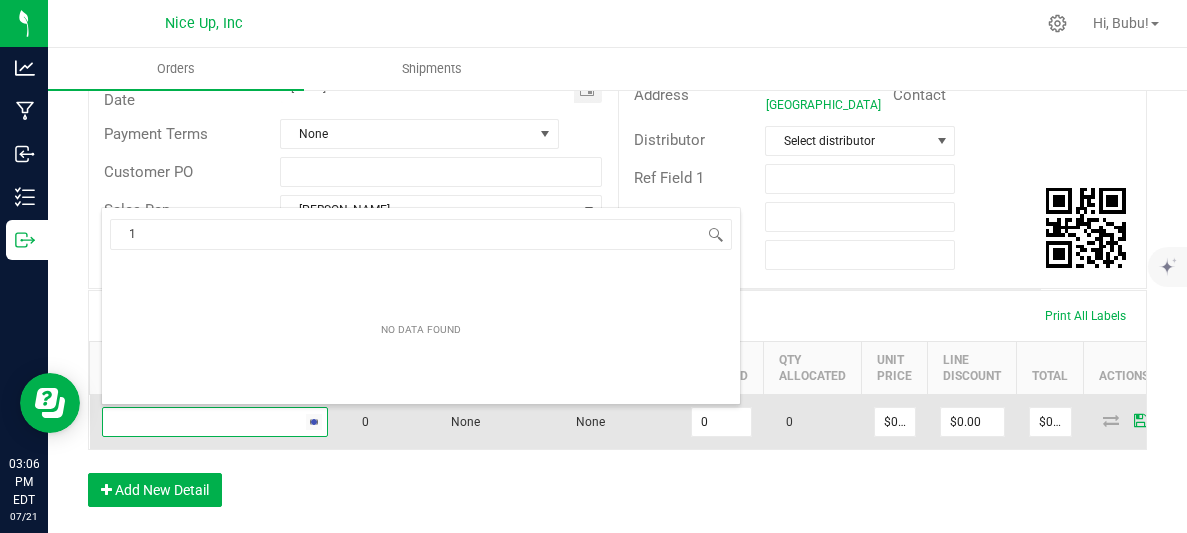 type 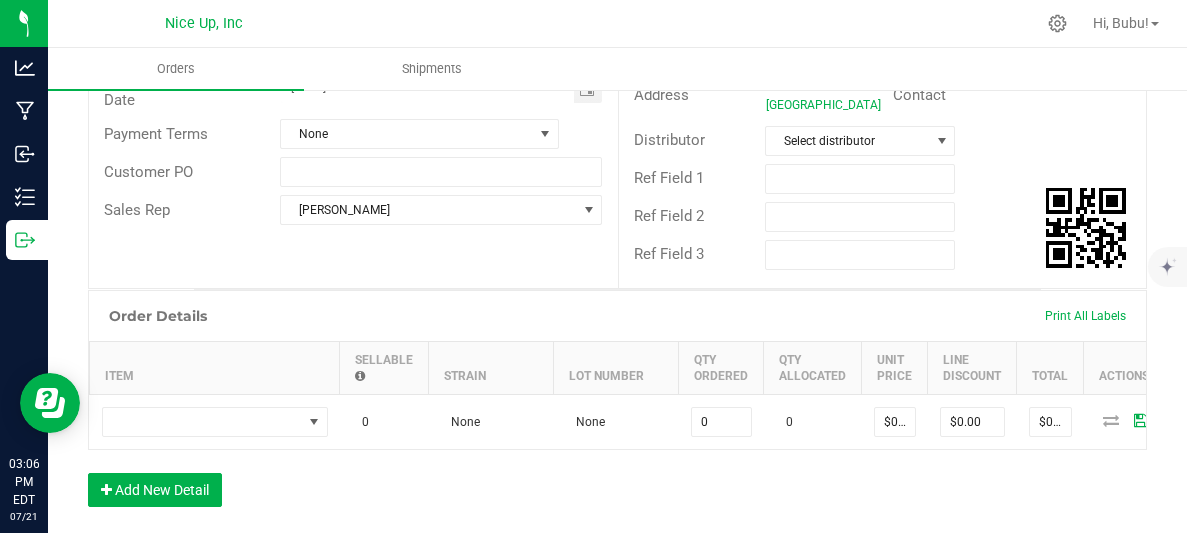 click on "Orders
Shipments" at bounding box center [641, 69] 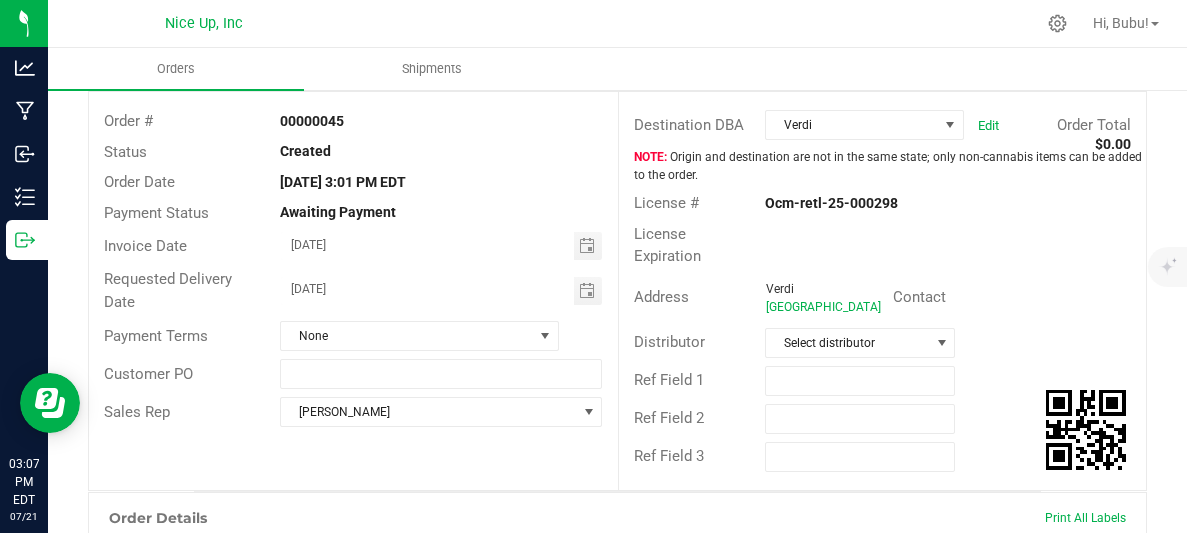 scroll, scrollTop: 0, scrollLeft: 0, axis: both 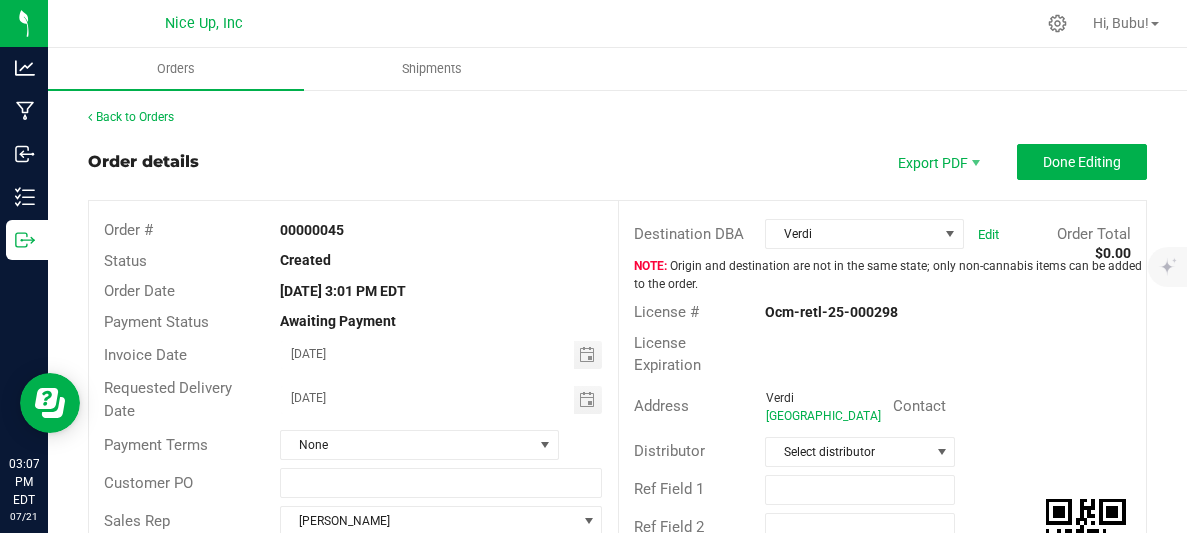 click on "Select distributor" at bounding box center [860, 452] 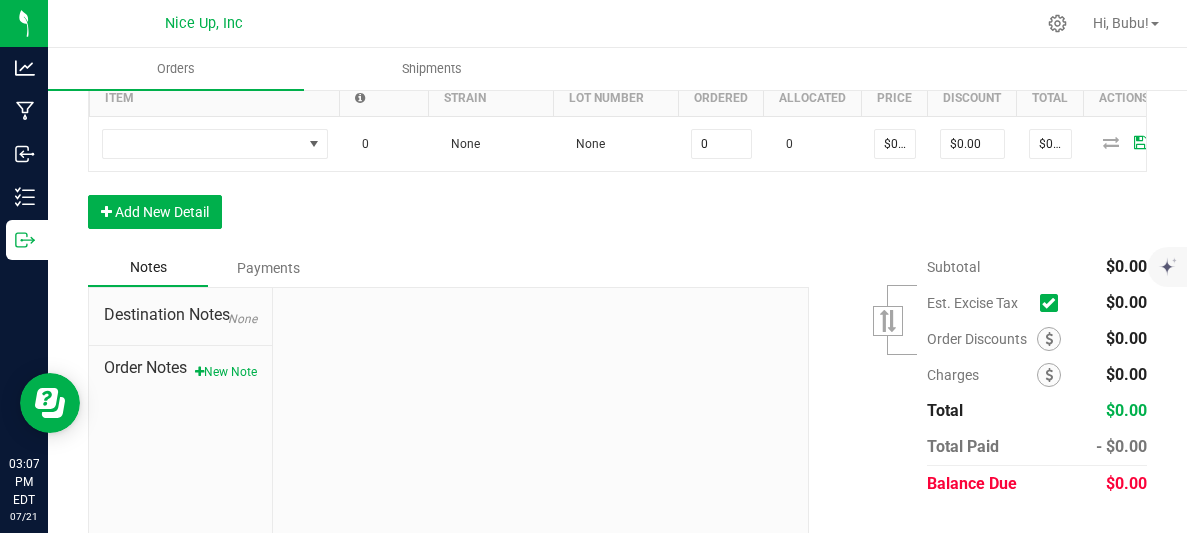 scroll, scrollTop: 0, scrollLeft: 0, axis: both 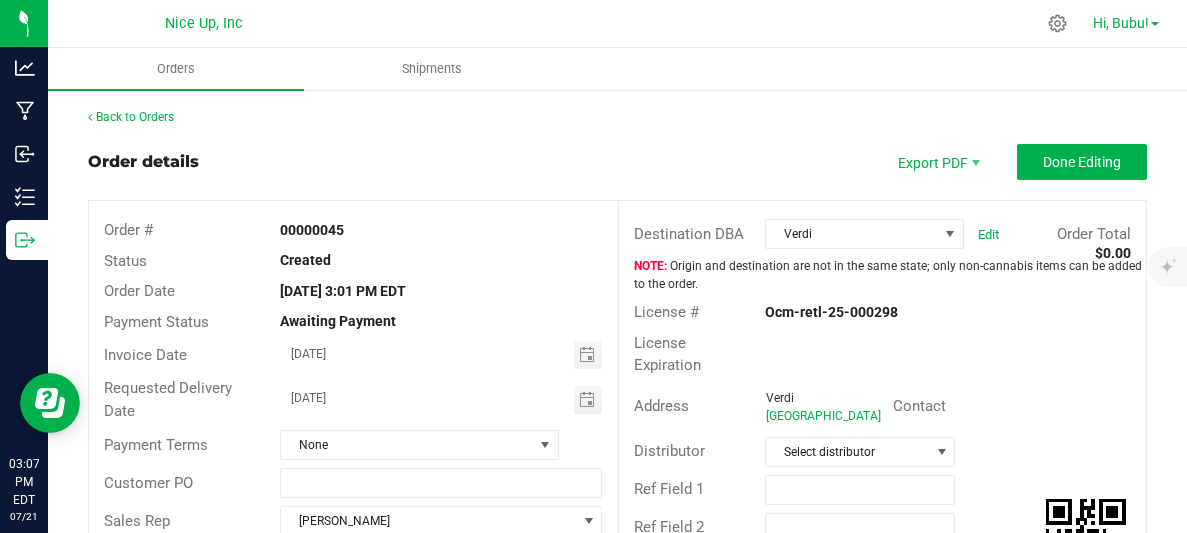 click on "Hi, Bubu!" at bounding box center (1121, 23) 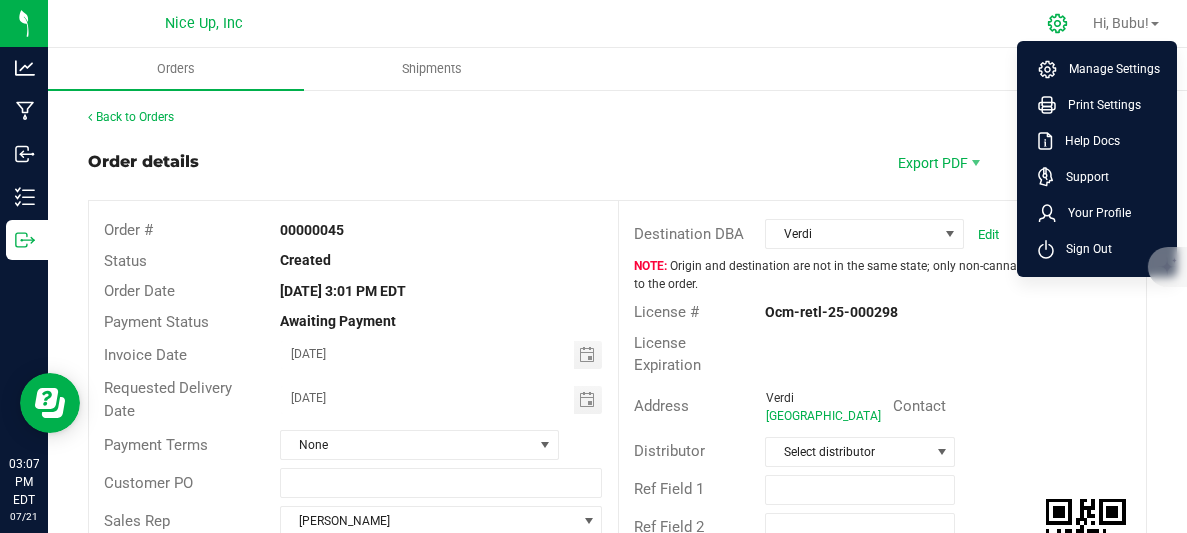 click 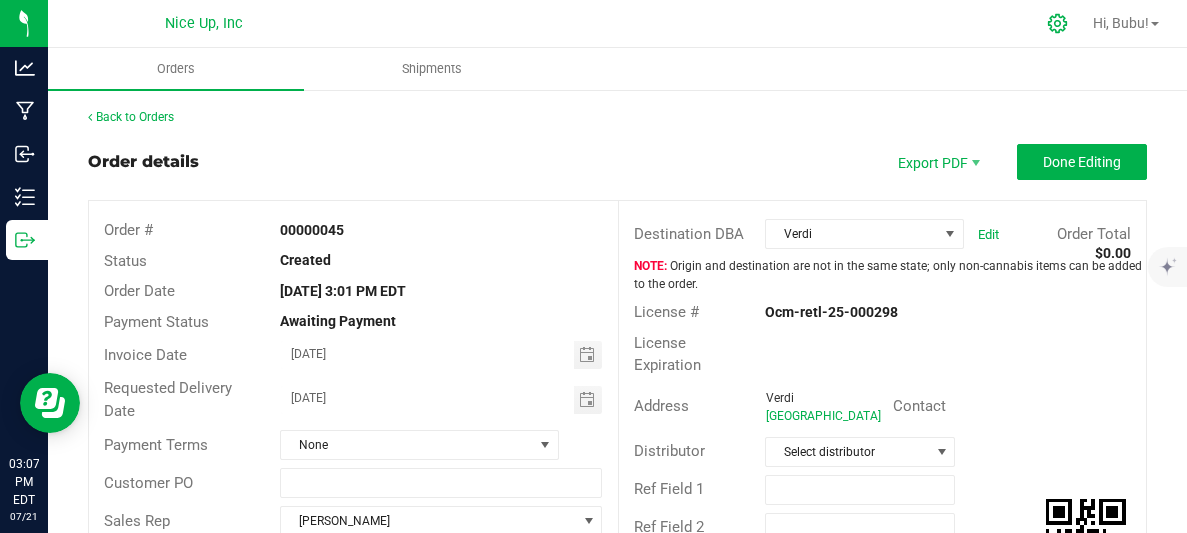 click 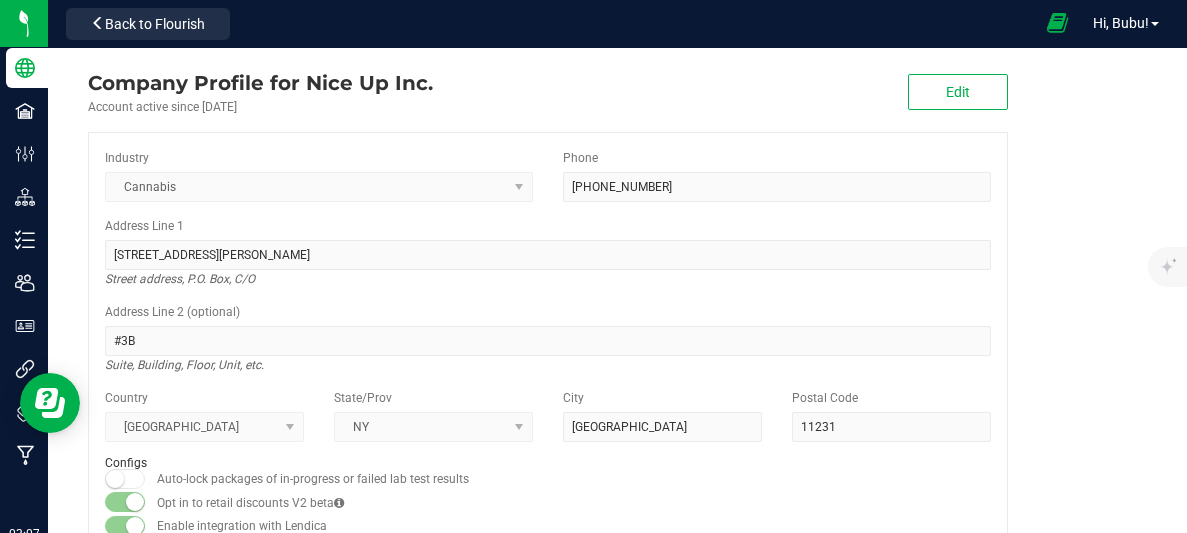 click at bounding box center [1058, 23] 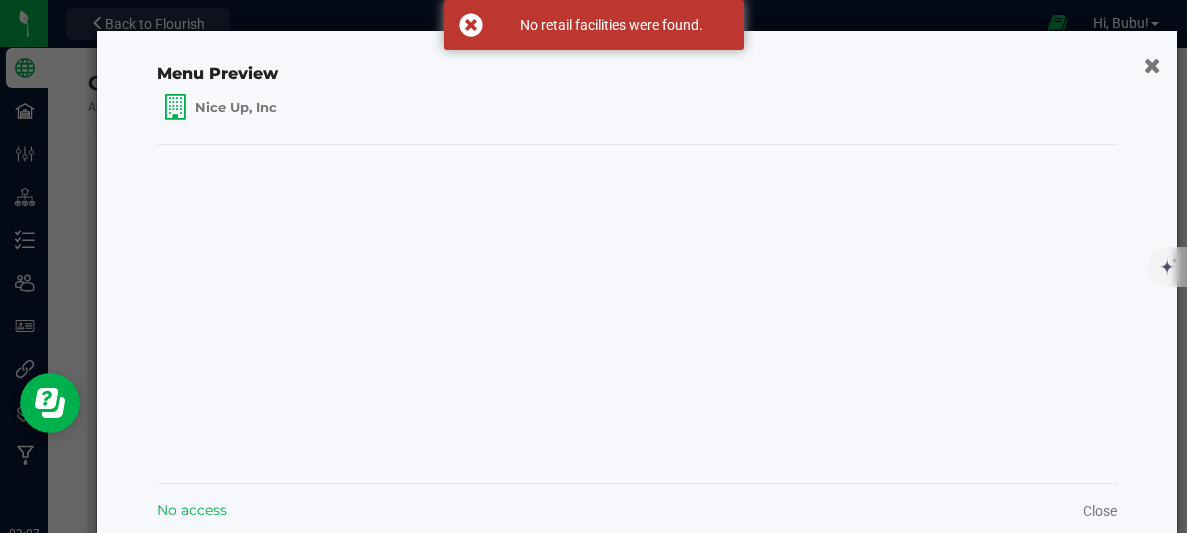 click 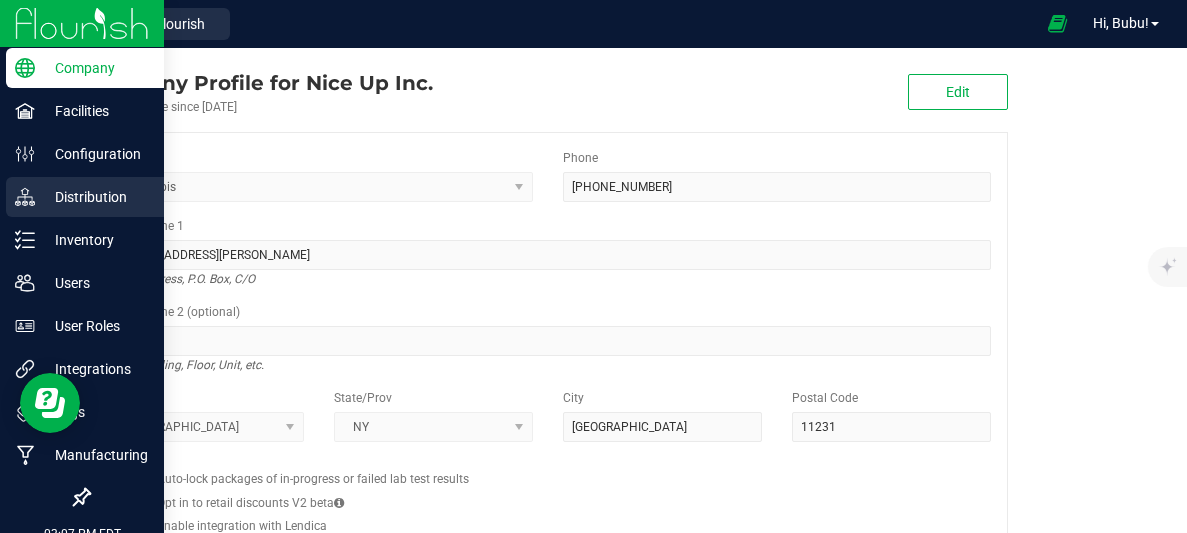click on "Distribution" at bounding box center [95, 197] 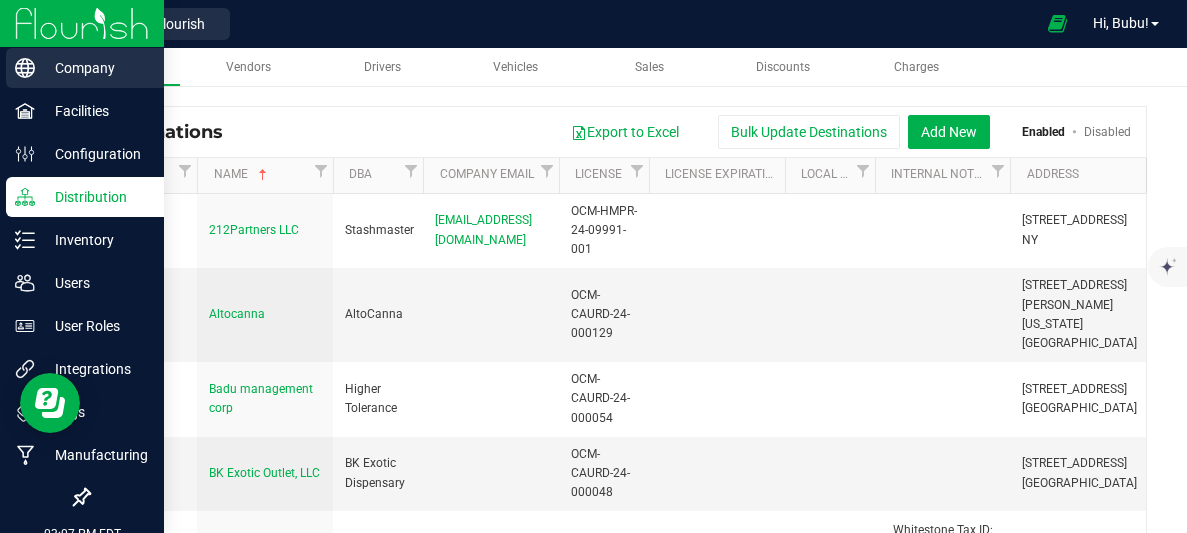 click on "Company" at bounding box center [85, 68] 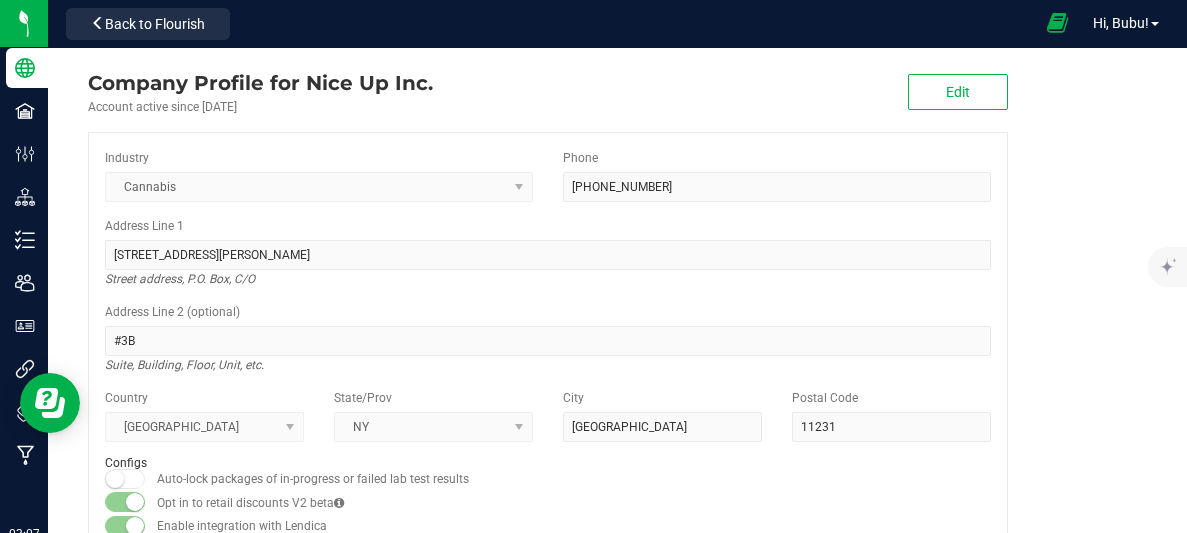 click at bounding box center (1057, 23) 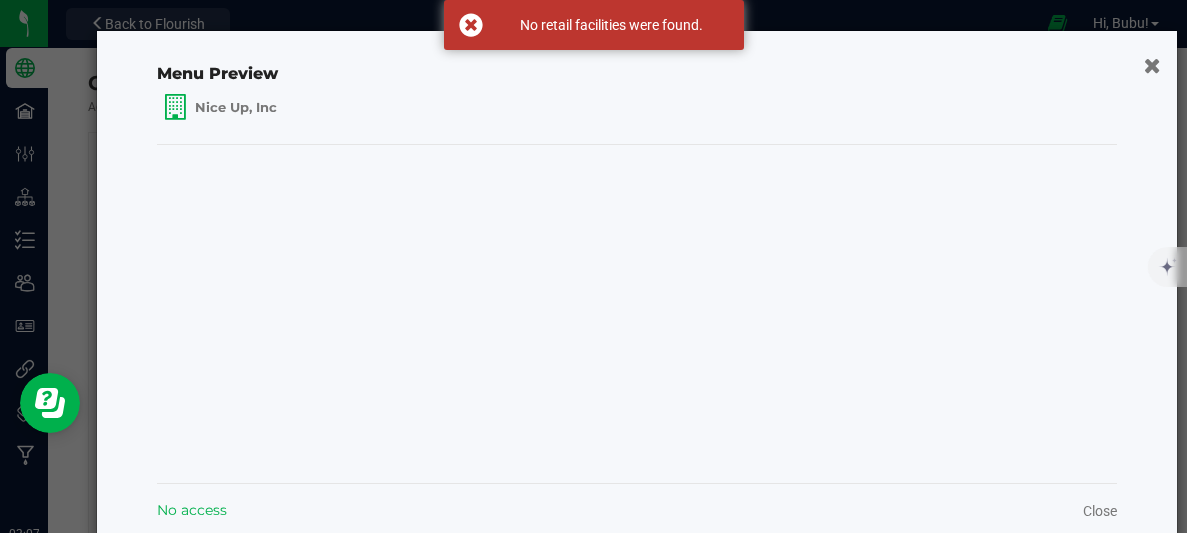 click 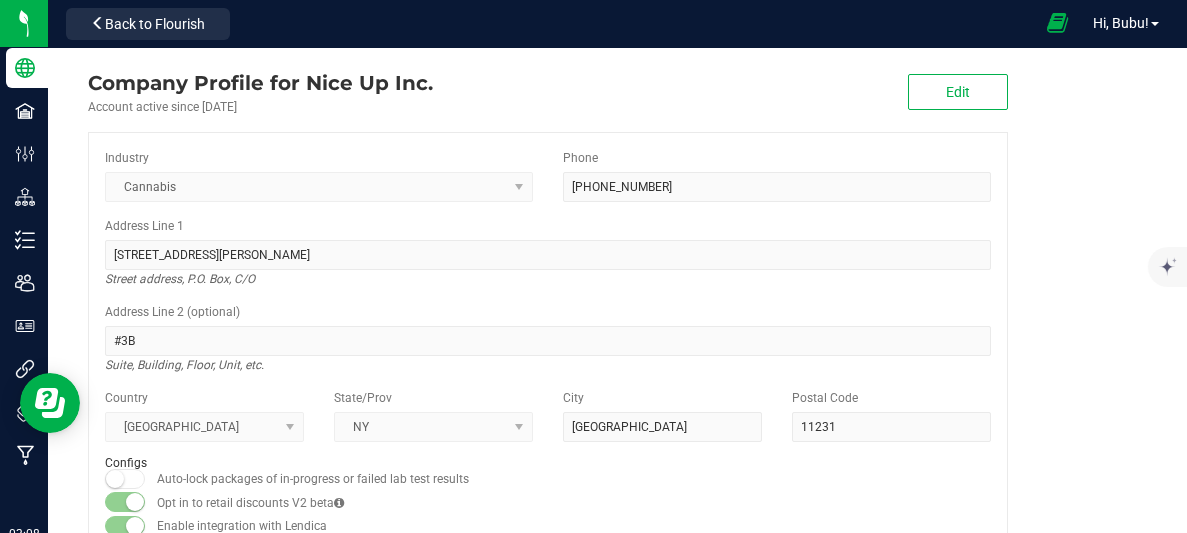 click at bounding box center (1058, 23) 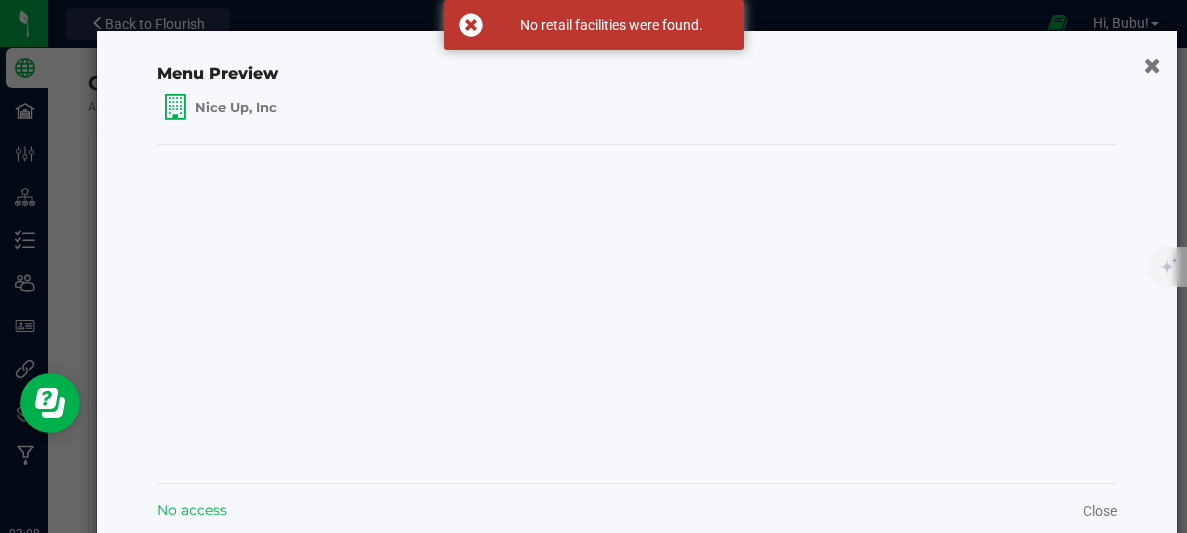 click 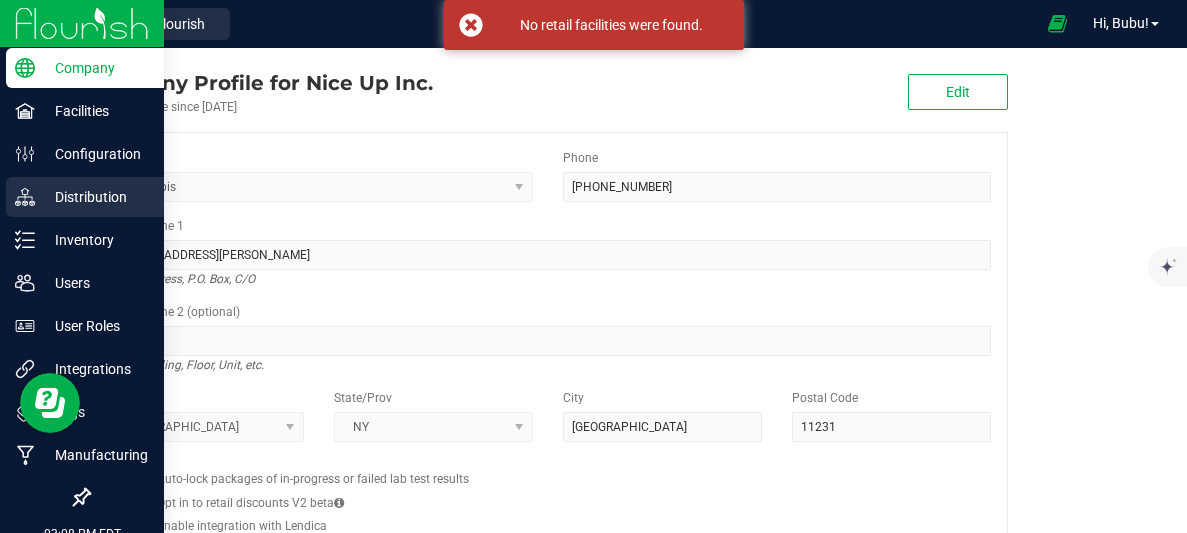 click on "Distribution" at bounding box center (95, 197) 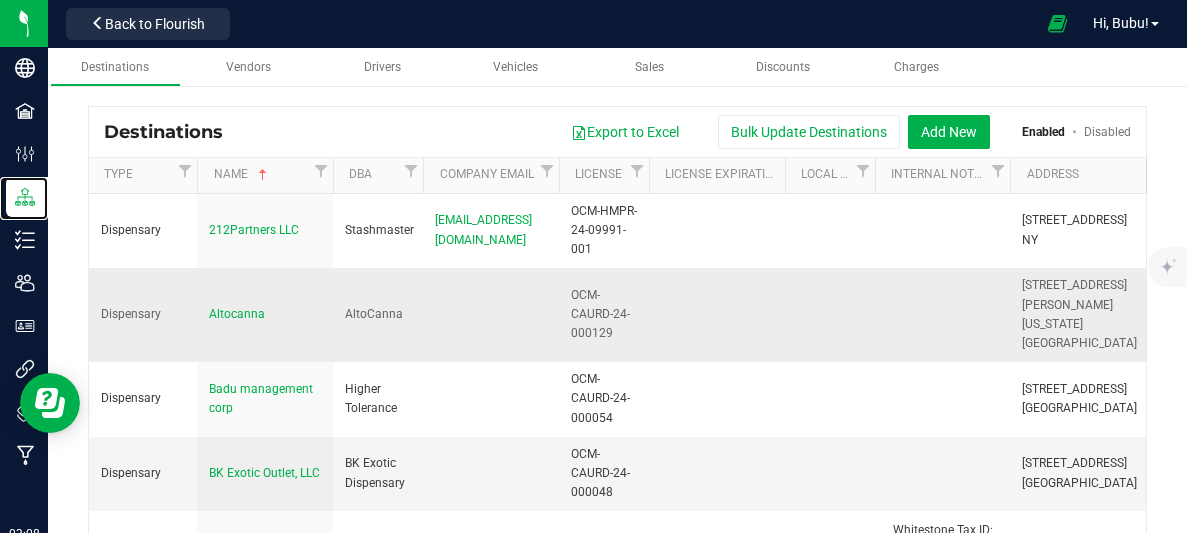 scroll, scrollTop: 1843, scrollLeft: 0, axis: vertical 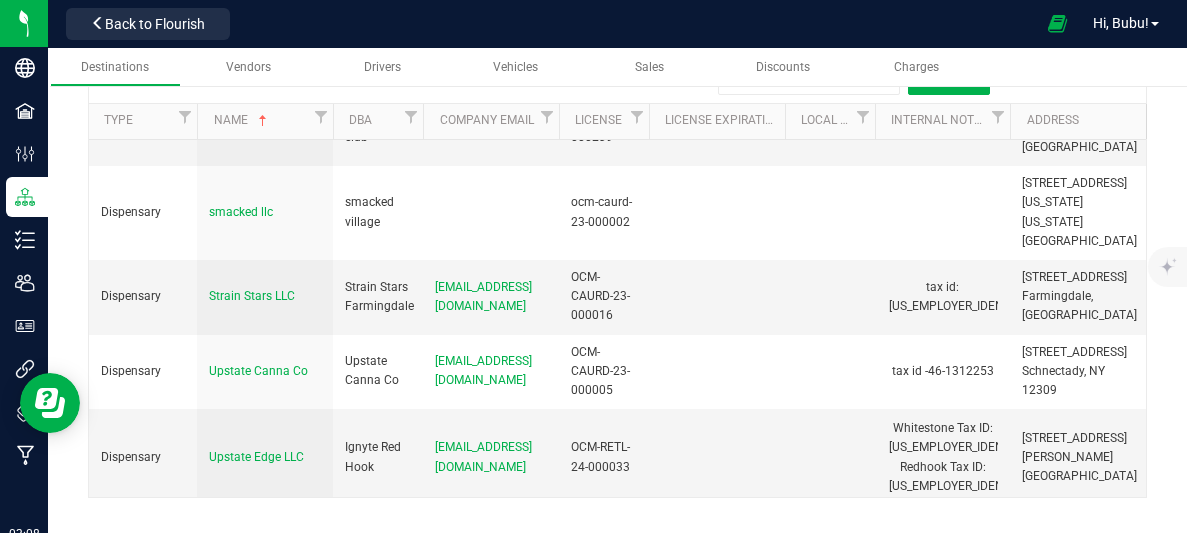 click on "Verdi Chelsea" at bounding box center [246, 599] 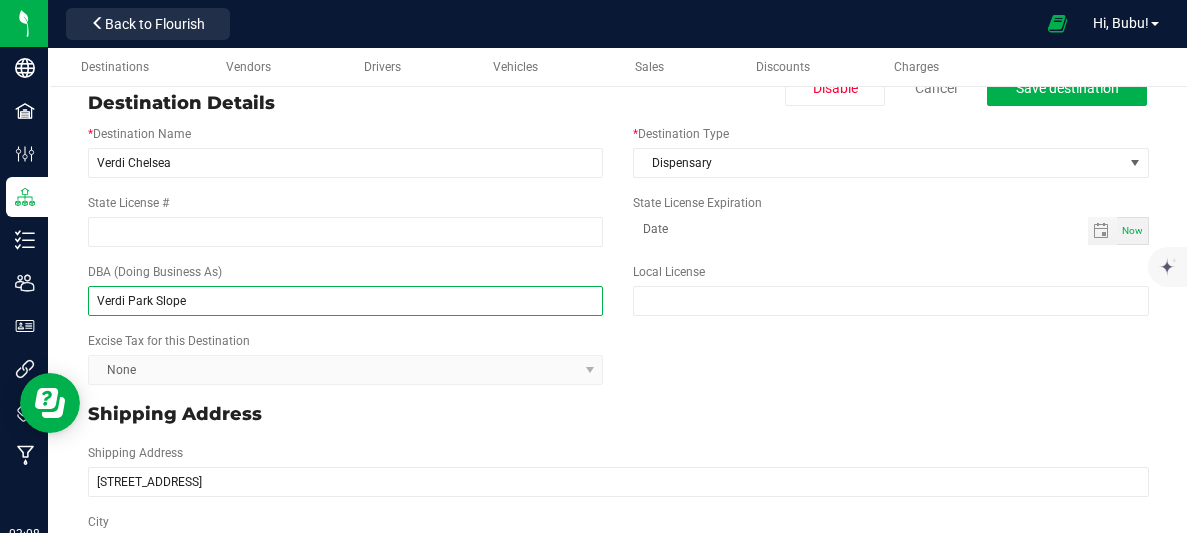 click on "Verdi Park Slope" at bounding box center (345, 301) 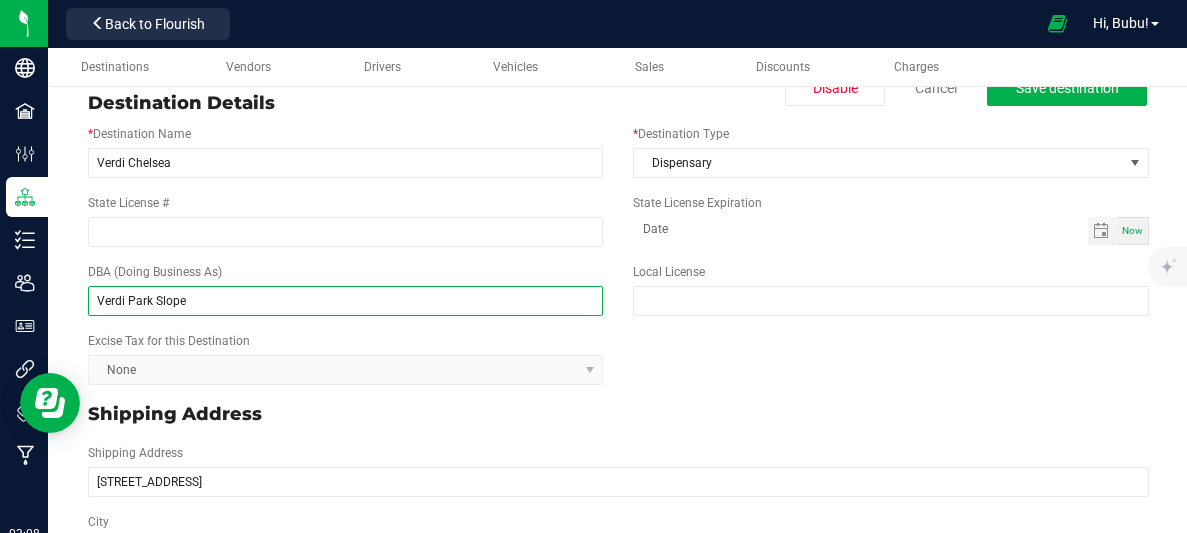 drag, startPoint x: 197, startPoint y: 302, endPoint x: 128, endPoint y: 309, distance: 69.354164 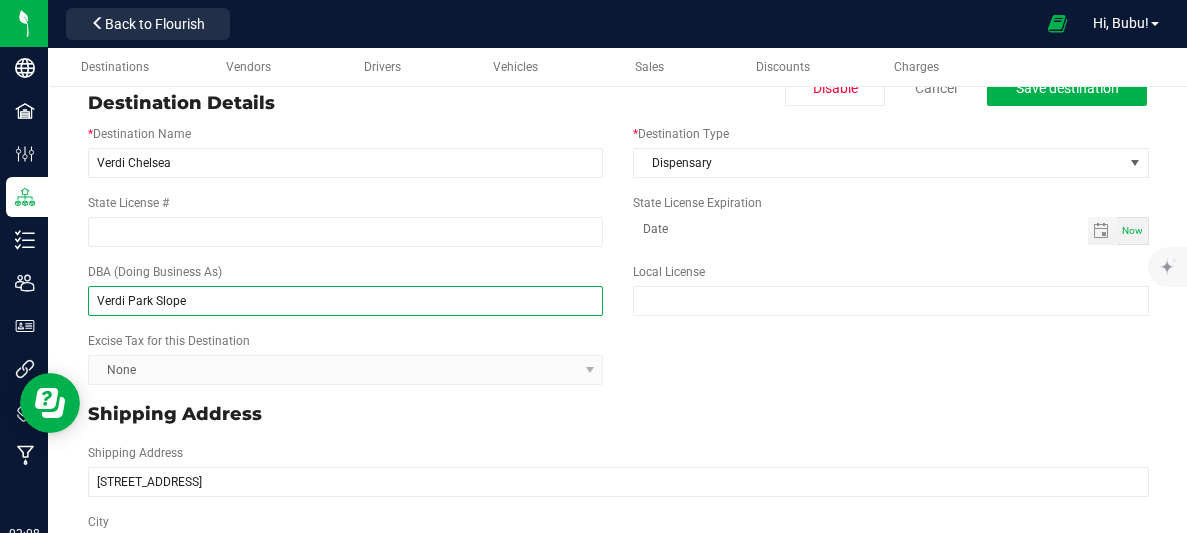 click on "Verdi Park Slope" at bounding box center (345, 301) 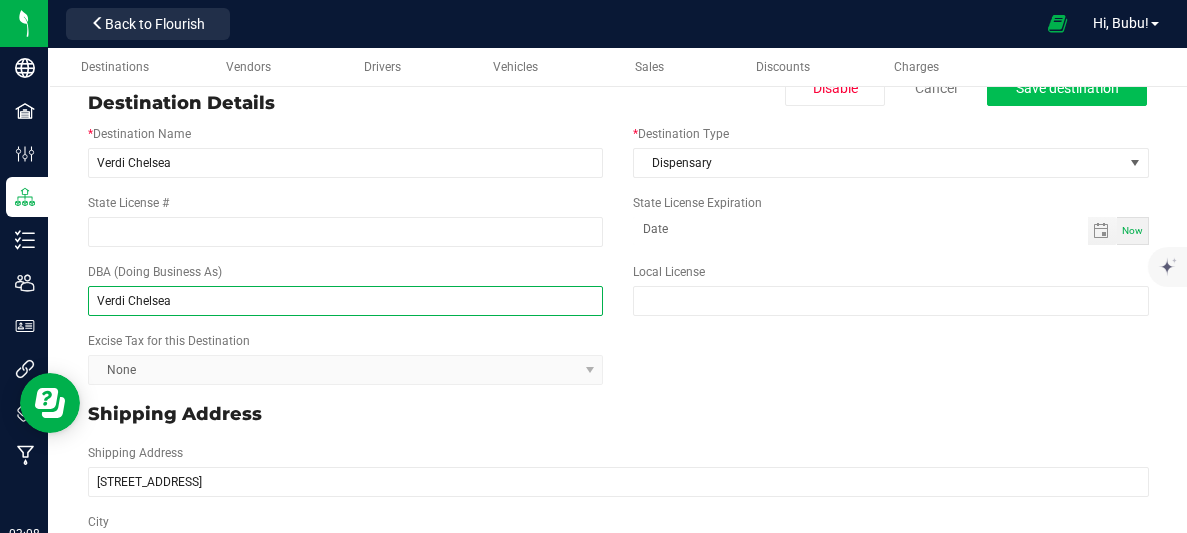 type on "Verdi Chelsea" 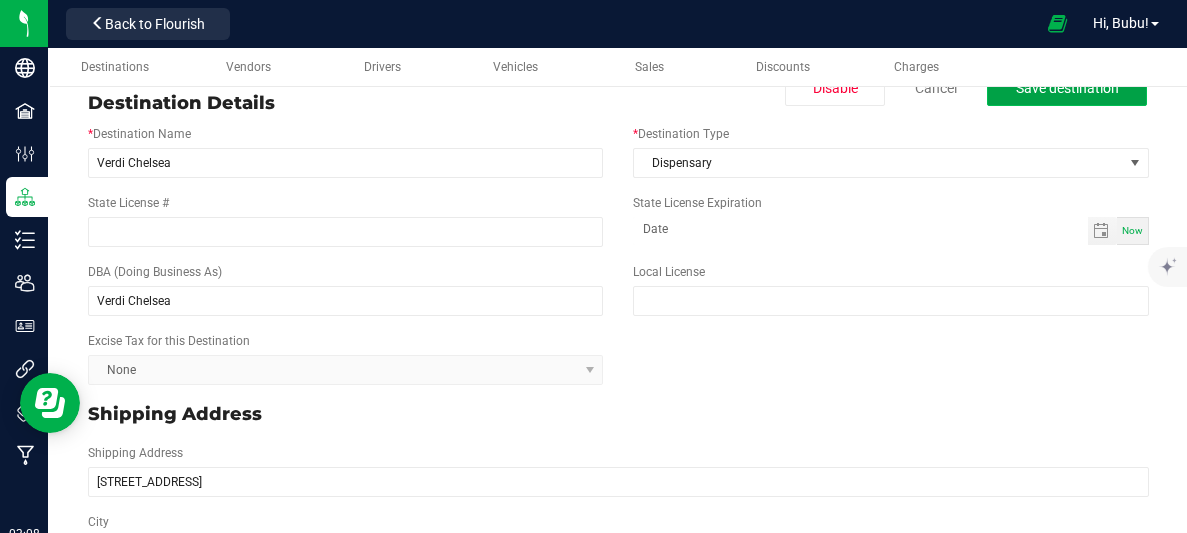 click on "Save destination" 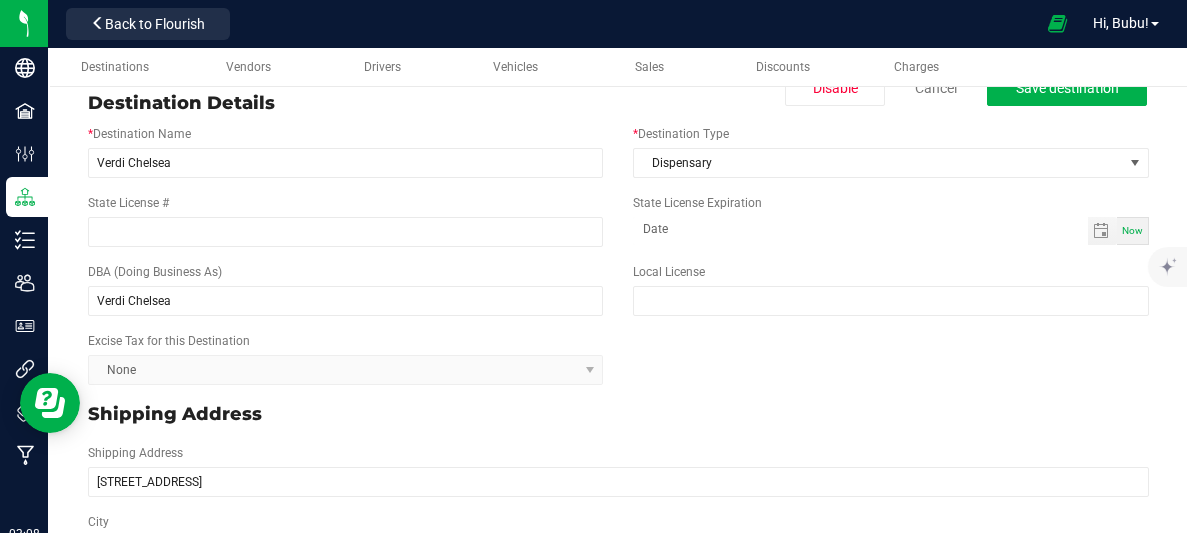 click on "State License #" at bounding box center (345, 220) 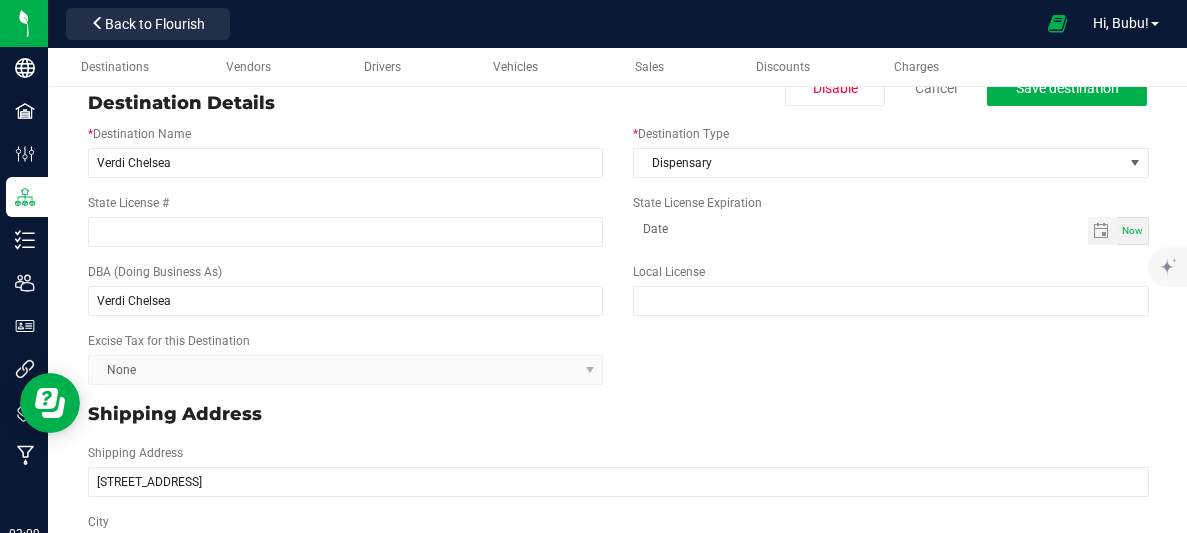 click on "DBA (Doing Business As)    Verdi Chelsea  Local License" at bounding box center (618, 289) 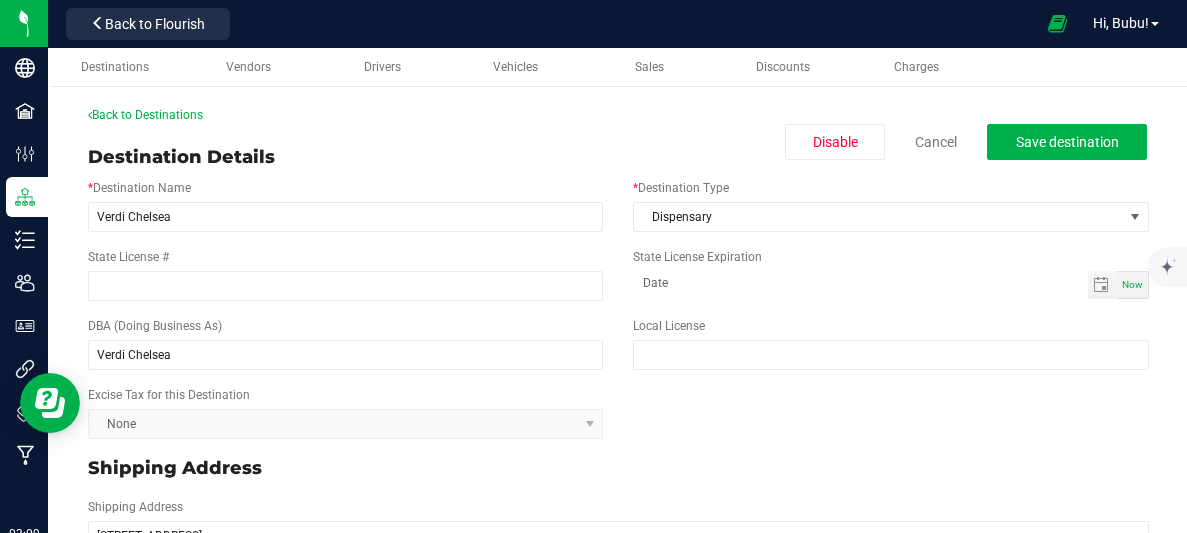 scroll, scrollTop: 0, scrollLeft: 0, axis: both 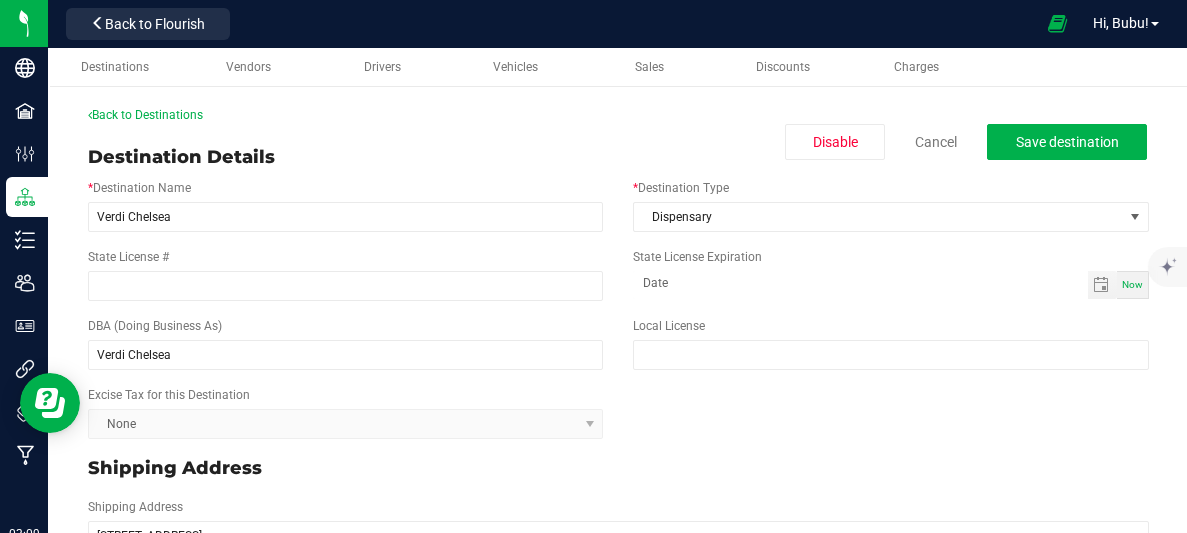 click on "Destinations   Vendors   Drivers   Vehicles   Sales   Discounts   Charges" at bounding box center (643, 67) 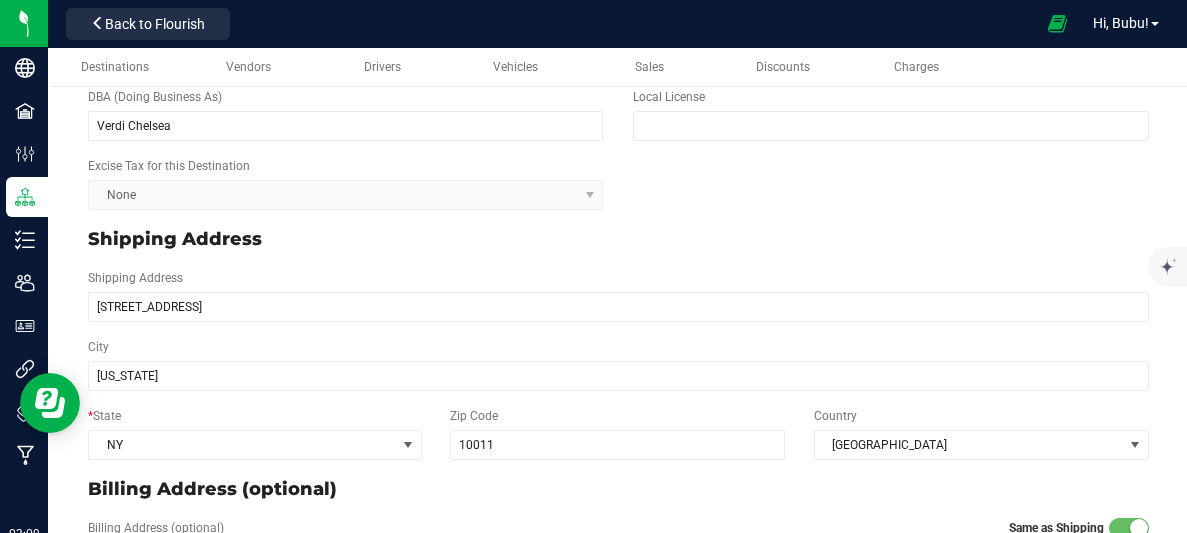 scroll, scrollTop: 0, scrollLeft: 0, axis: both 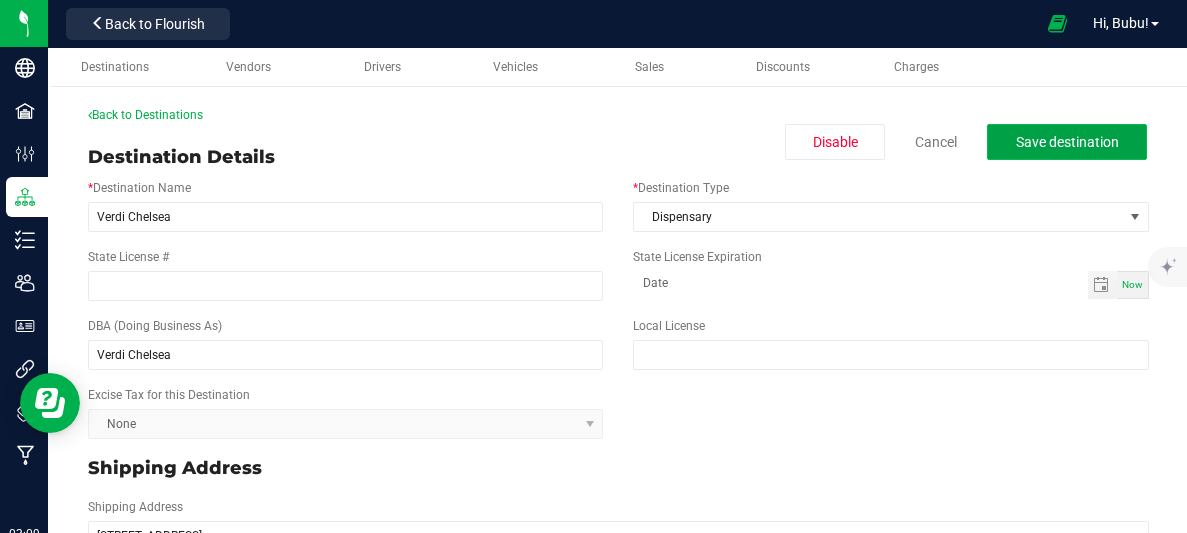 click on "Save destination" 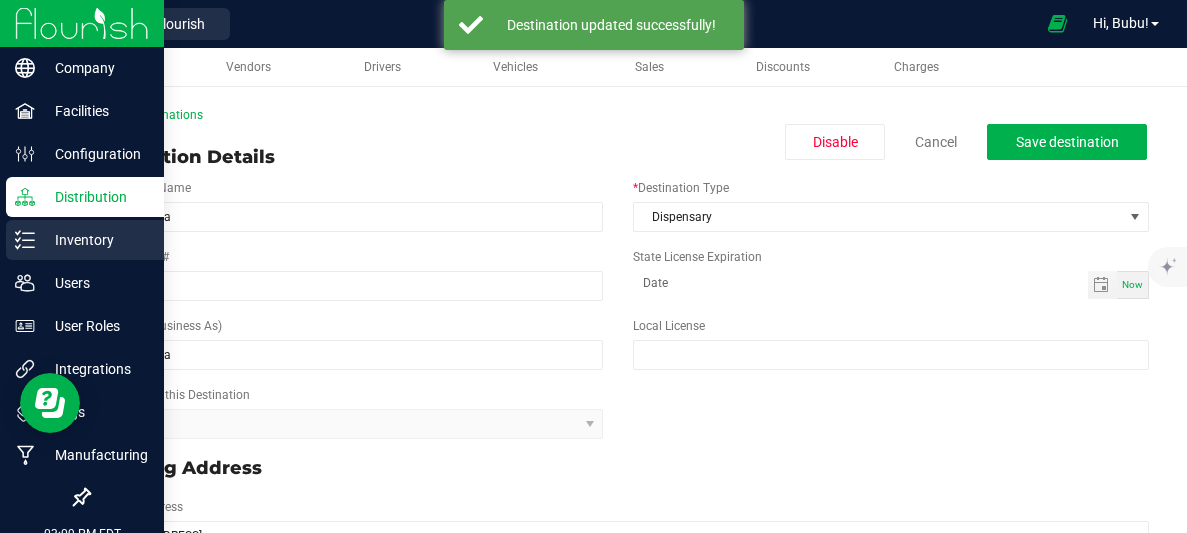 click on "Inventory" at bounding box center [95, 240] 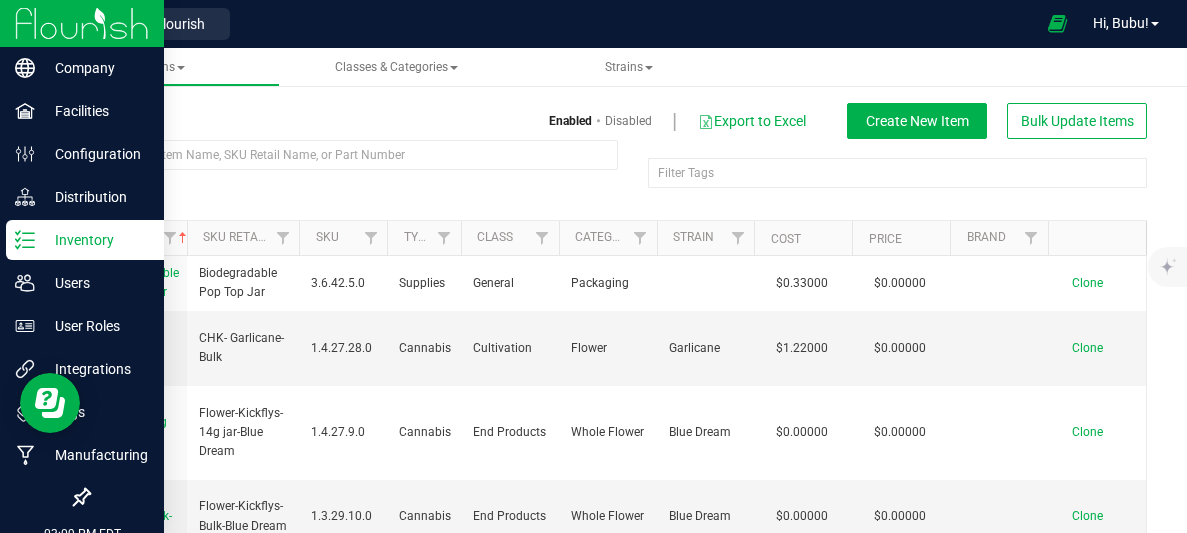 click at bounding box center (82, 23) 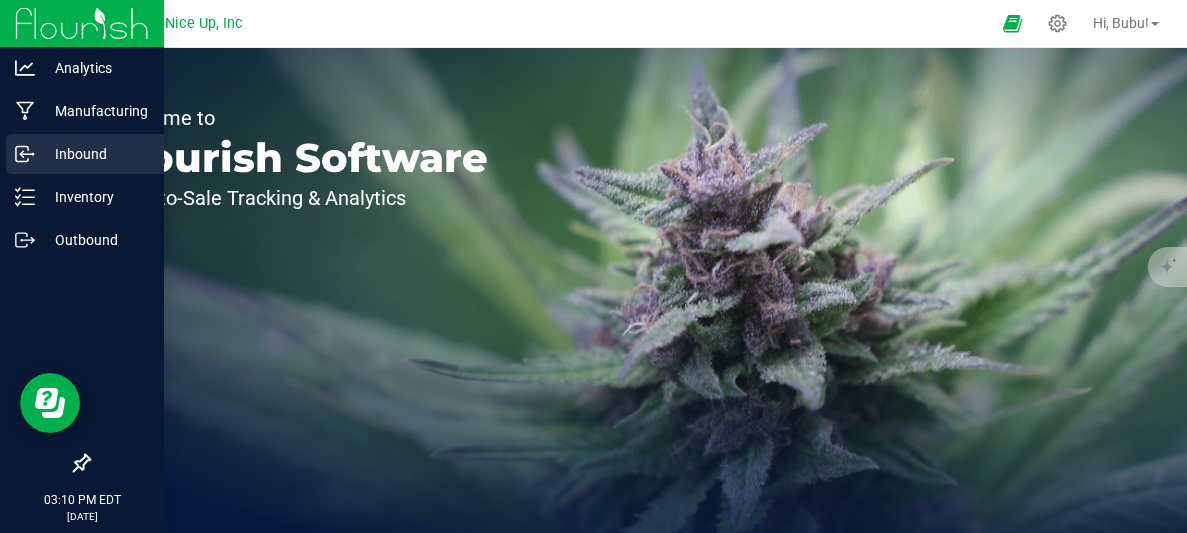 click on "Inbound" at bounding box center (95, 154) 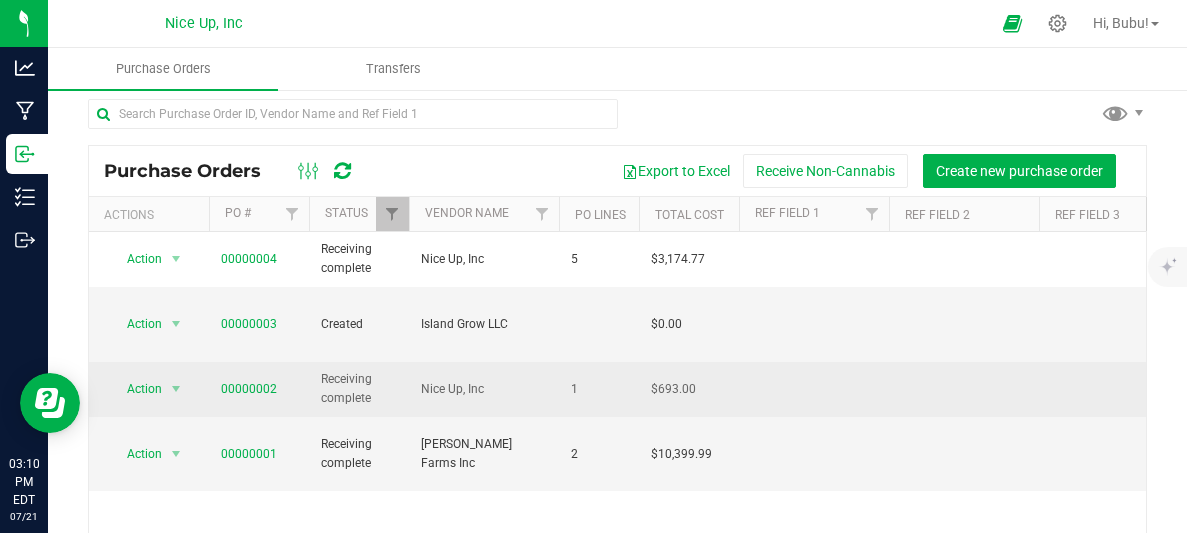 scroll, scrollTop: 9, scrollLeft: 0, axis: vertical 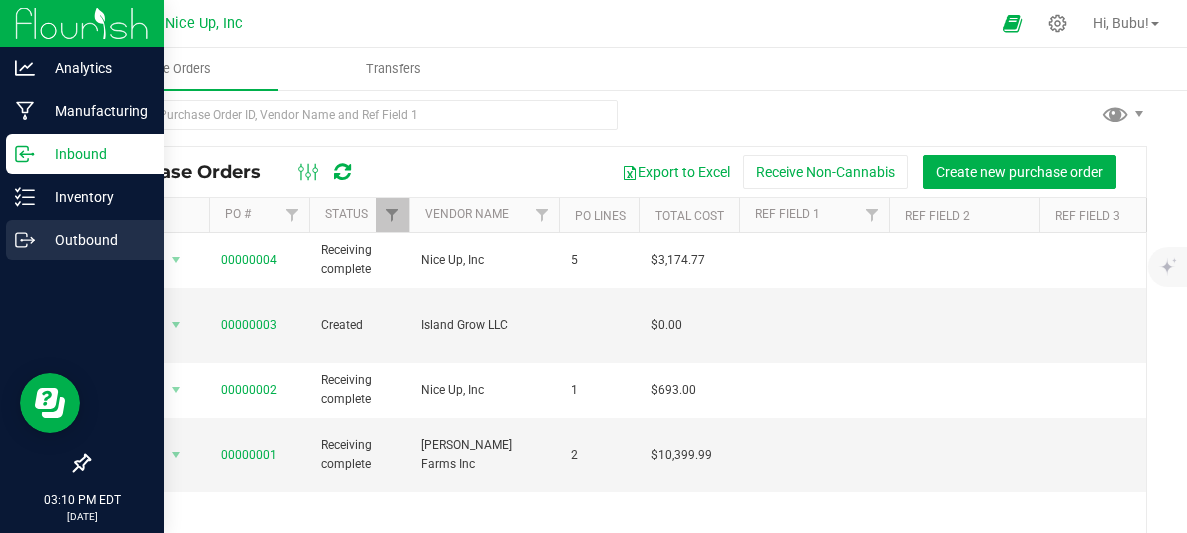 click on "Outbound" at bounding box center [85, 240] 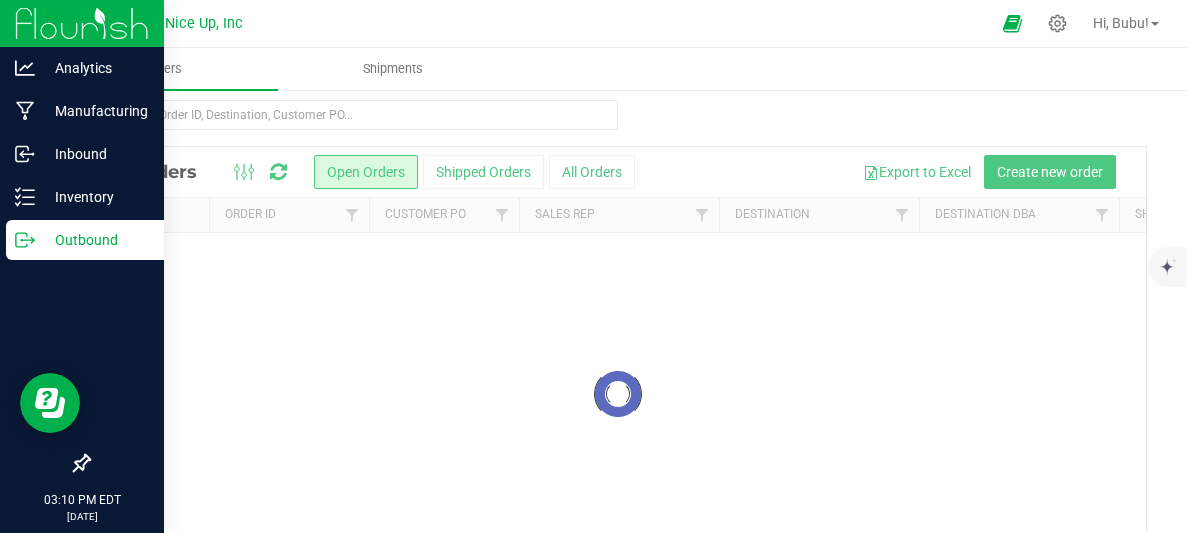 scroll, scrollTop: 0, scrollLeft: 0, axis: both 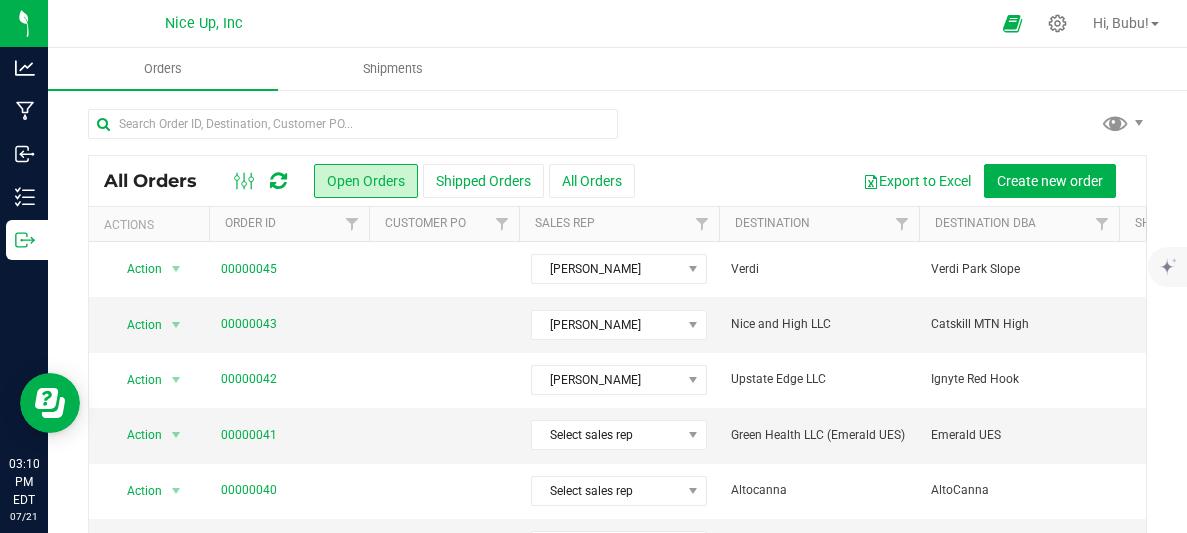 click on "Export to Excel
Create new order" at bounding box center [883, 181] 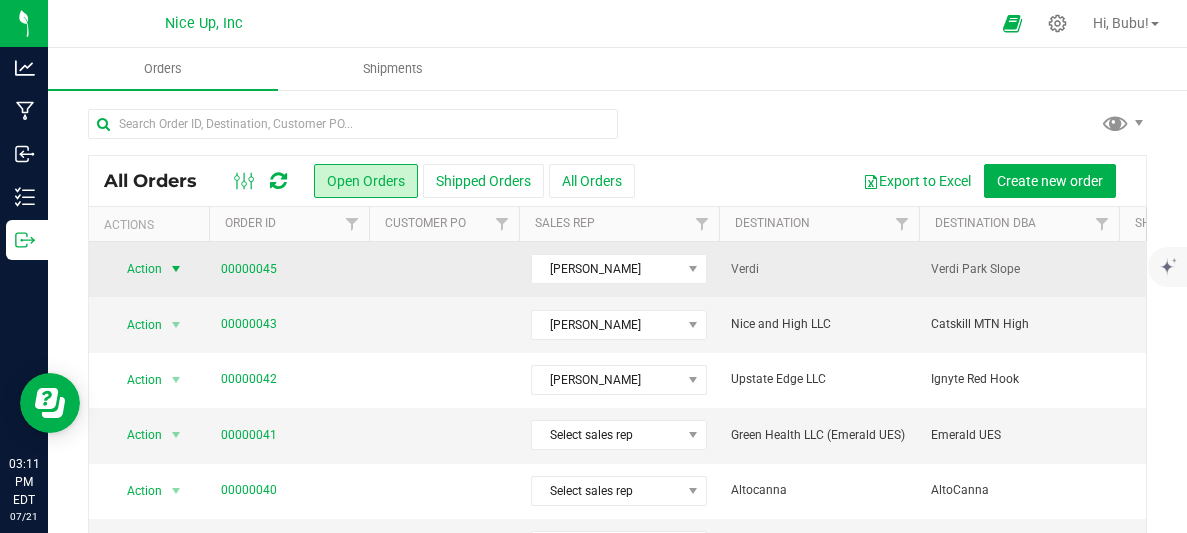 click on "Action" at bounding box center [136, 269] 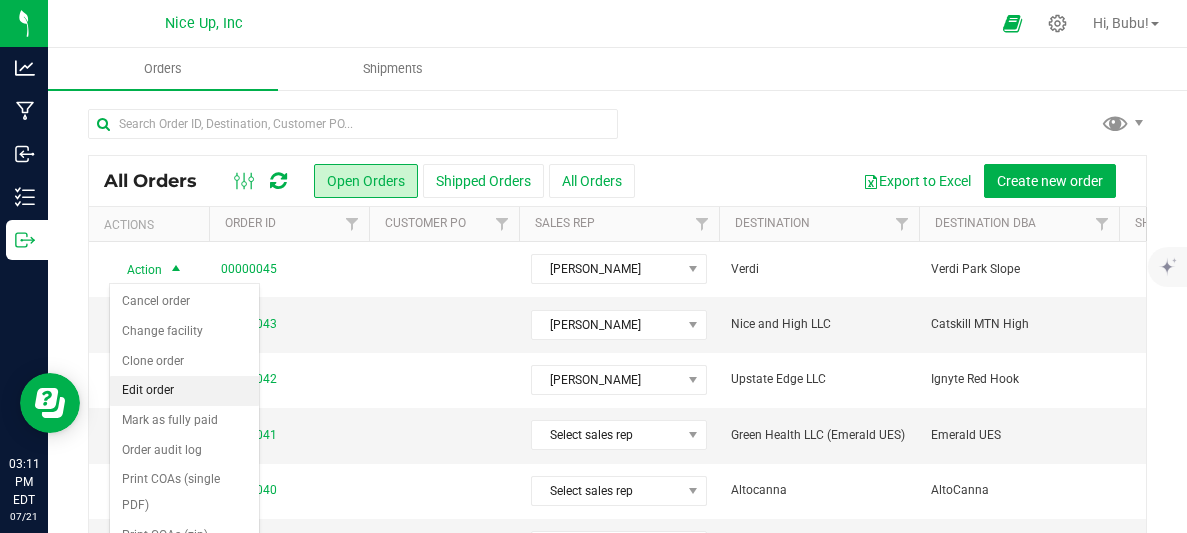 click on "Edit order" at bounding box center (184, 391) 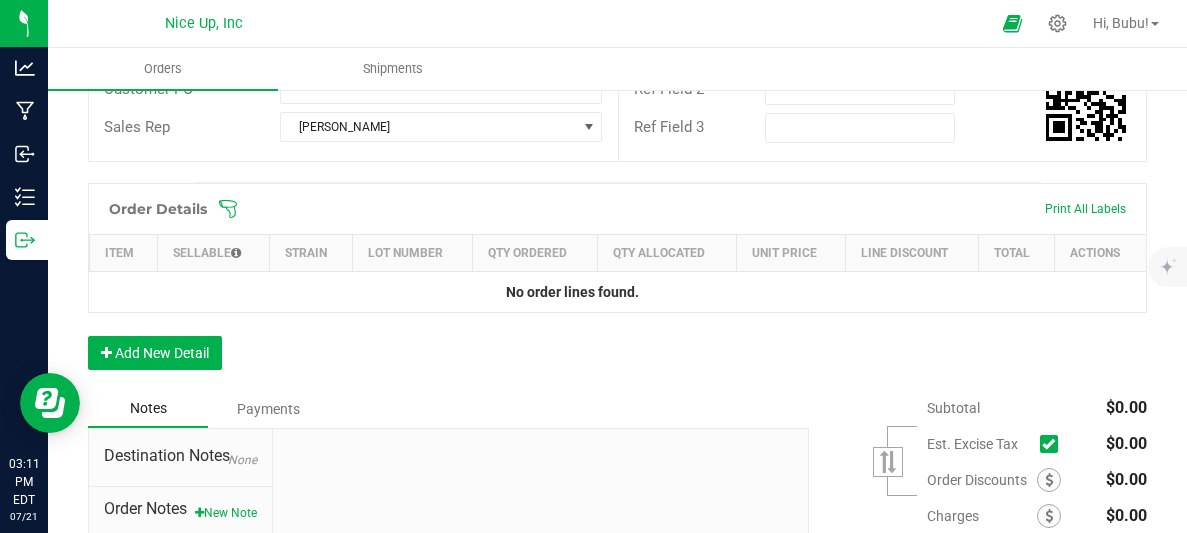 scroll, scrollTop: 391, scrollLeft: 0, axis: vertical 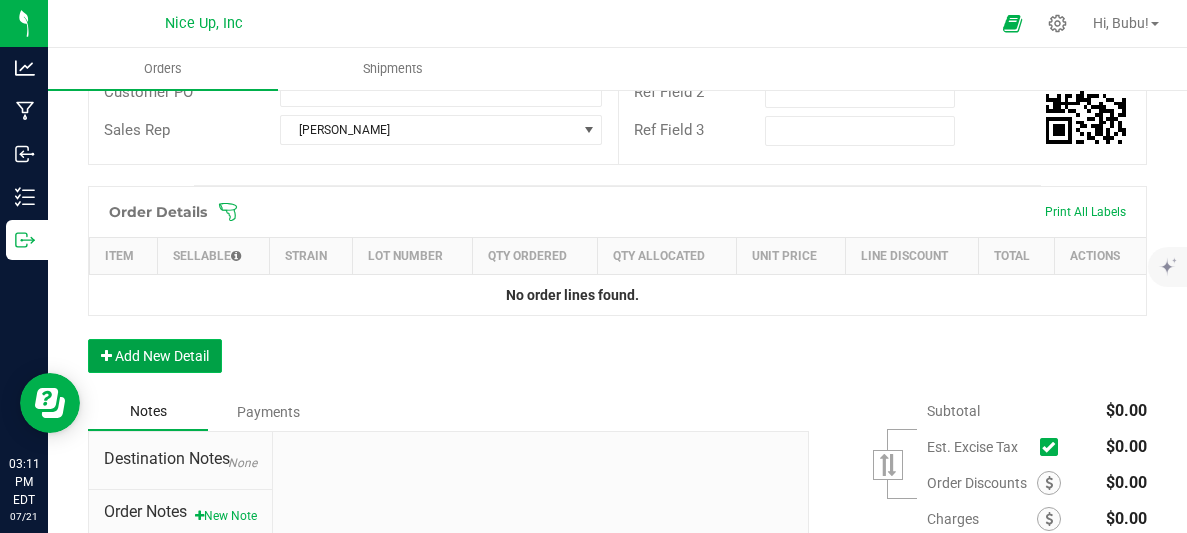 click on "Add New Detail" at bounding box center (155, 356) 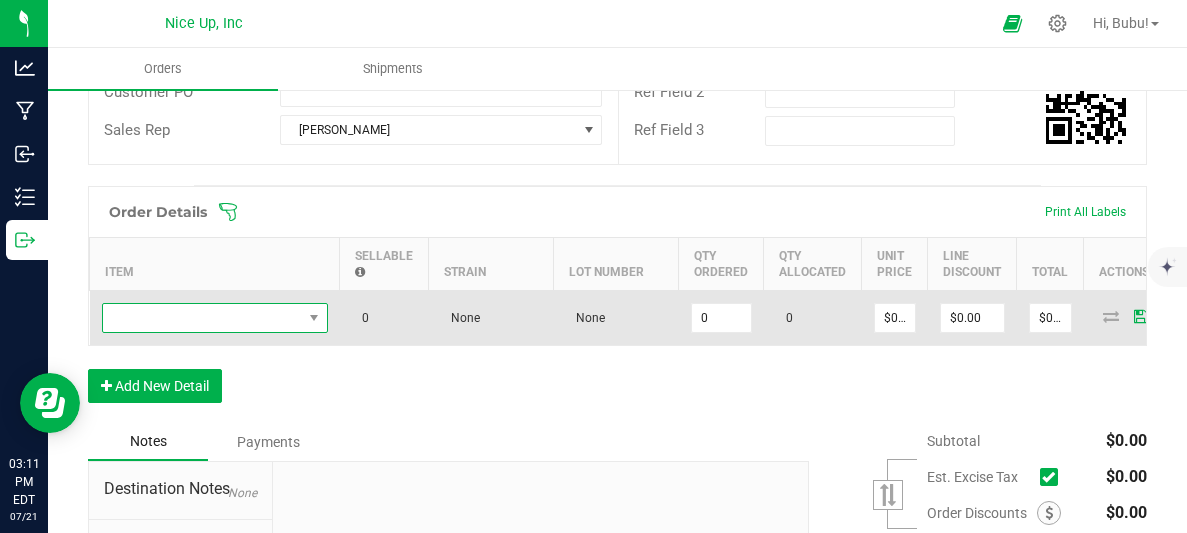click at bounding box center [202, 318] 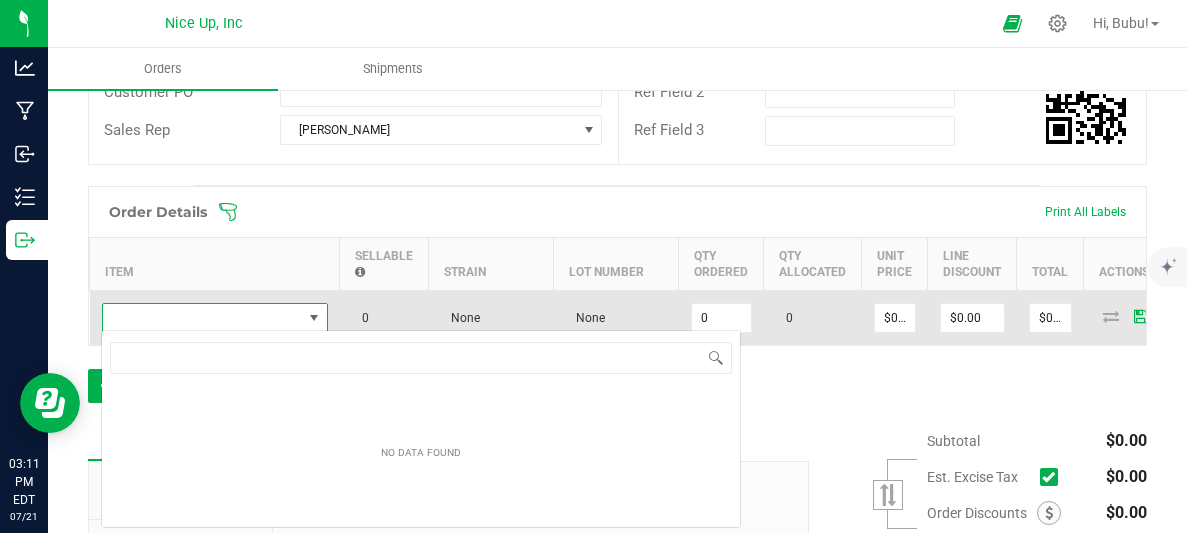 scroll, scrollTop: 99970, scrollLeft: 99774, axis: both 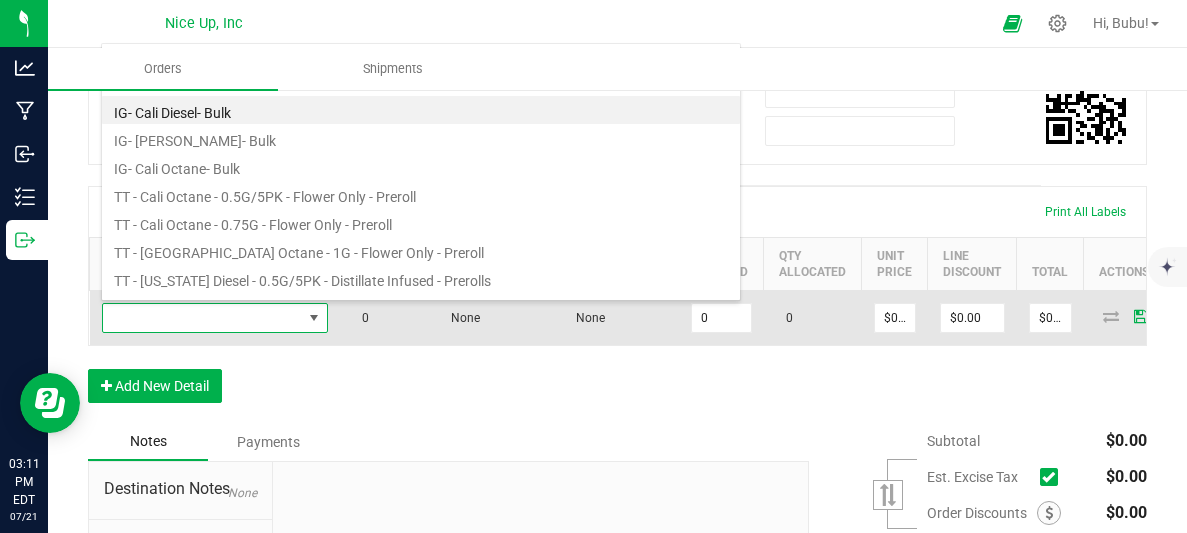 type on "cali" 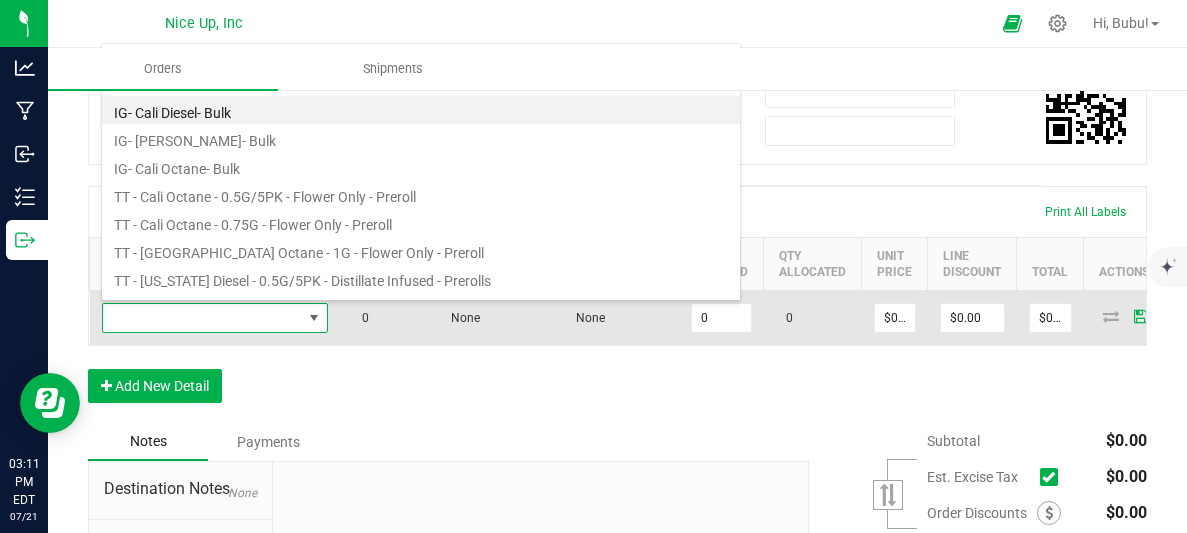 click at bounding box center (202, 318) 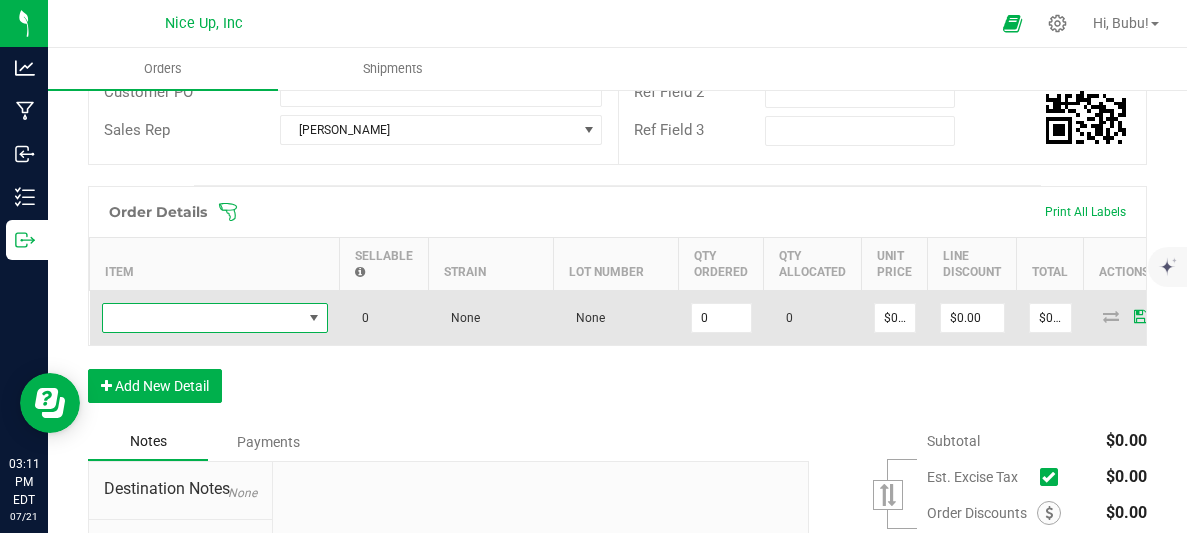 click at bounding box center (202, 318) 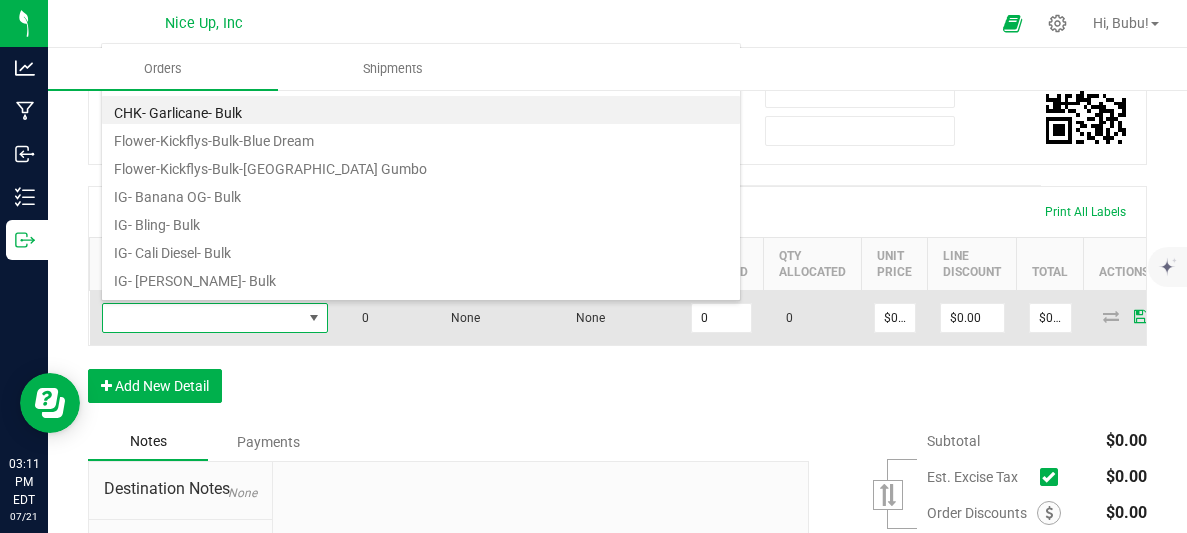 scroll, scrollTop: 99970, scrollLeft: 99774, axis: both 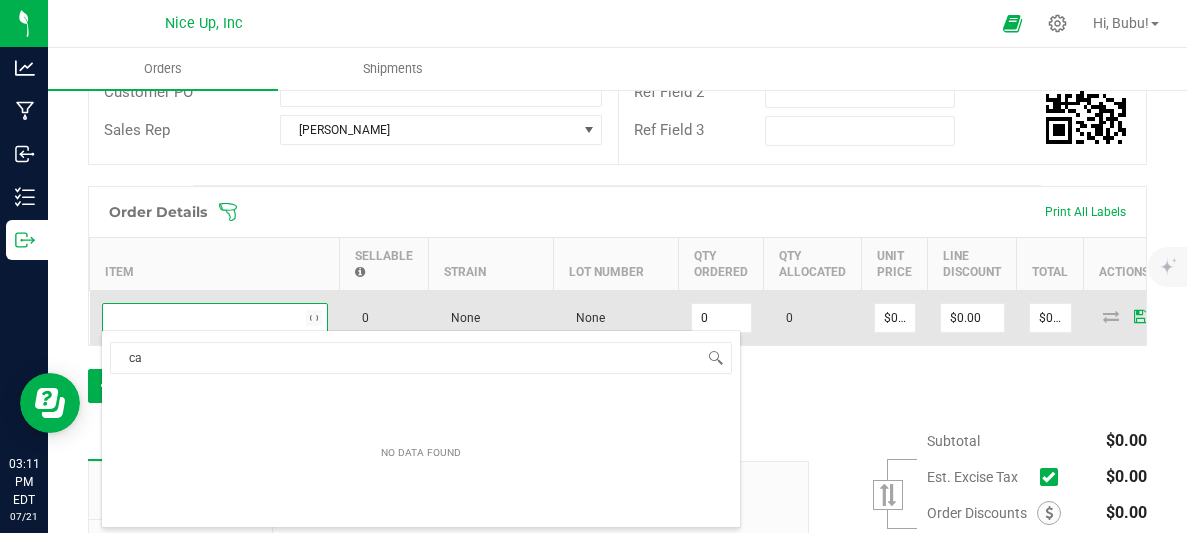 type on "c" 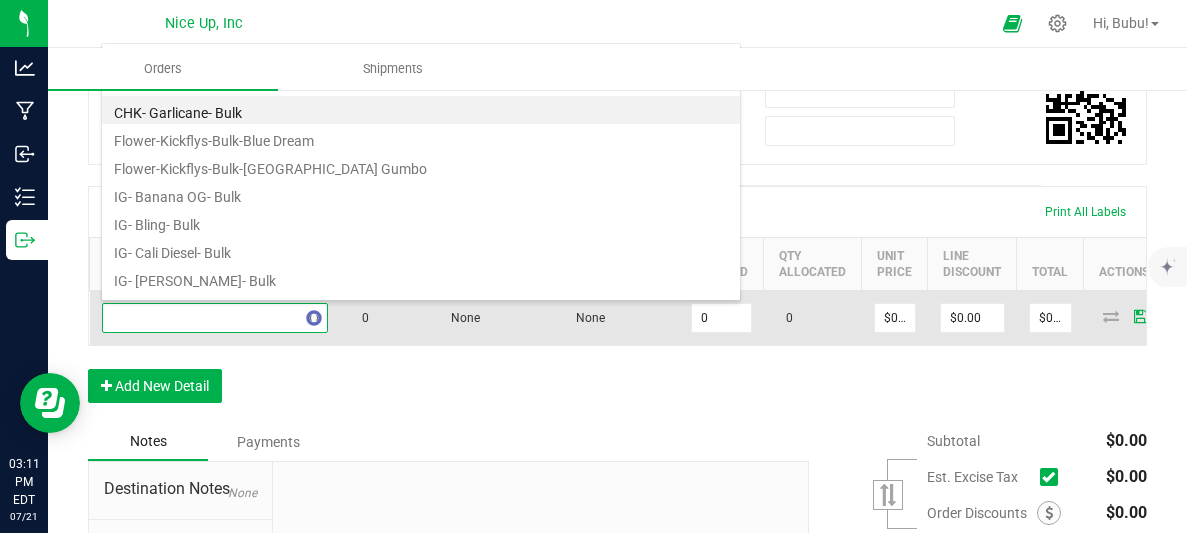 type on "tt" 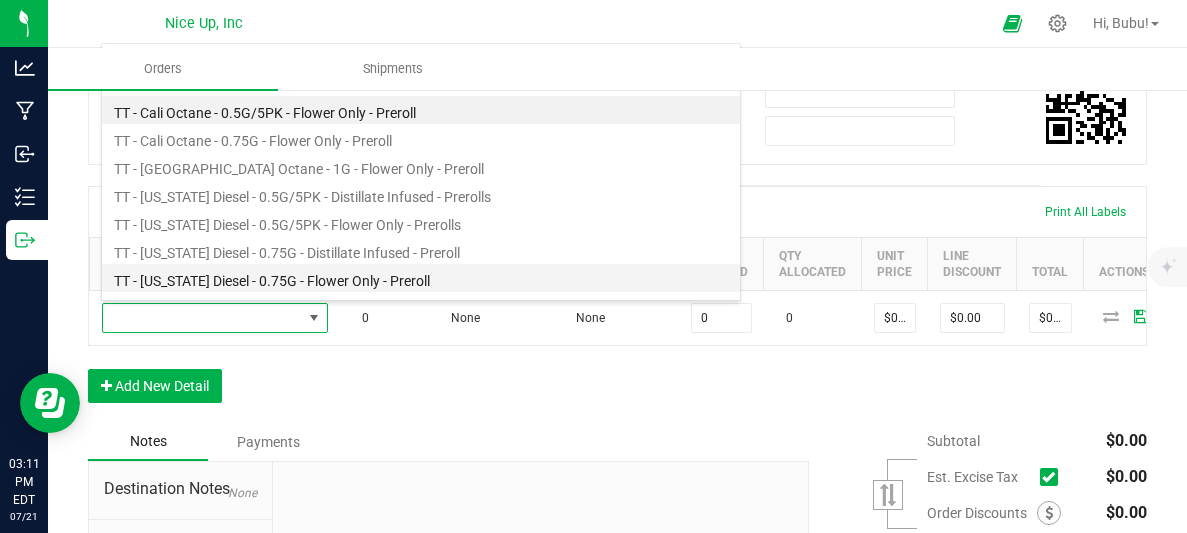 click on "TT - [US_STATE] Diesel - 0.75G - Flower Only - Preroll" at bounding box center (421, 278) 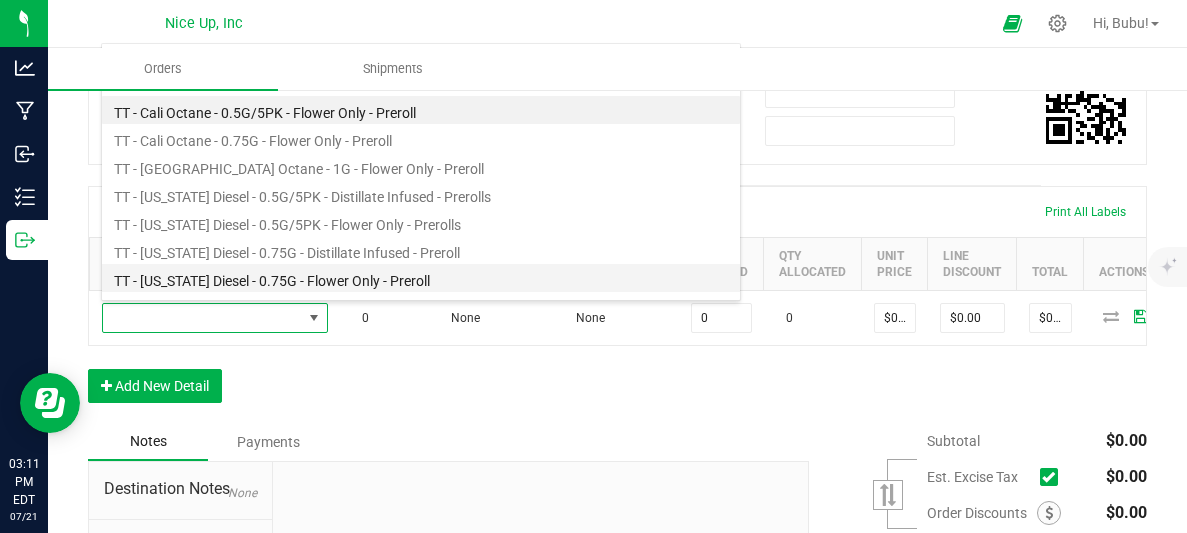 type on "0 ea" 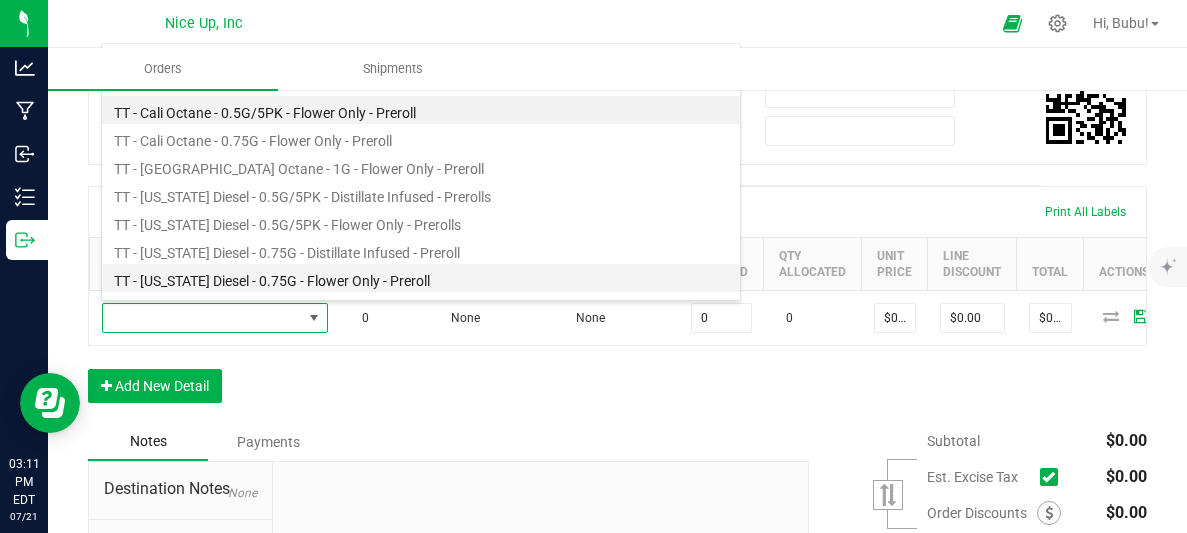type on "$4.42000" 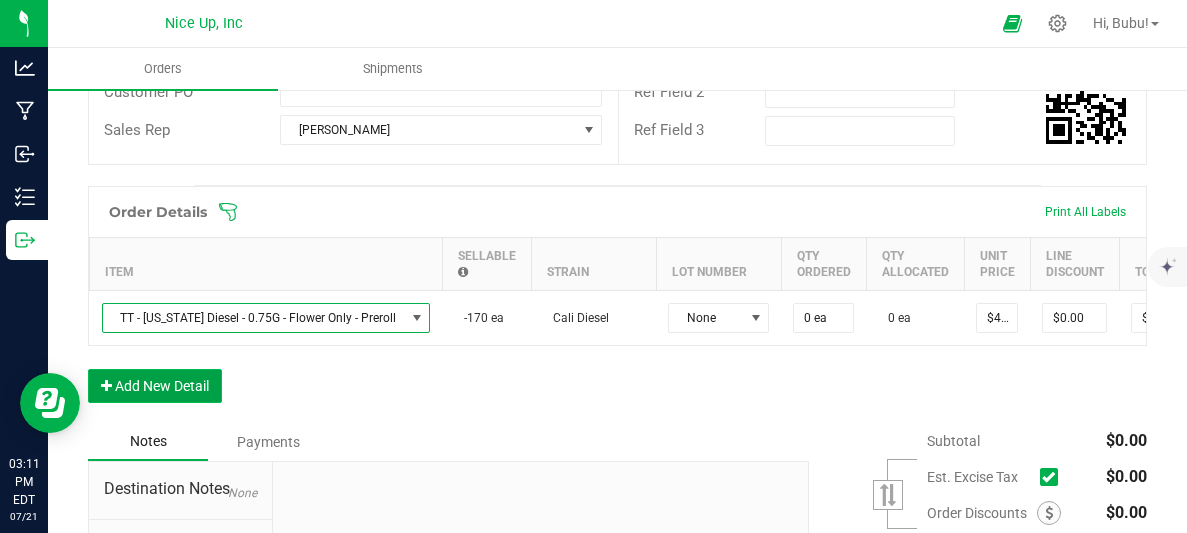 click on "Add New Detail" at bounding box center (155, 386) 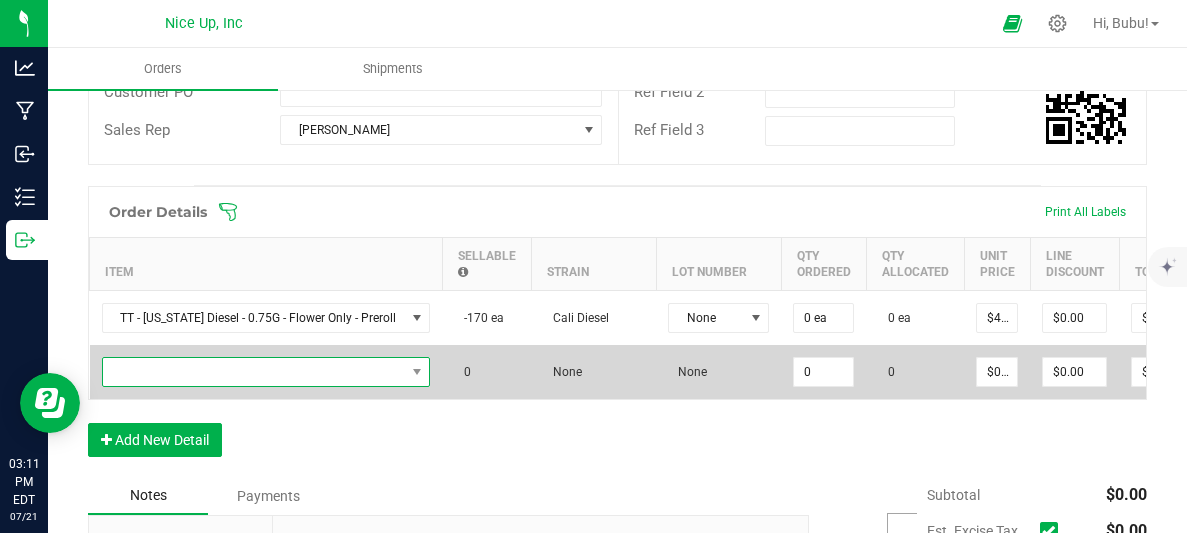 click at bounding box center [254, 372] 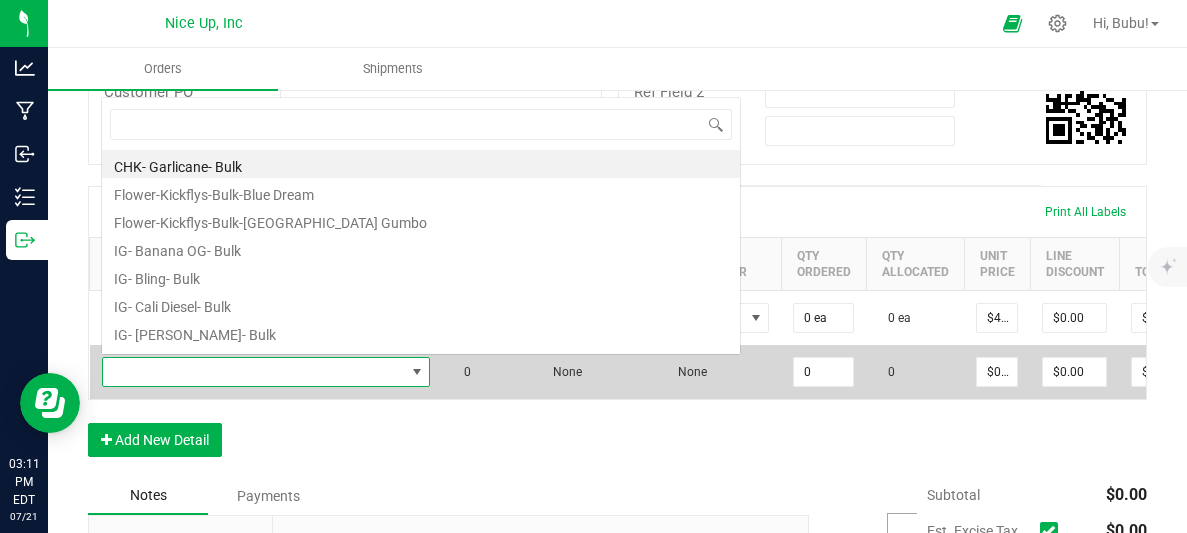 scroll, scrollTop: 0, scrollLeft: 0, axis: both 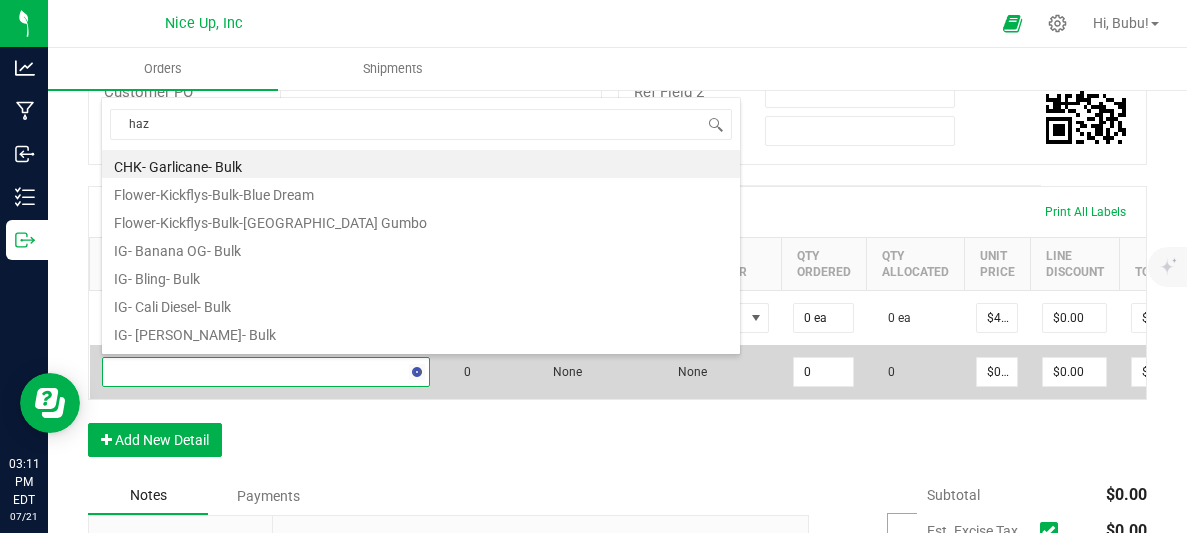 type on "haze" 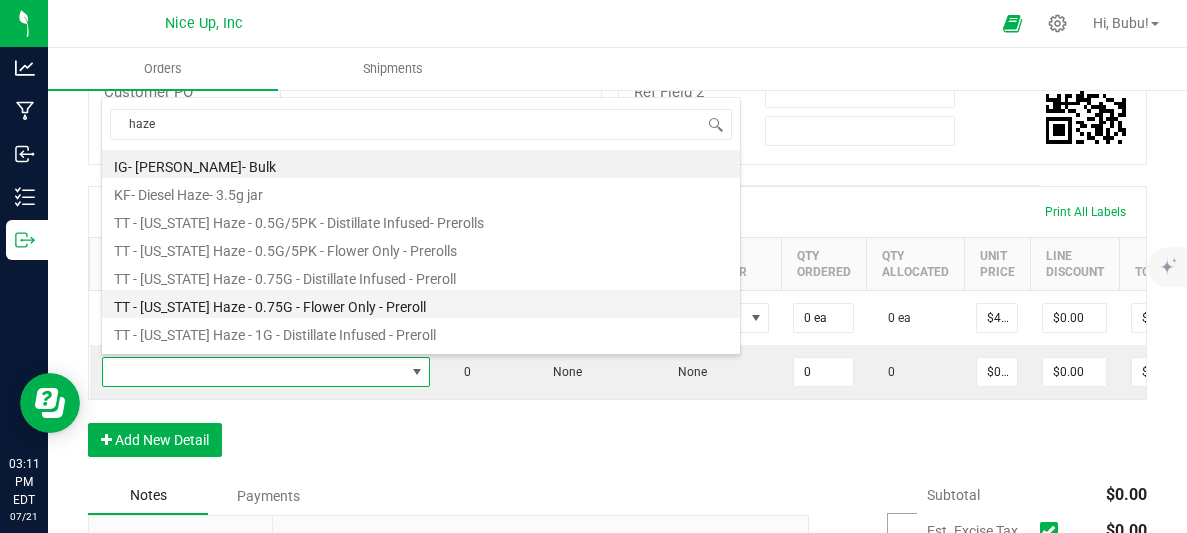 click on "TT - [US_STATE] Haze - 0.75G - Flower Only - Preroll" at bounding box center [421, 304] 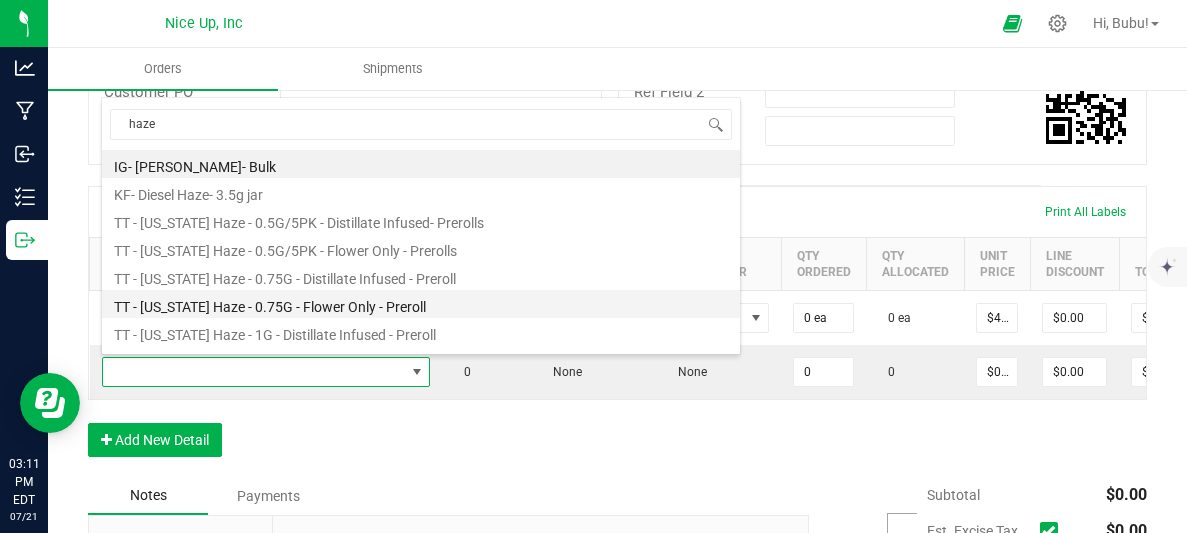 type on "0 ea" 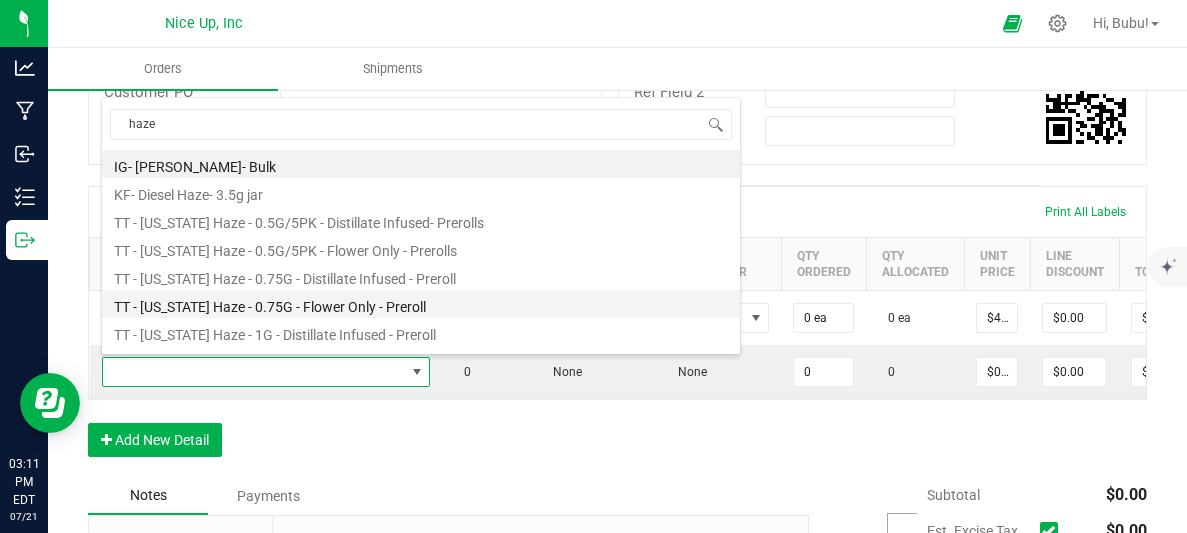 type on "$4.42000" 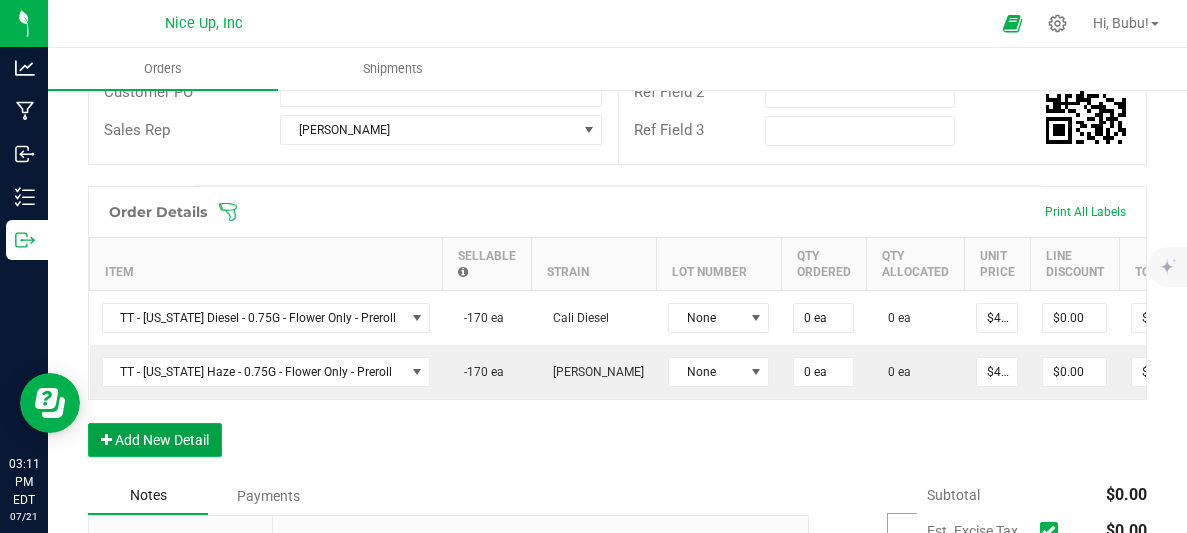 click on "Add New Detail" at bounding box center (155, 440) 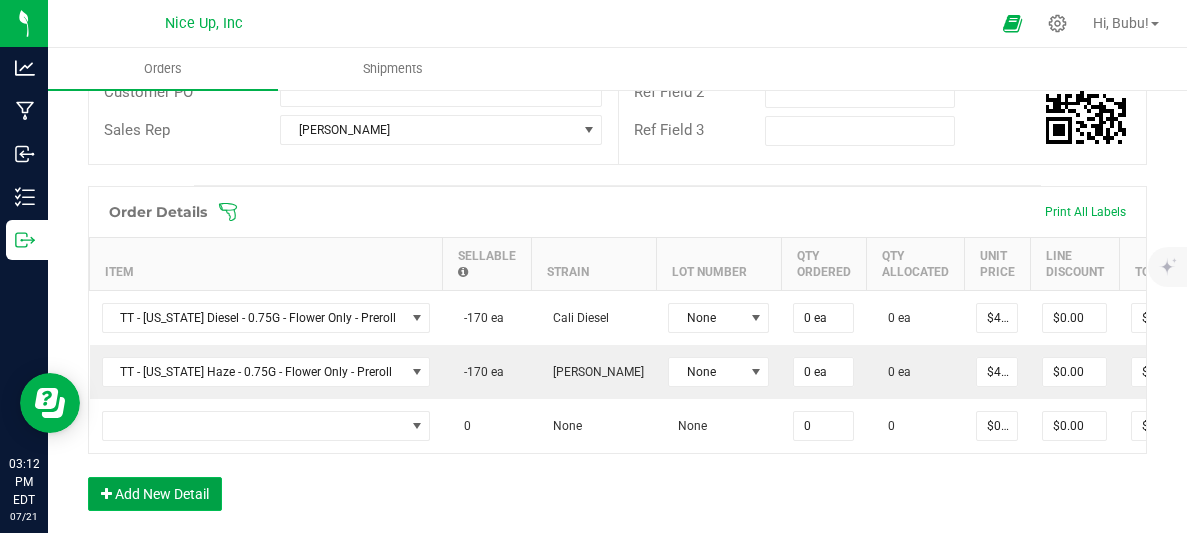 type 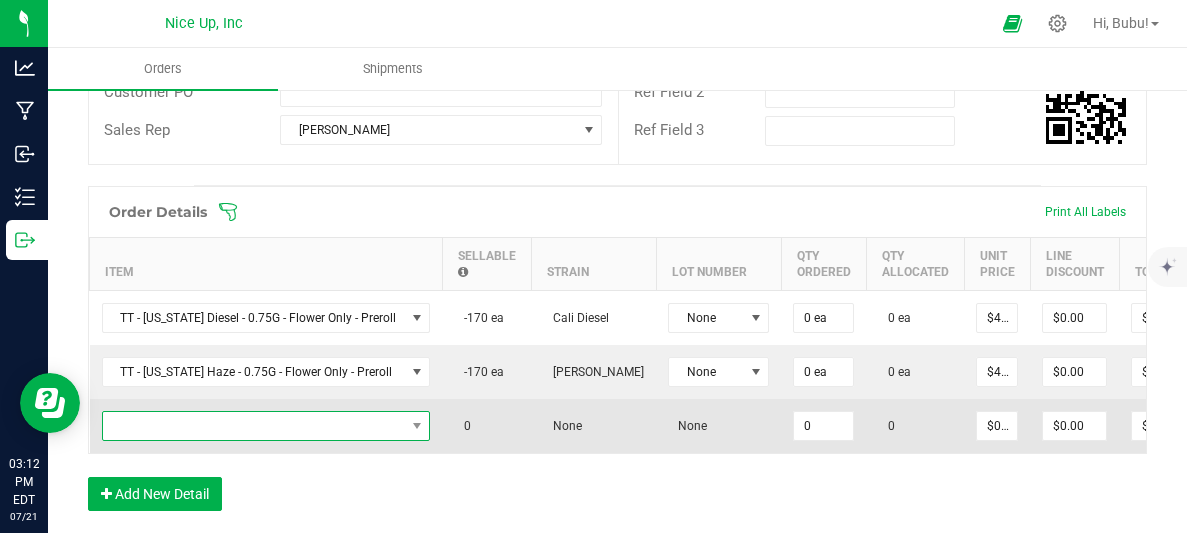 click at bounding box center [254, 426] 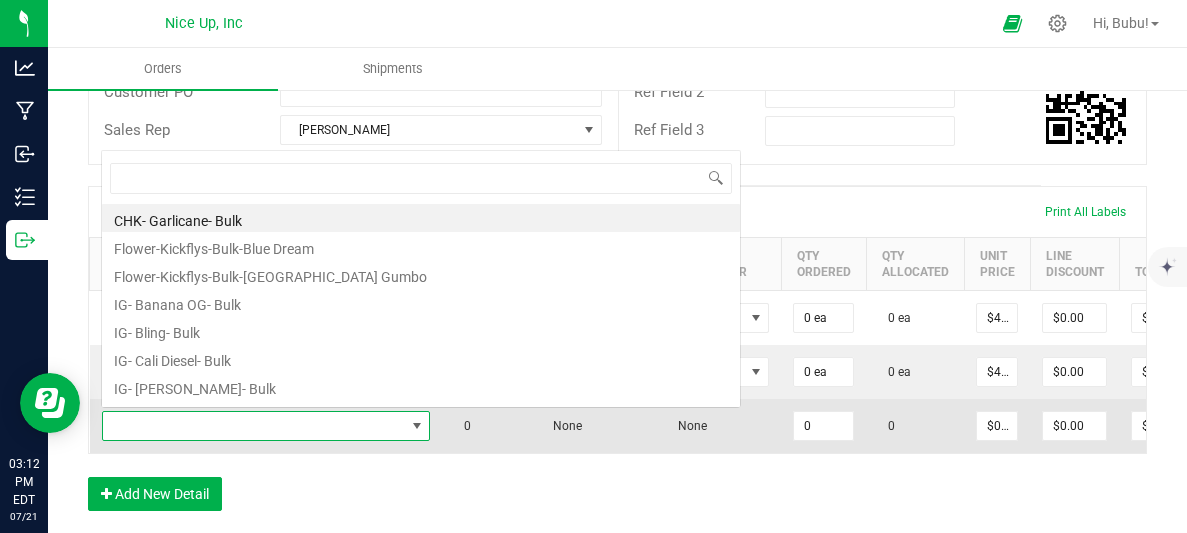 scroll, scrollTop: 0, scrollLeft: 0, axis: both 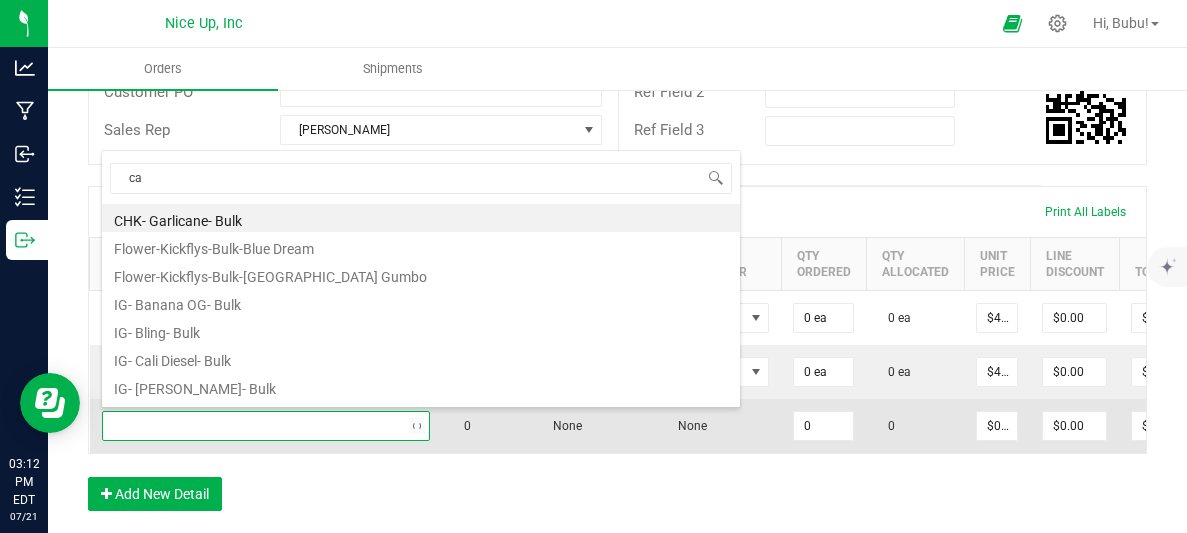 type on "c" 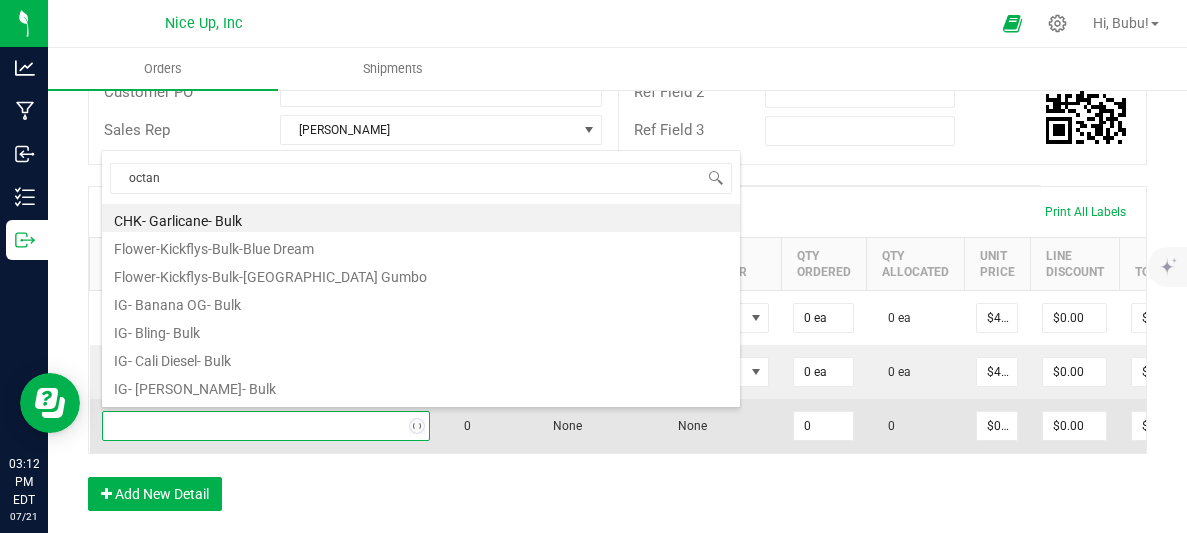 type on "octane" 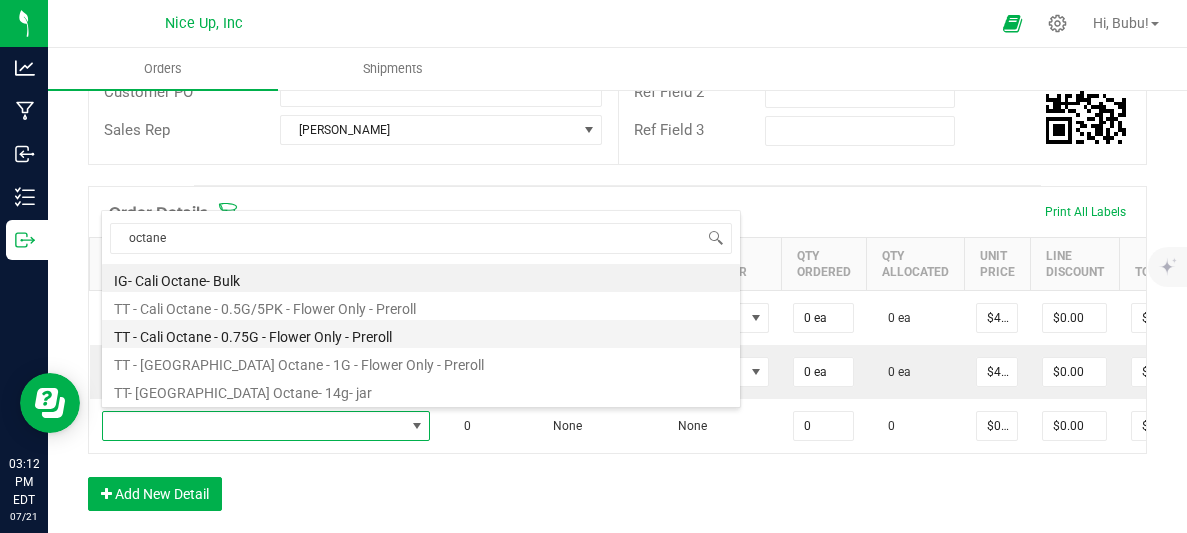 click on "TT - Cali Octane - 0.75G - Flower Only - Preroll" at bounding box center (421, 334) 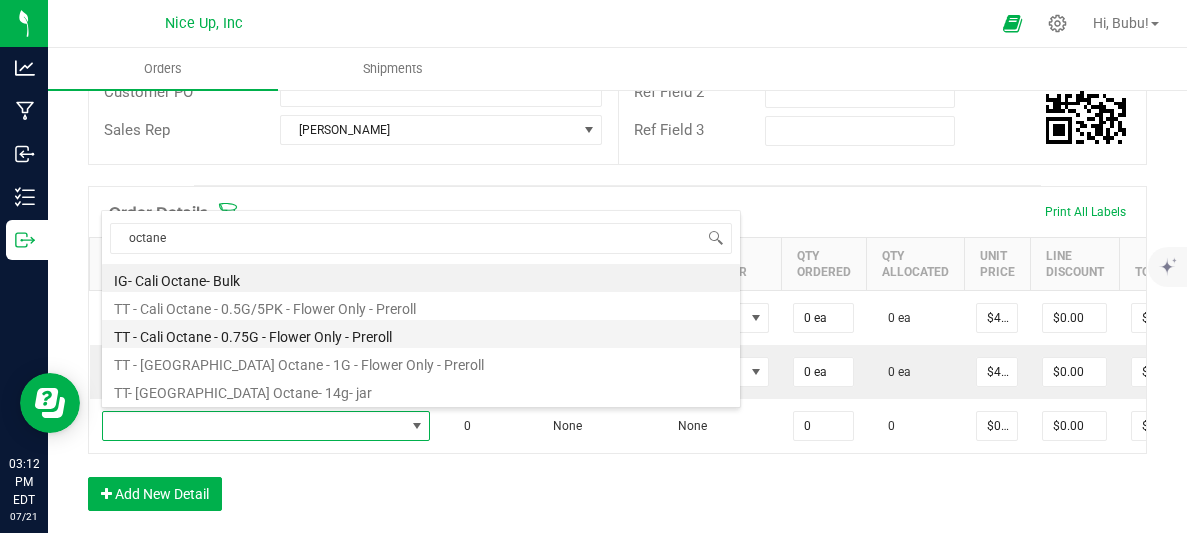 type on "0 ea" 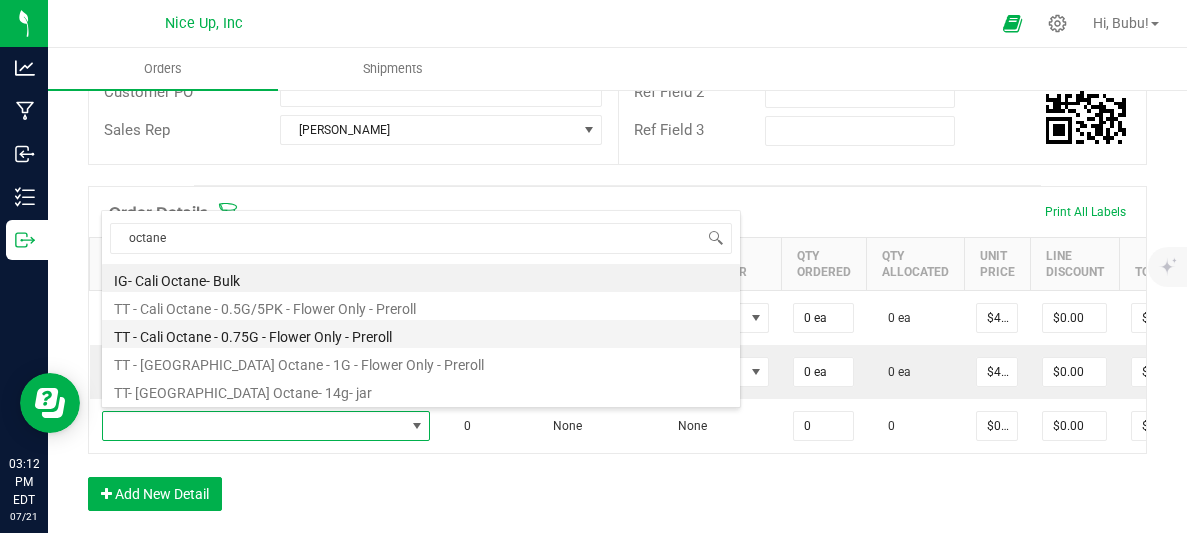 type on "$4.42000" 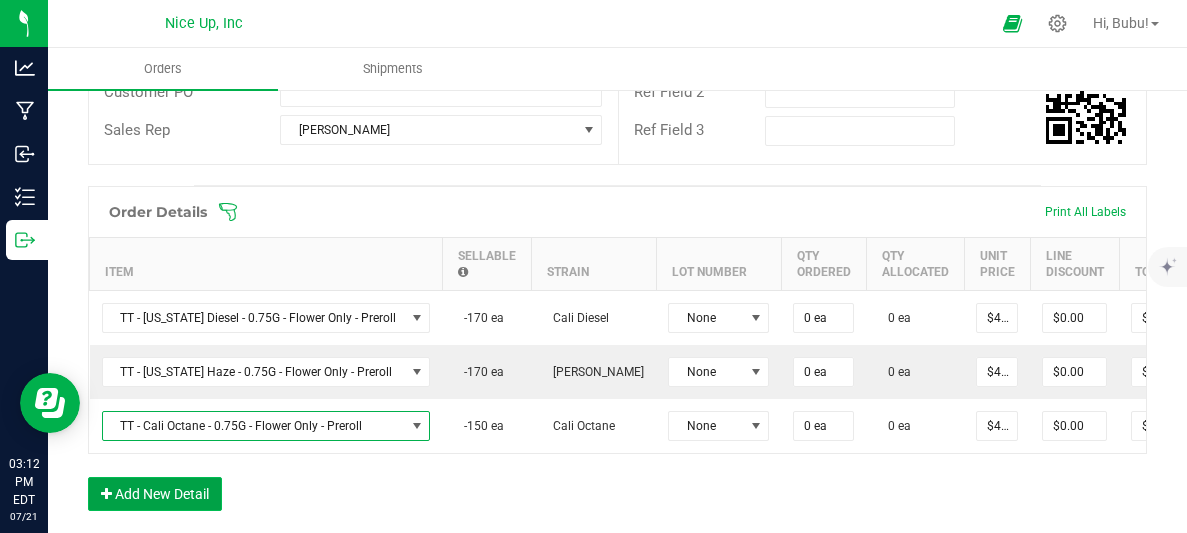 click on "Add New Detail" at bounding box center [155, 494] 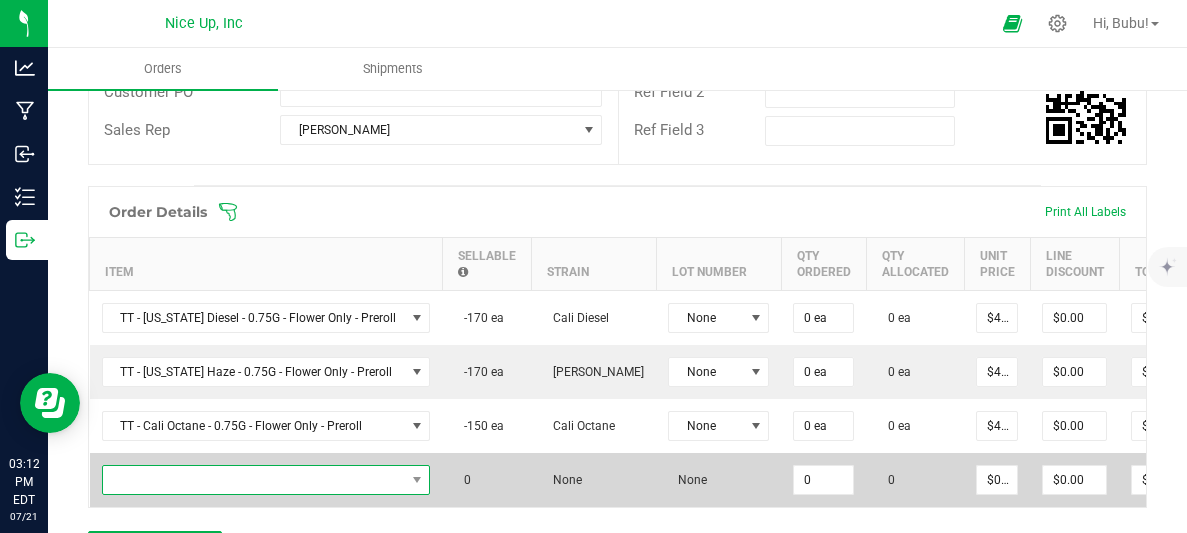 click at bounding box center [254, 480] 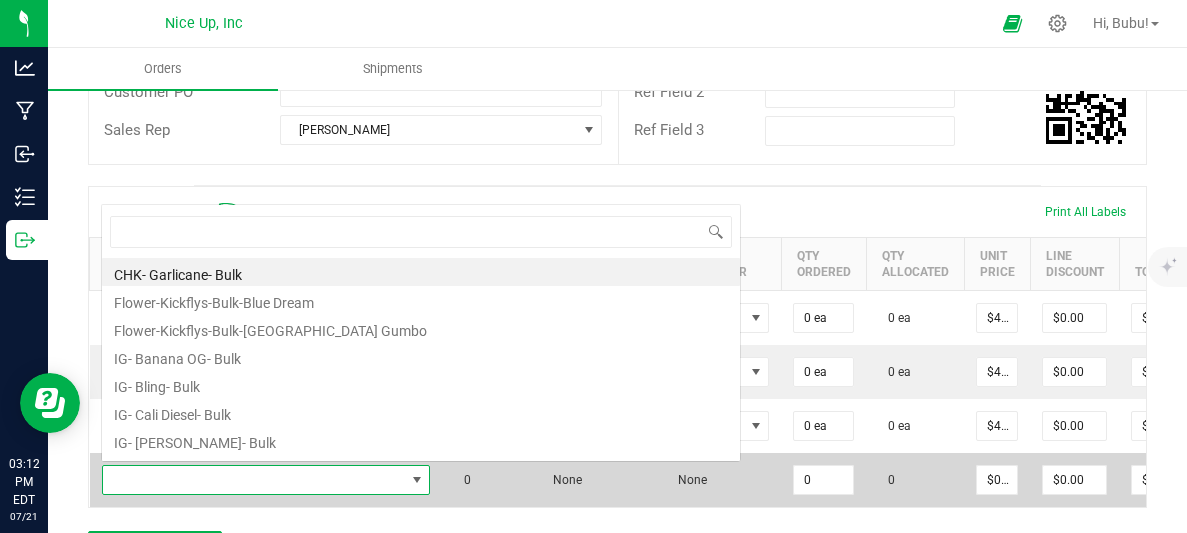 scroll, scrollTop: 0, scrollLeft: 0, axis: both 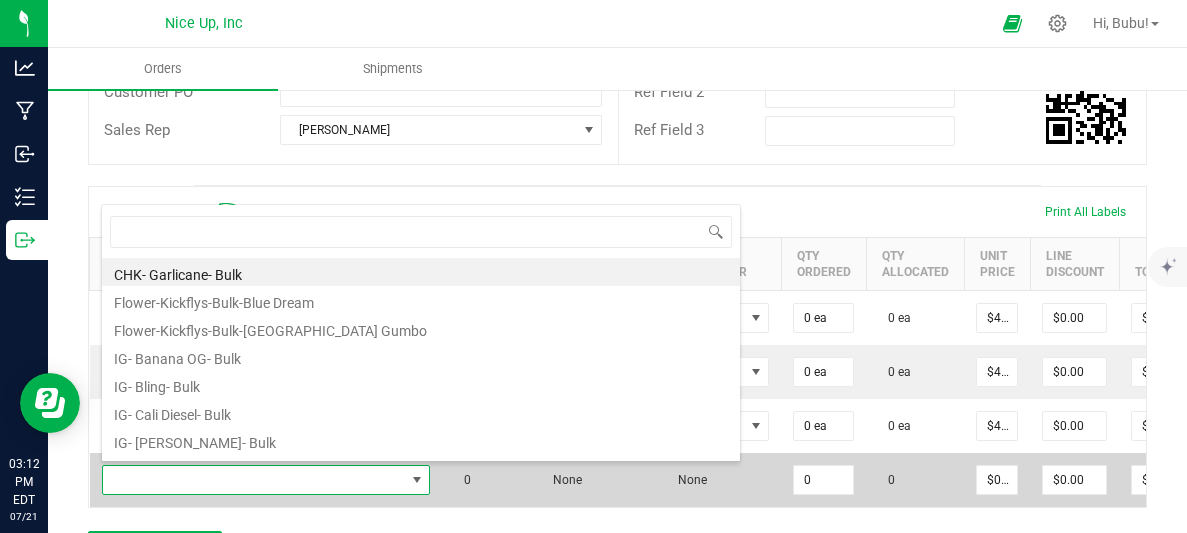 click at bounding box center (254, 480) 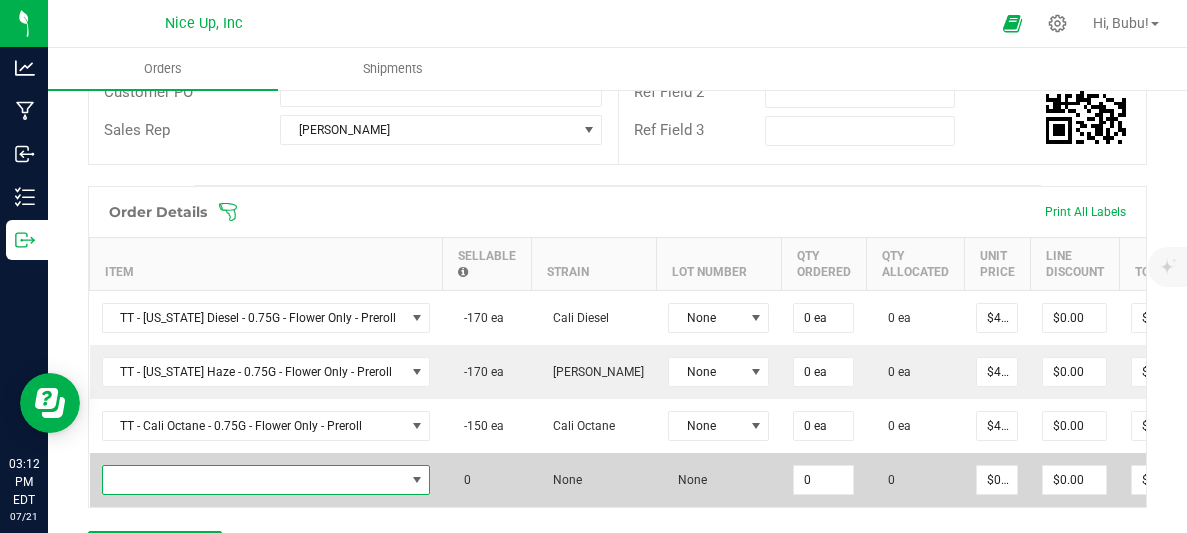 click at bounding box center (254, 480) 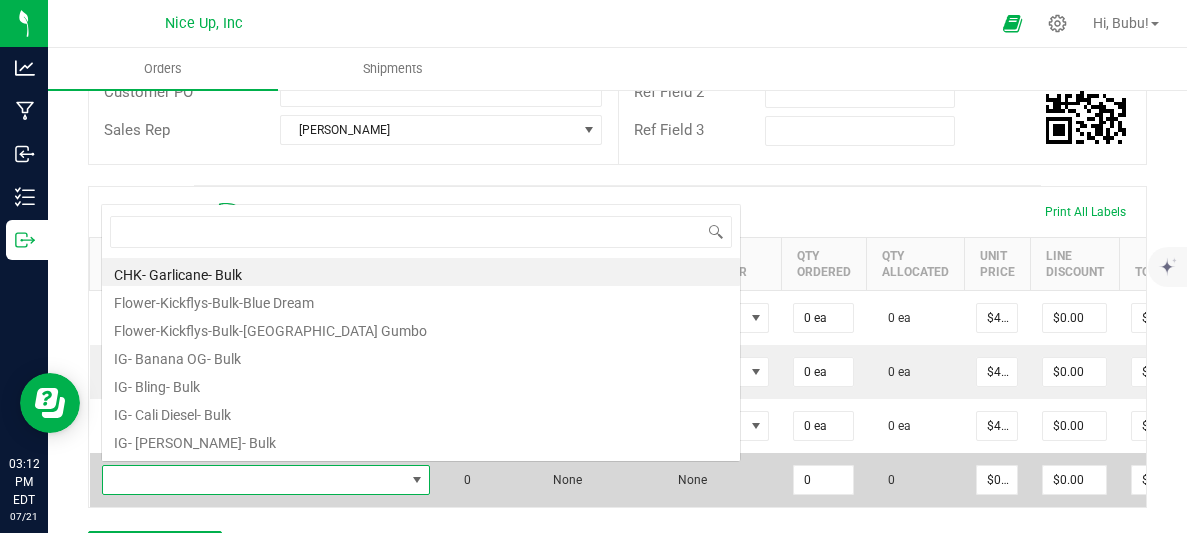 scroll, scrollTop: 0, scrollLeft: 0, axis: both 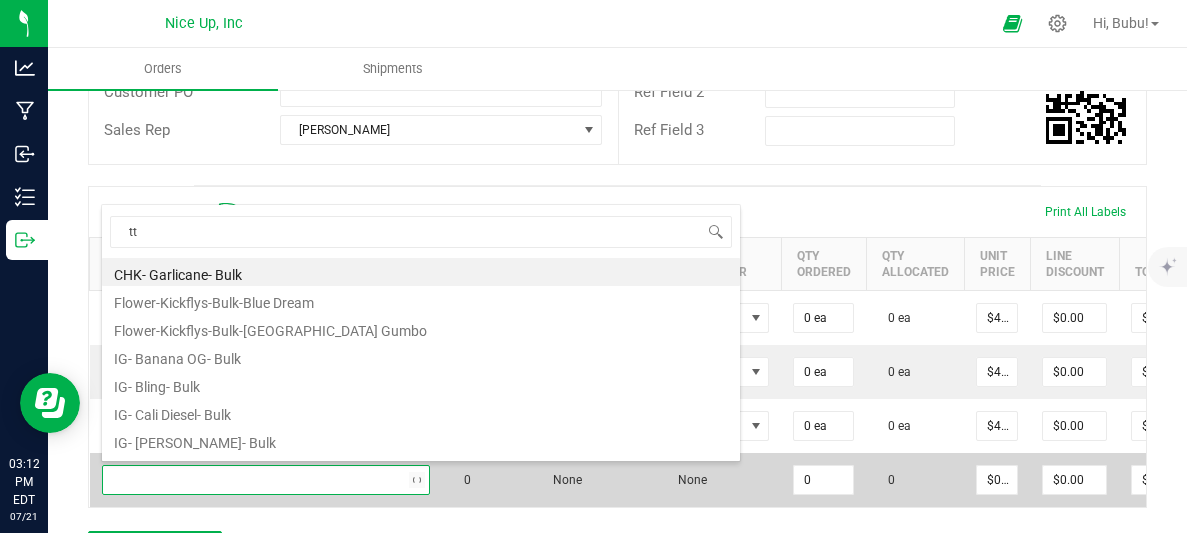type on "t" 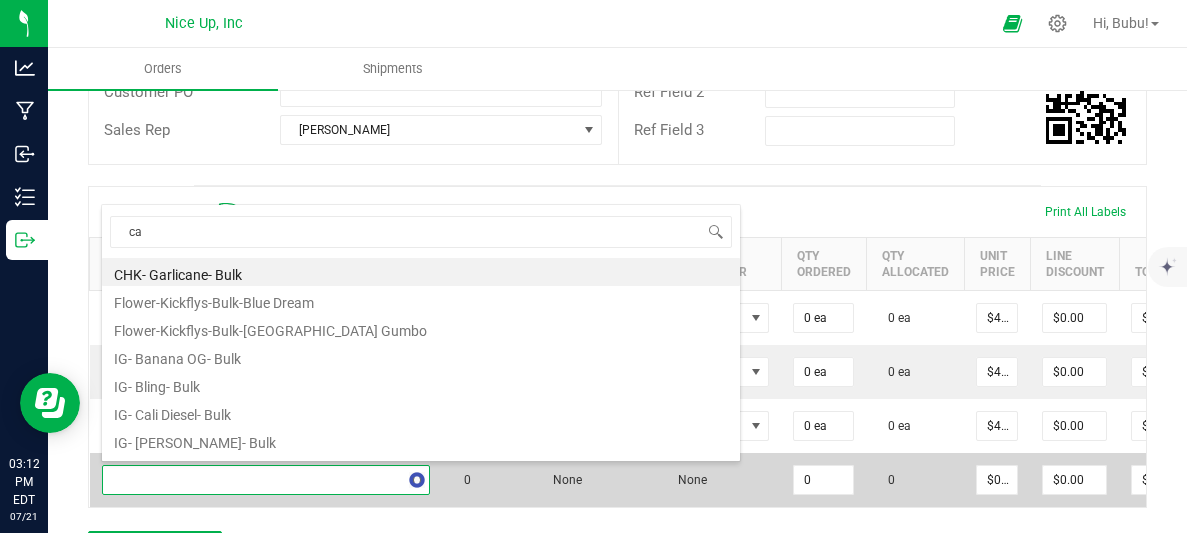 type on "c" 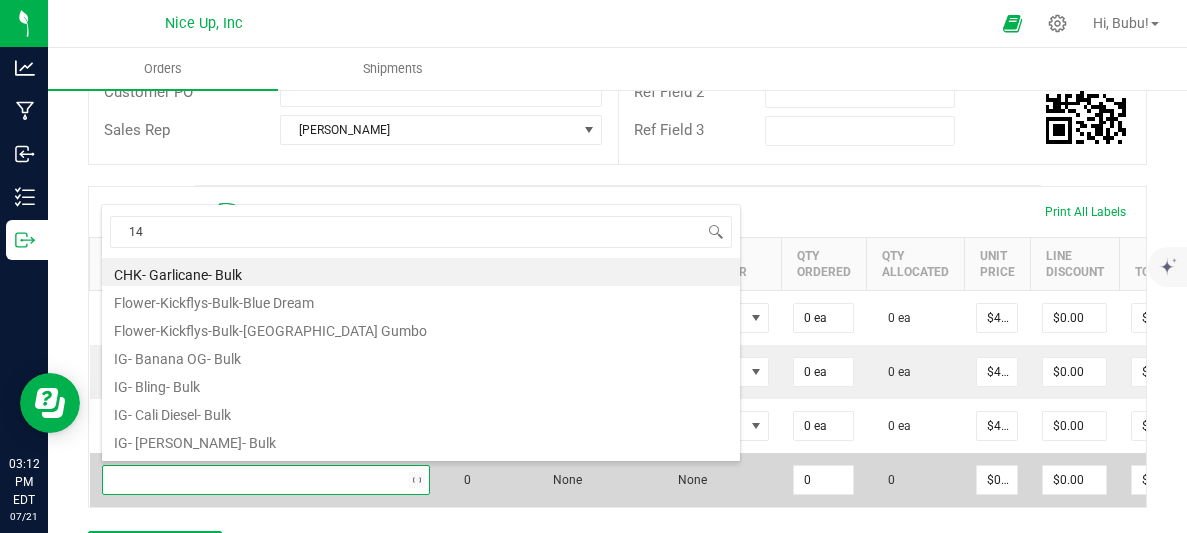 type on "14g" 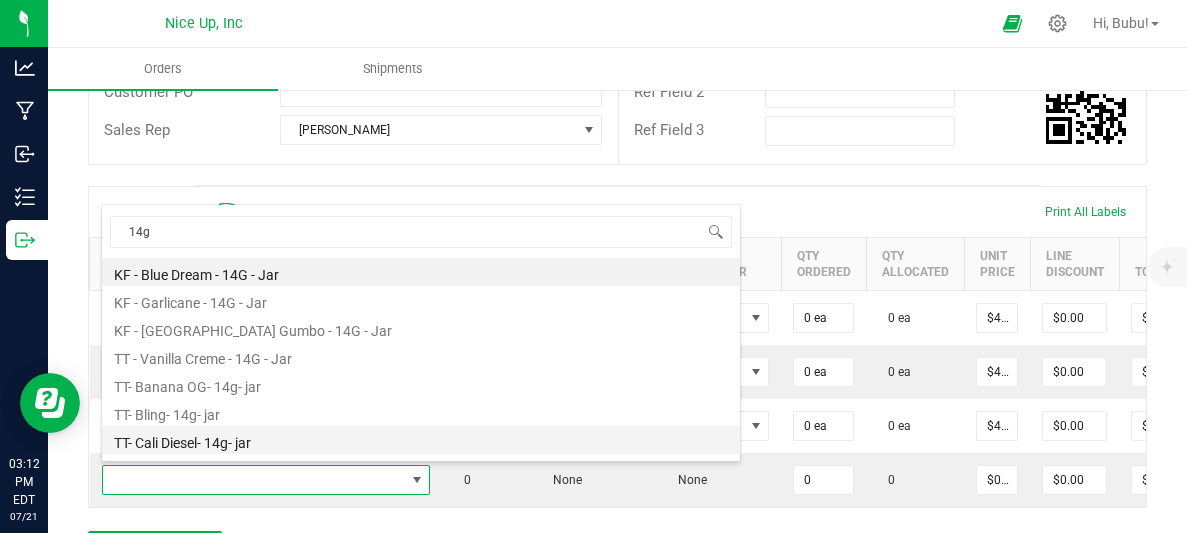 drag, startPoint x: 189, startPoint y: 394, endPoint x: 180, endPoint y: 433, distance: 40.024994 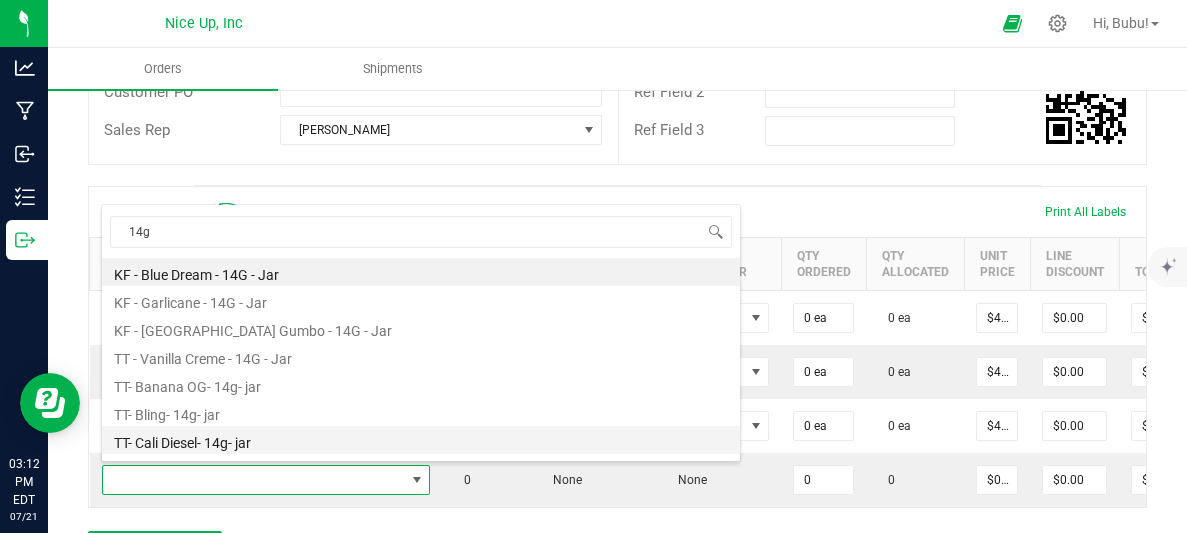click on "KF - Blue Dream - 14G - Jar KF - Garlicane - 14G - Jar KF - Madison Square Gumbo - 14G - Jar TT - Vanilla Creme - 14G - Jar TT- Banana OG- 14g- jar TT- Bling- 14g- jar TT- Cali Diesel- 14g- jar TT- Cali Haze- 14g- jar TT- Cali Octane- 14g- jar ZTrimmed Flower-14g Jar- Banana OG" at bounding box center [421, 258] 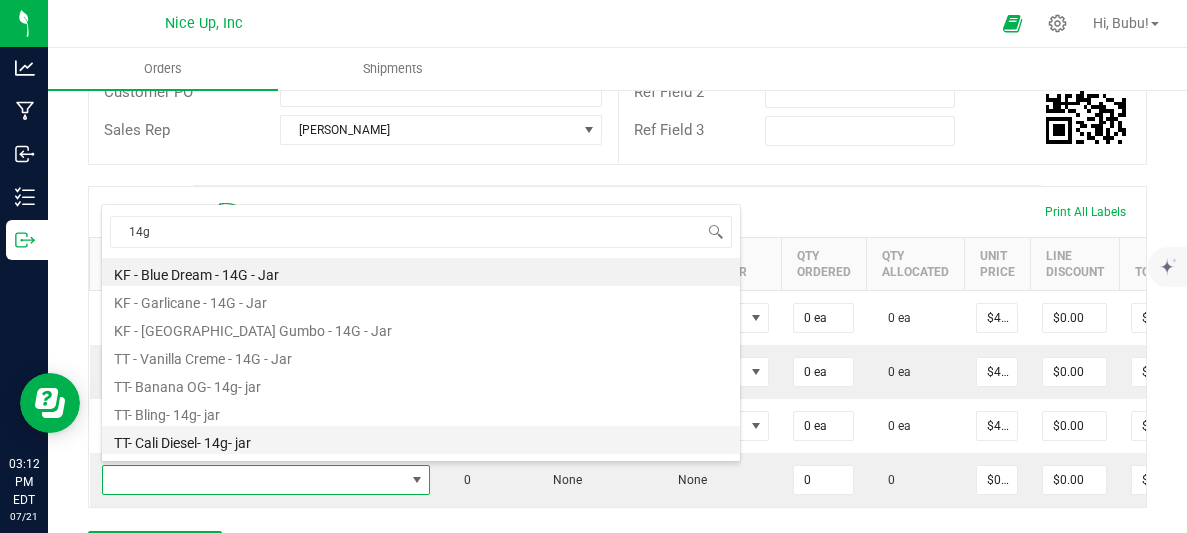 click on "TT- Cali Diesel- 14g- jar" at bounding box center (421, 440) 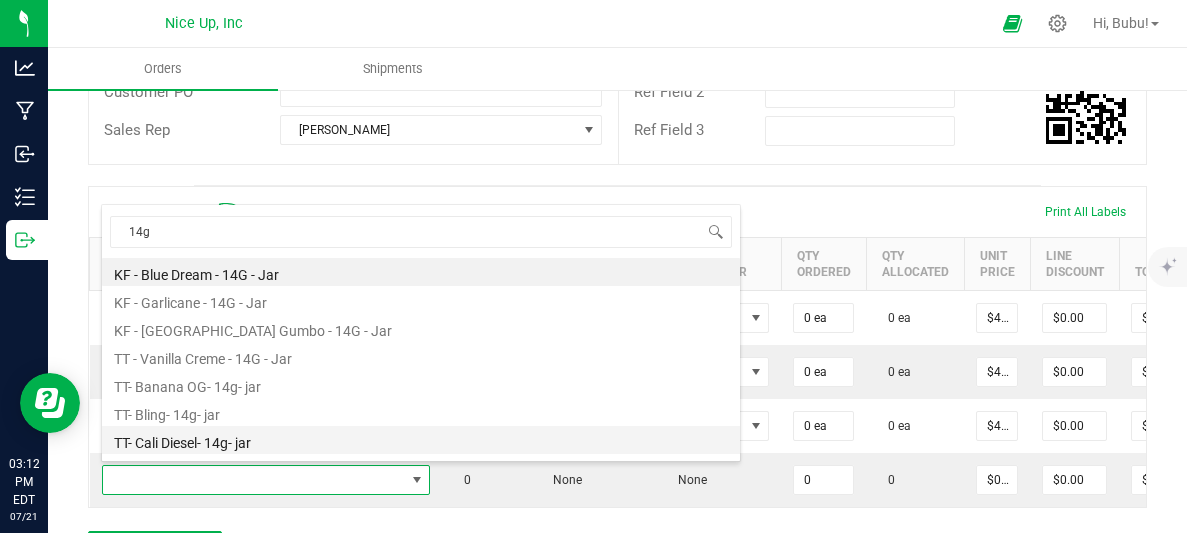 type on "0 ea" 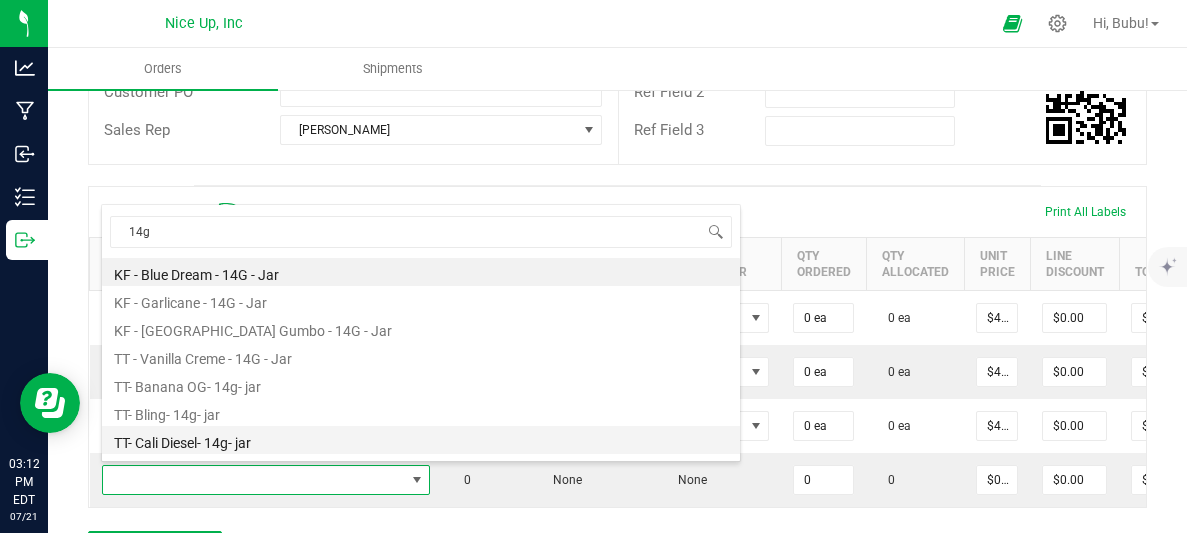 type on "$67.50000" 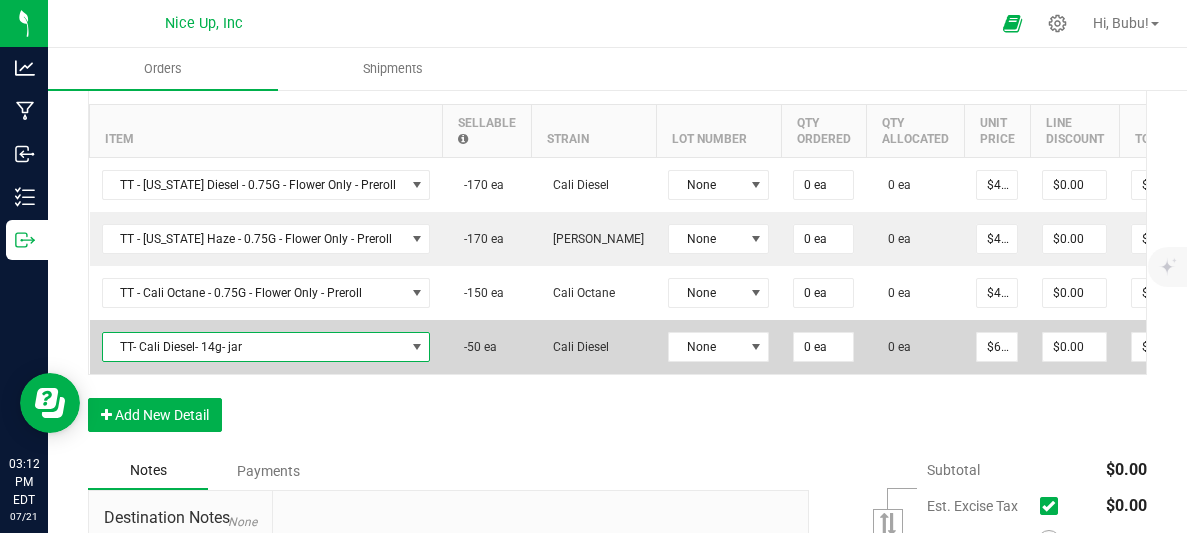 scroll, scrollTop: 538, scrollLeft: 0, axis: vertical 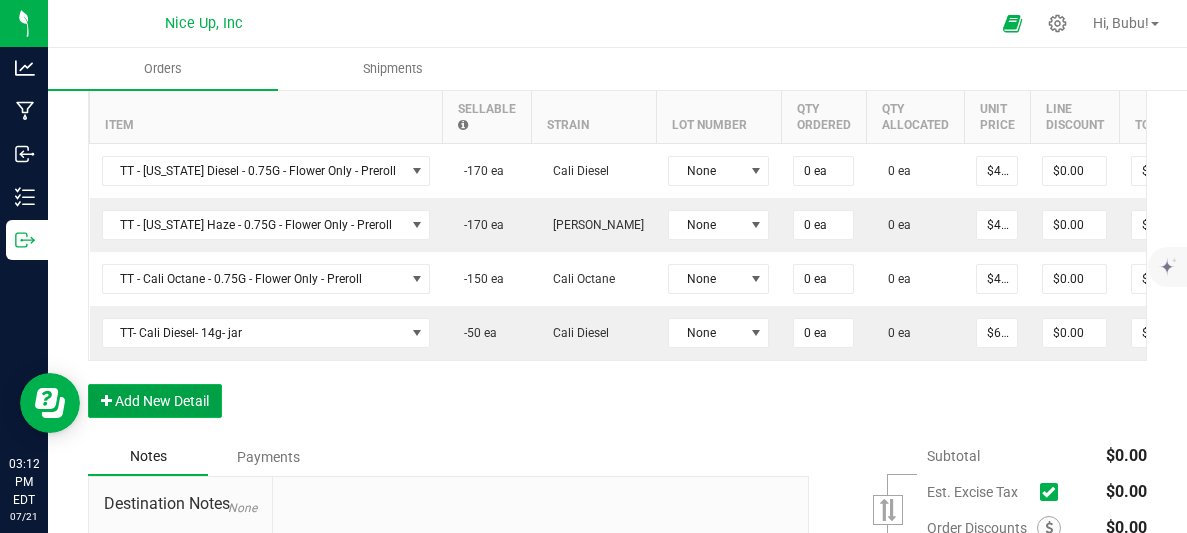 click on "Add New Detail" at bounding box center [155, 401] 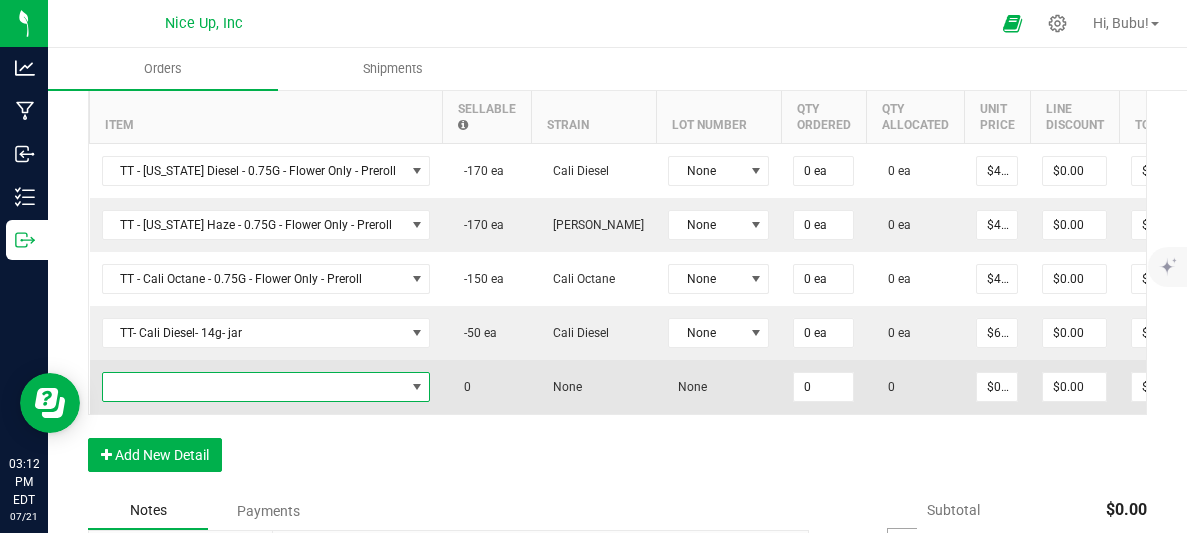 click at bounding box center (254, 387) 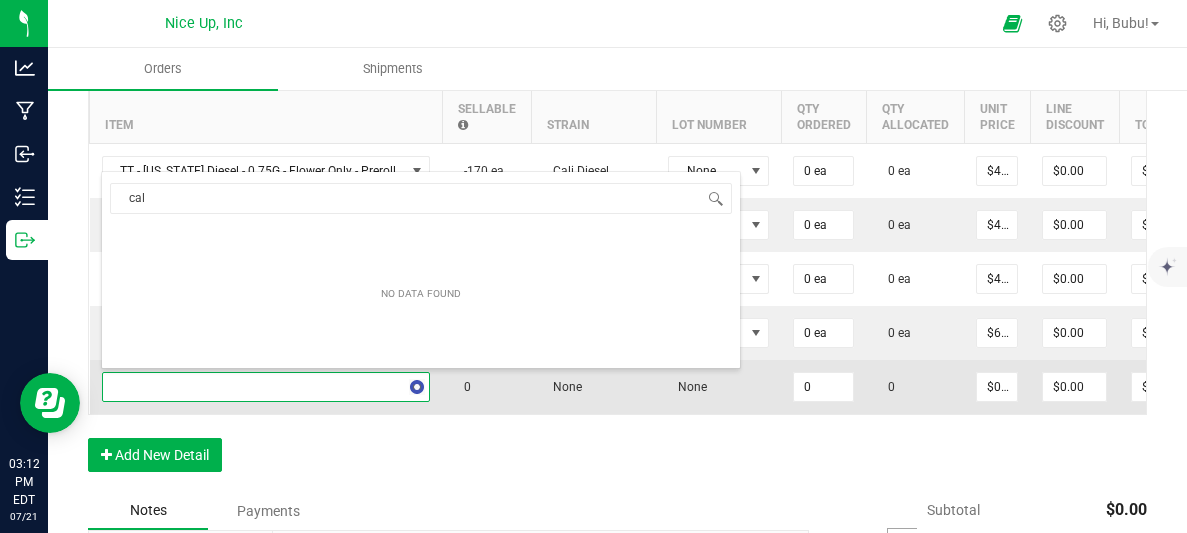 type on "cali" 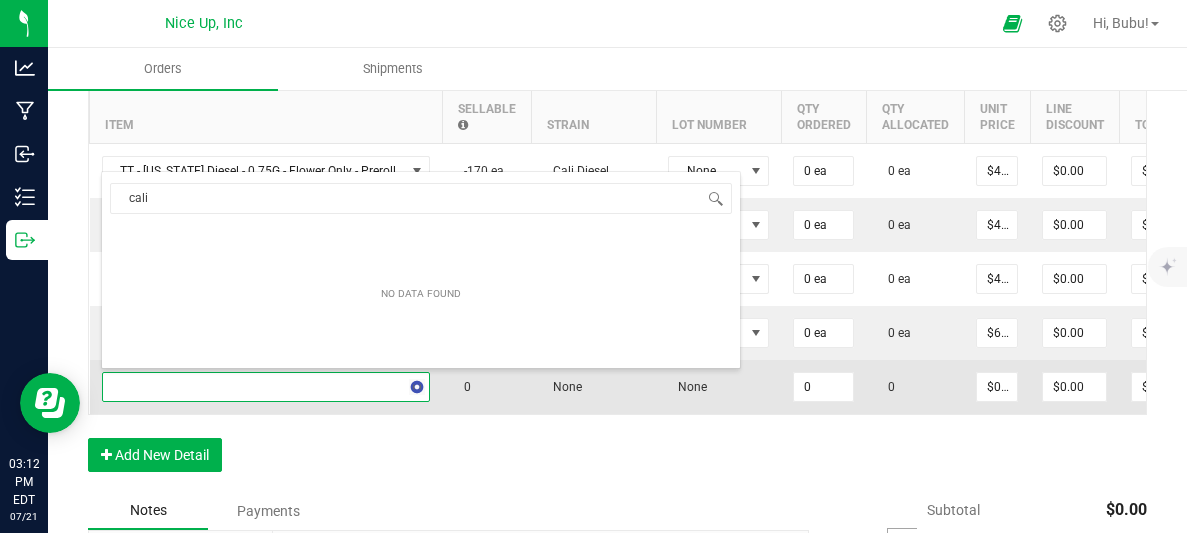 scroll, scrollTop: 99970, scrollLeft: 99681, axis: both 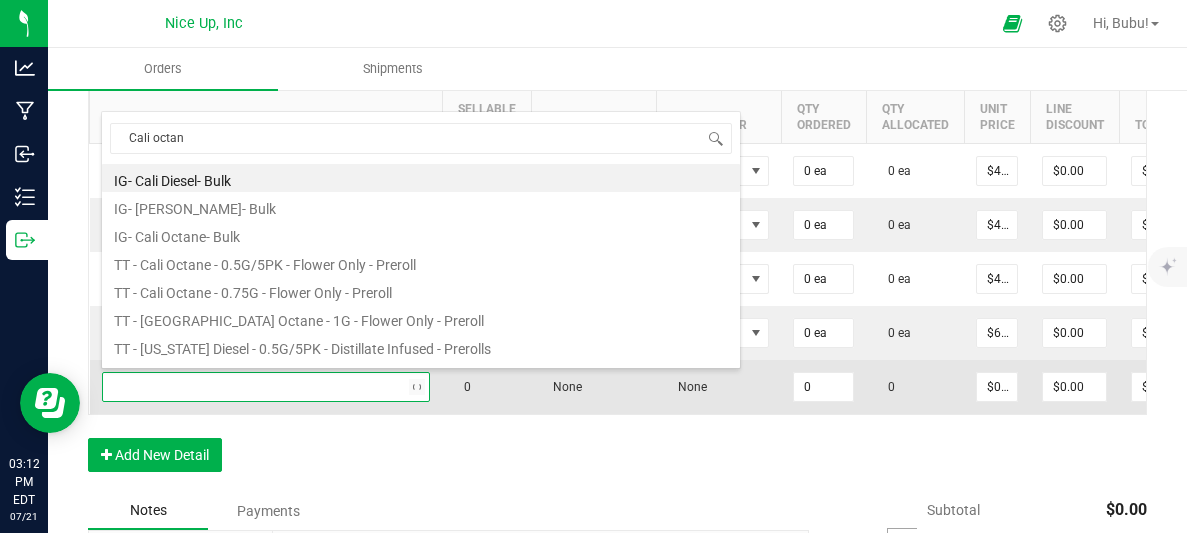 type on "Cali octane" 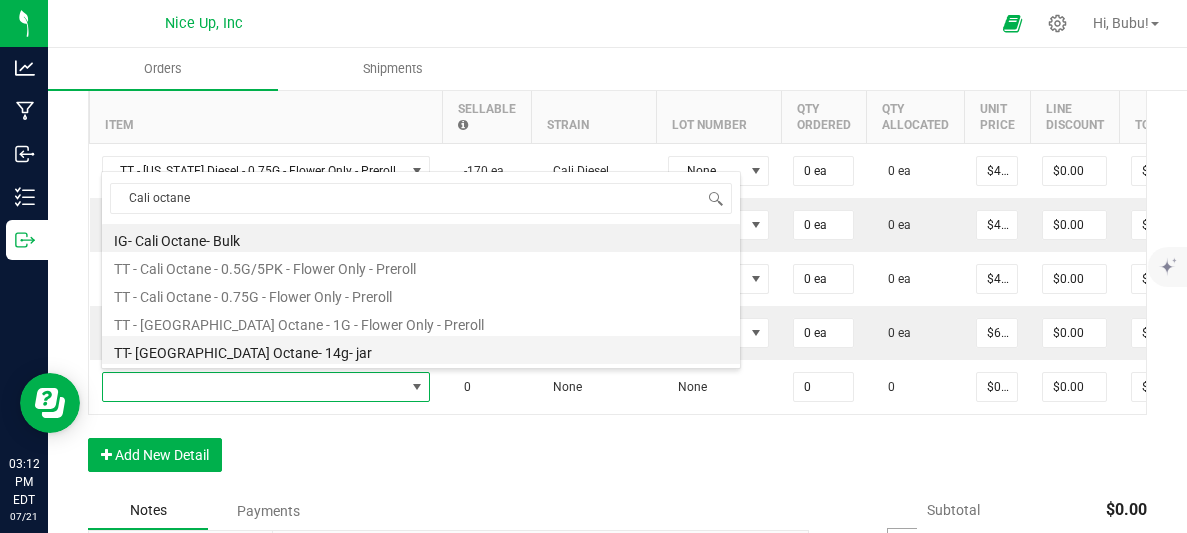 click on "TT- [GEOGRAPHIC_DATA] Octane- 14g- jar" at bounding box center [421, 350] 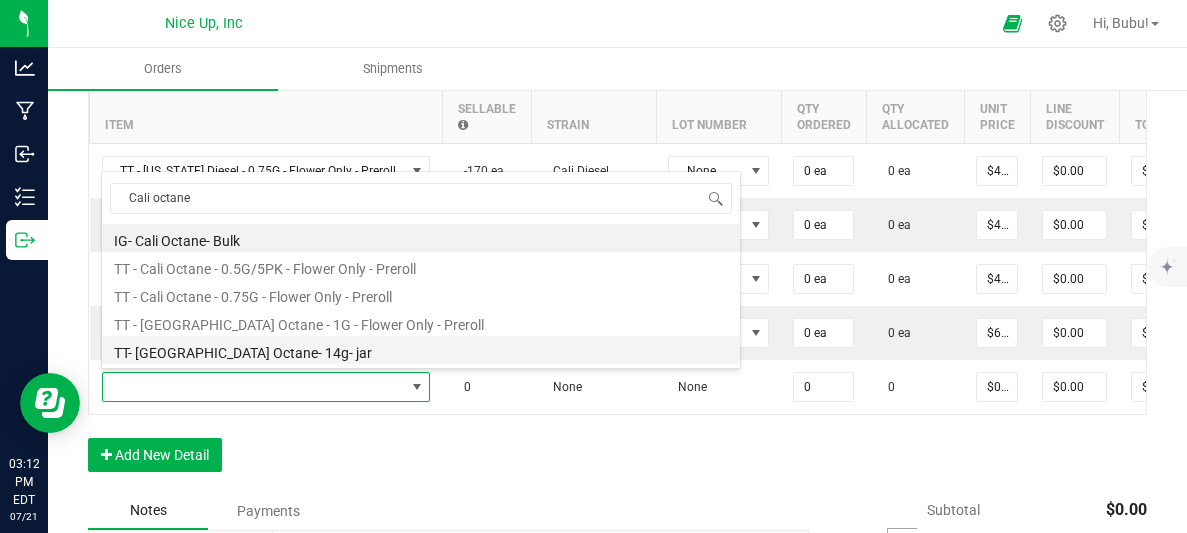 type on "0 ea" 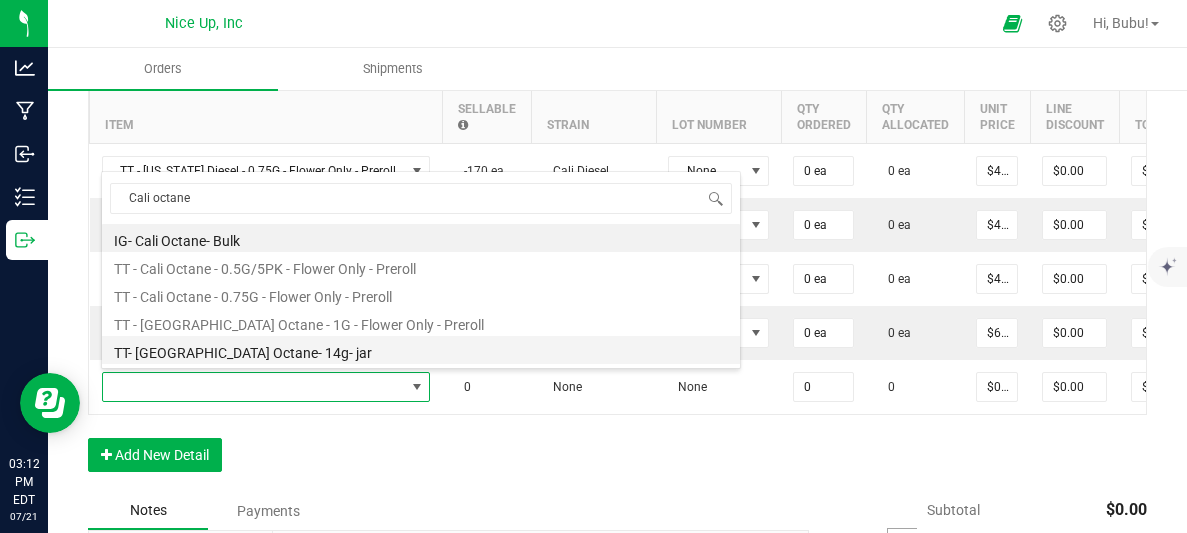 type on "$67.50000" 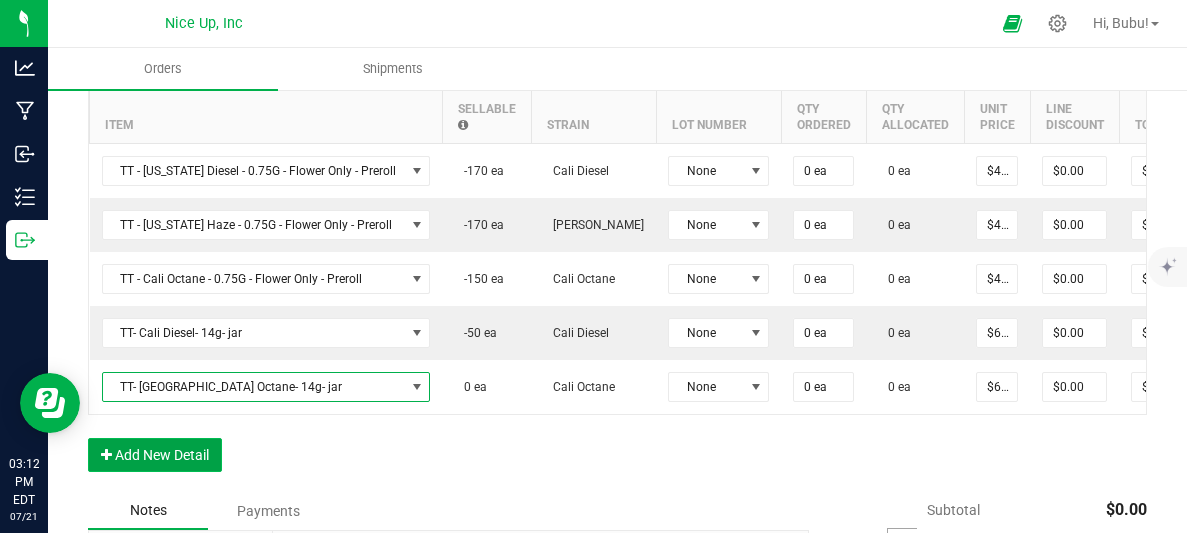 click on "Add New Detail" at bounding box center [155, 455] 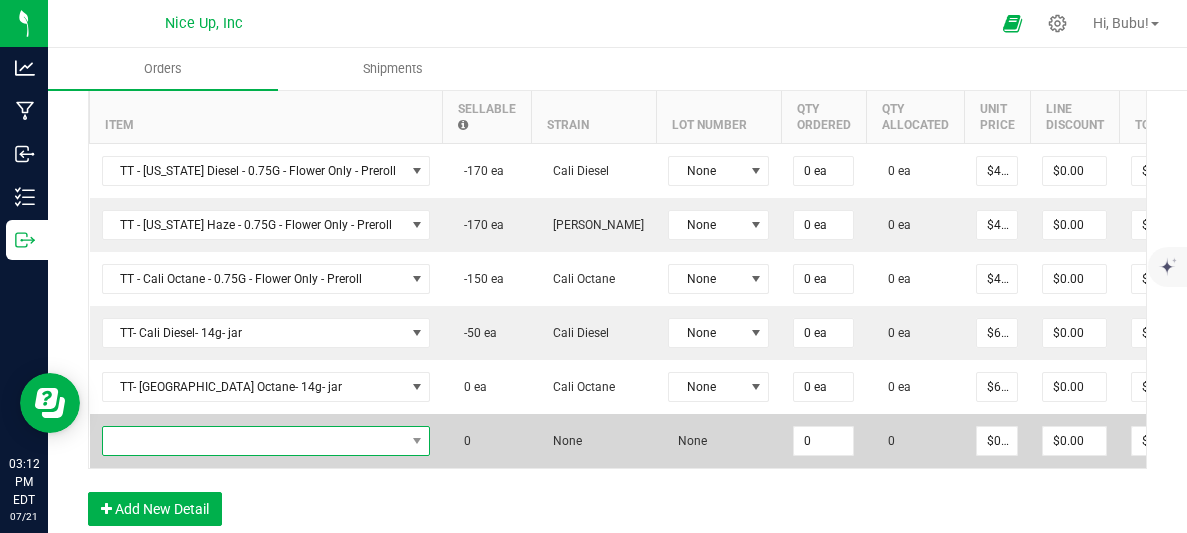 click at bounding box center (254, 441) 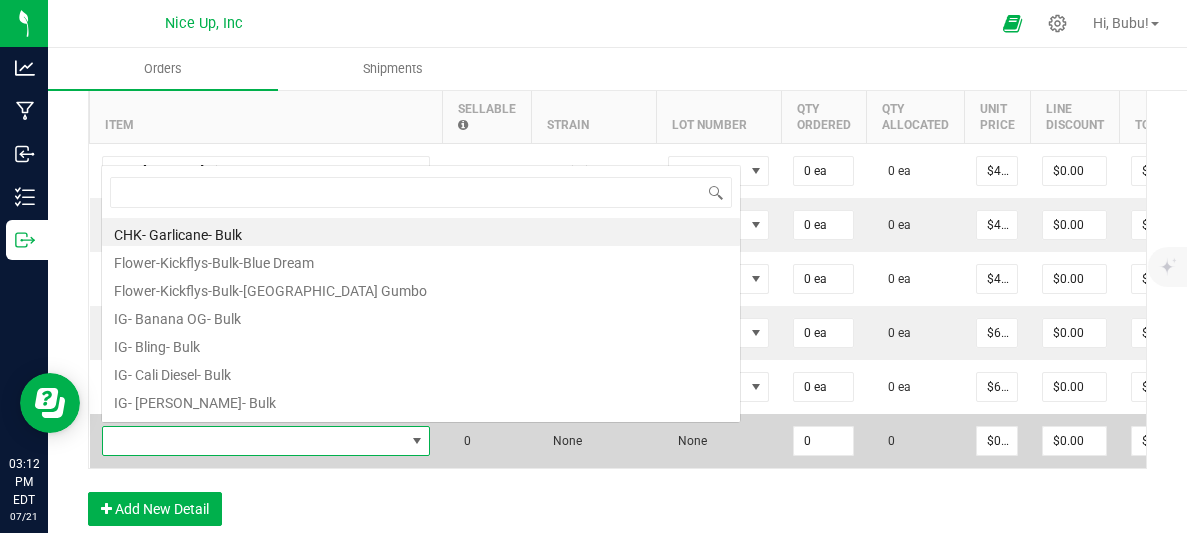 scroll, scrollTop: 0, scrollLeft: 0, axis: both 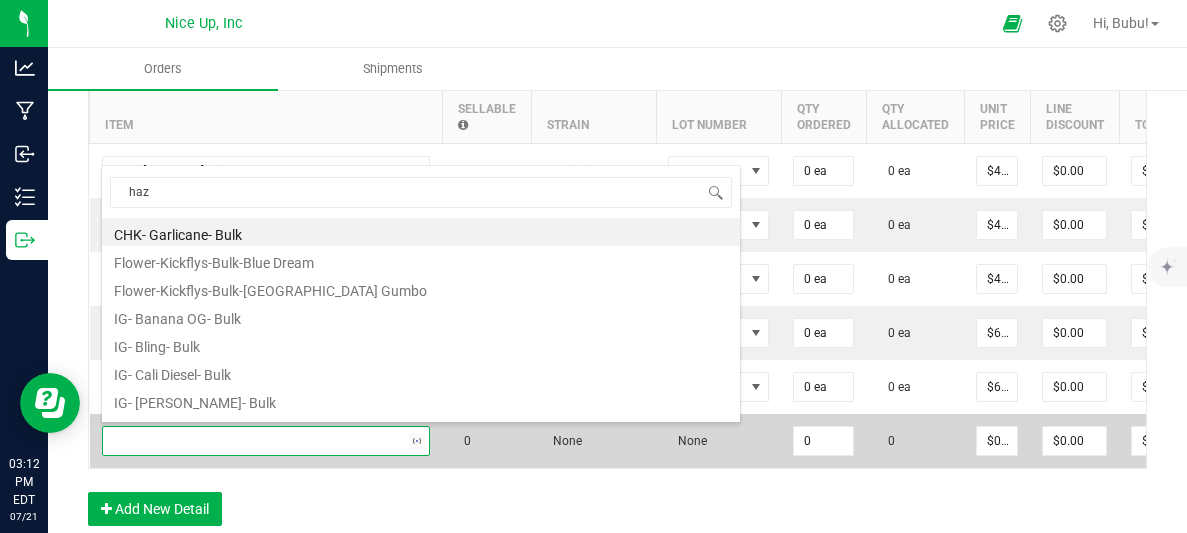 type on "haze" 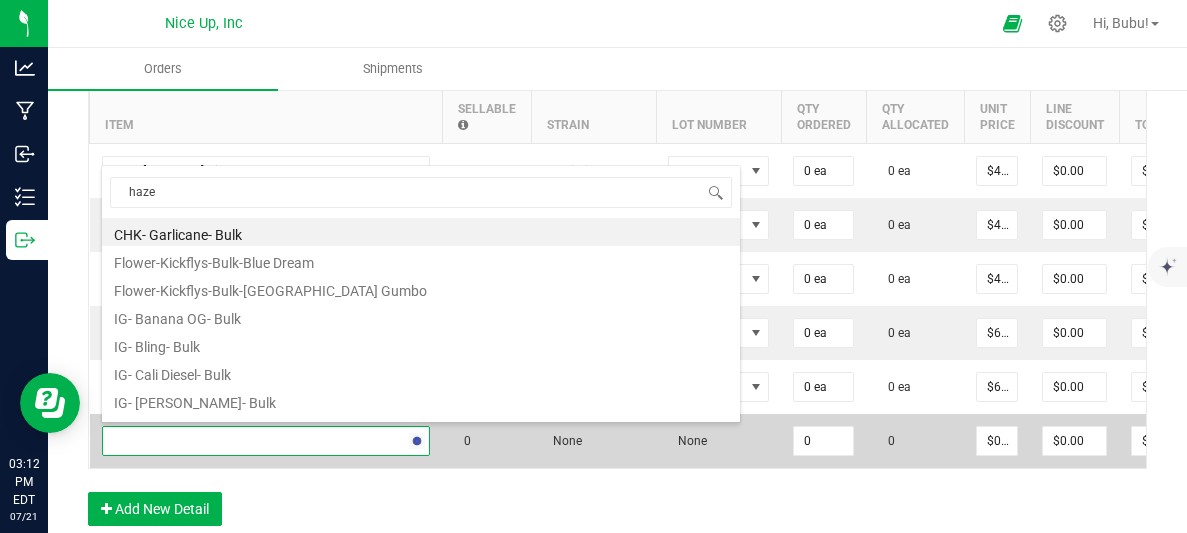 type on "0.0000 g" 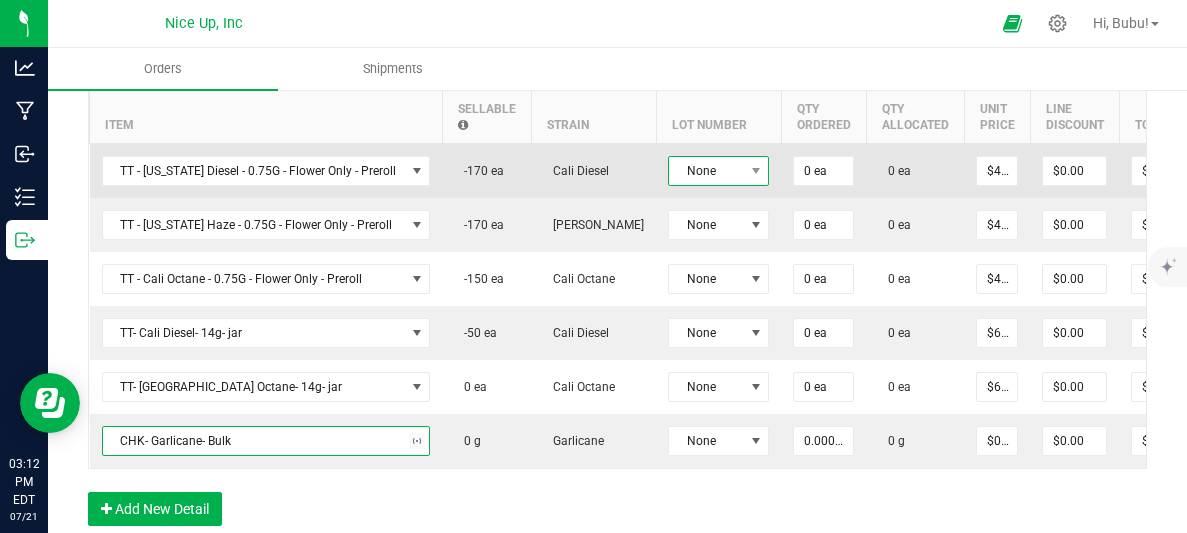 click on "None" at bounding box center (706, 171) 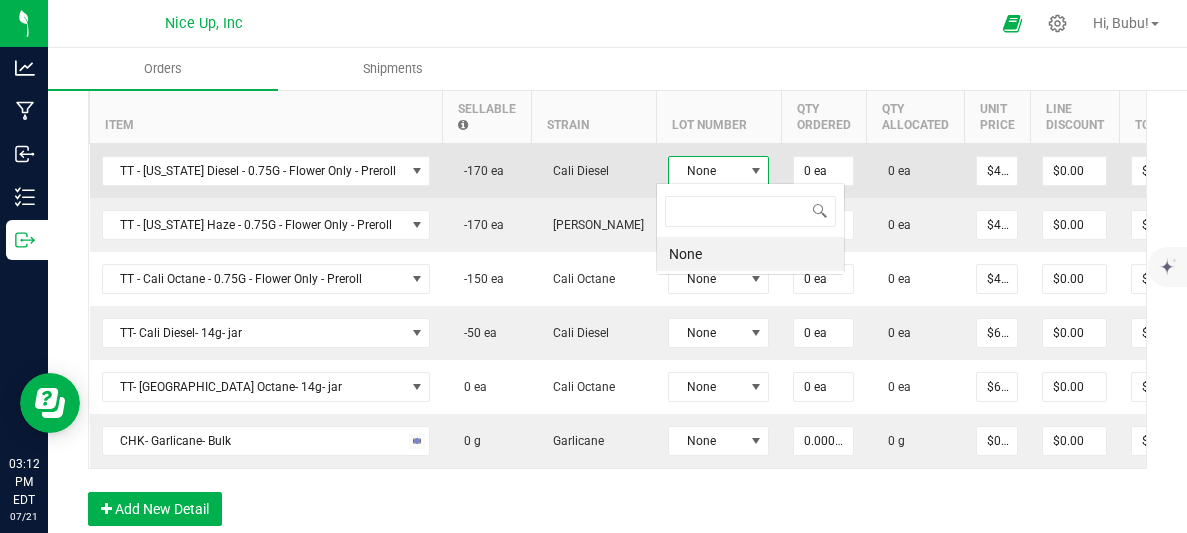 scroll, scrollTop: 99970, scrollLeft: 99899, axis: both 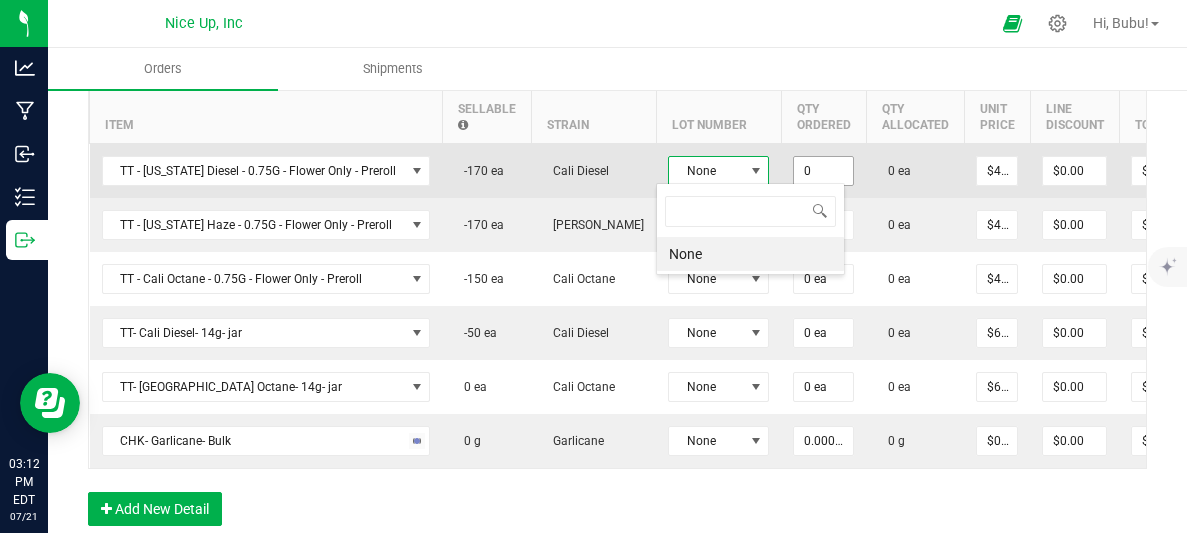 click on "0" at bounding box center (823, 171) 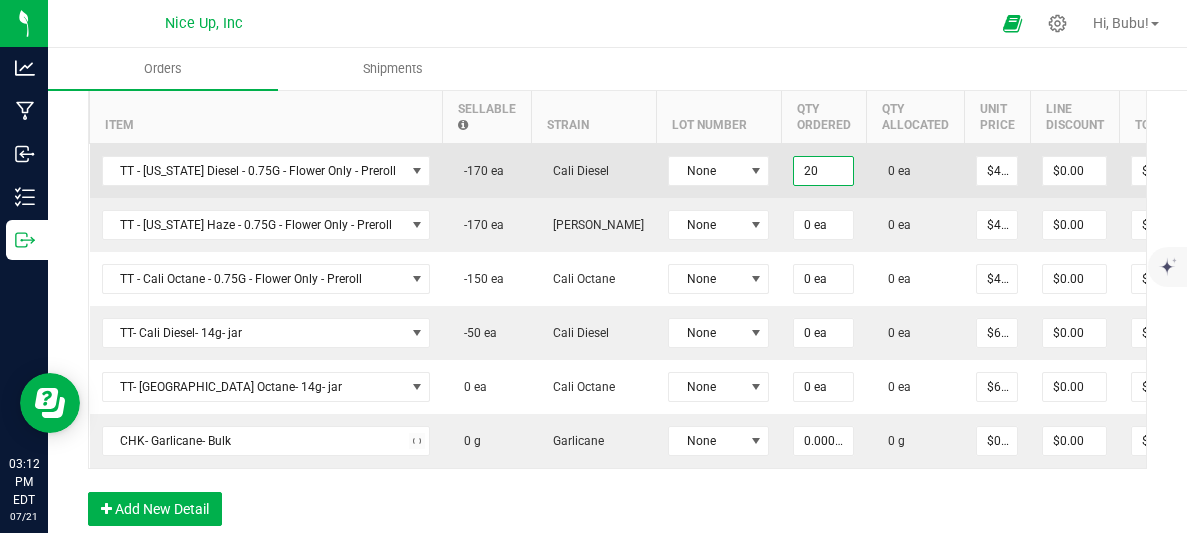 type on "20 ea" 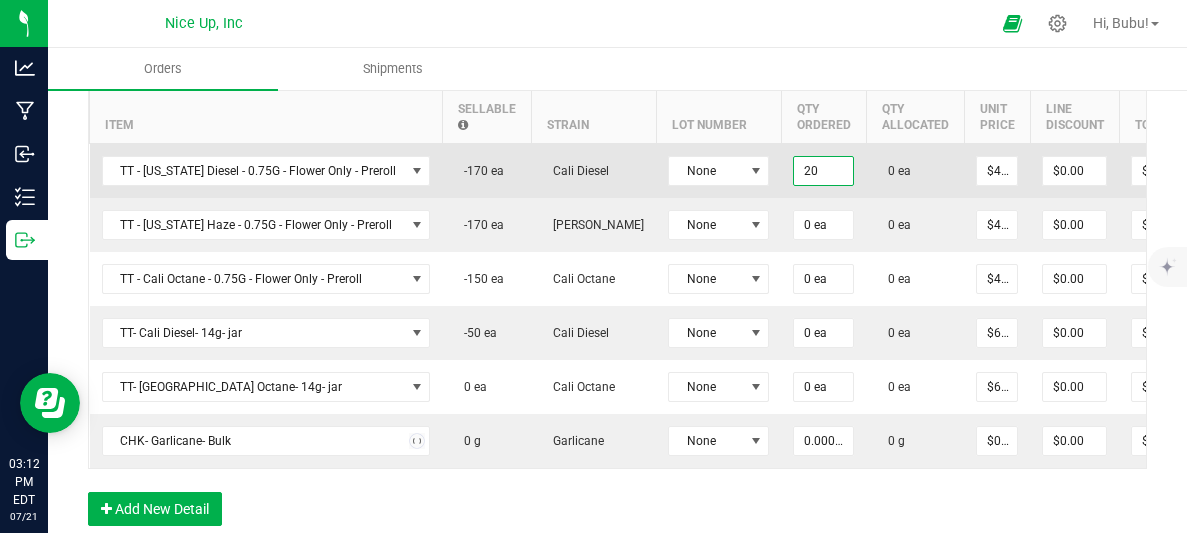 type on "4.42" 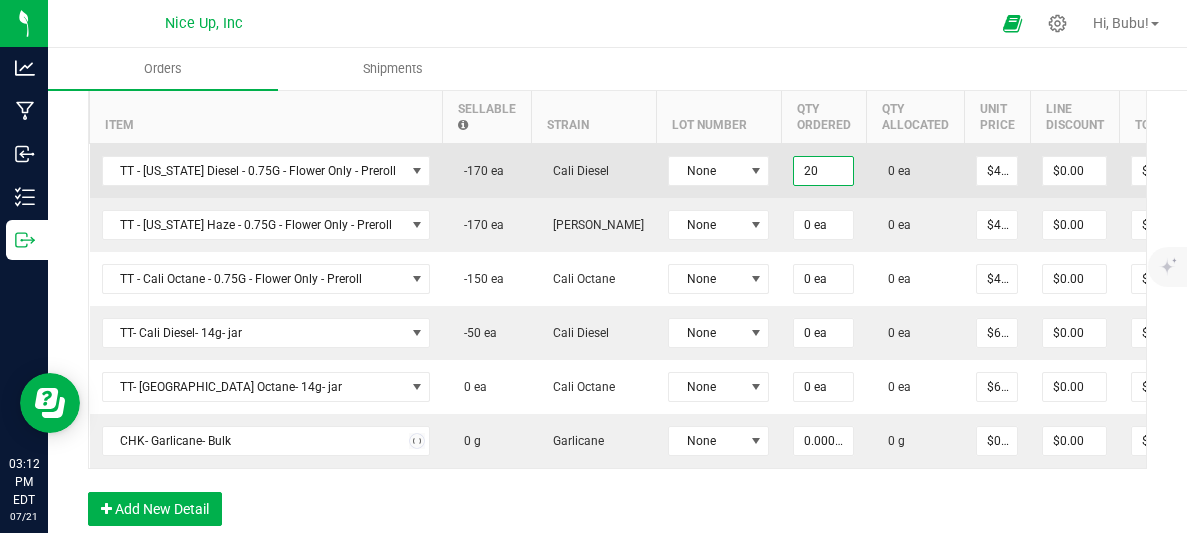 type on "$88.40" 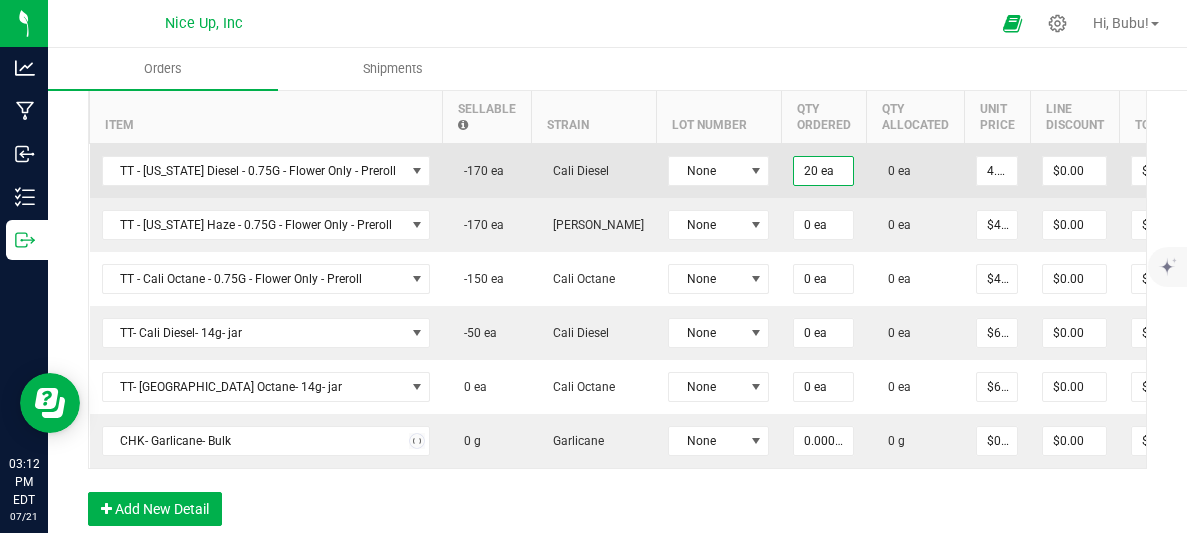scroll, scrollTop: 0, scrollLeft: 2, axis: horizontal 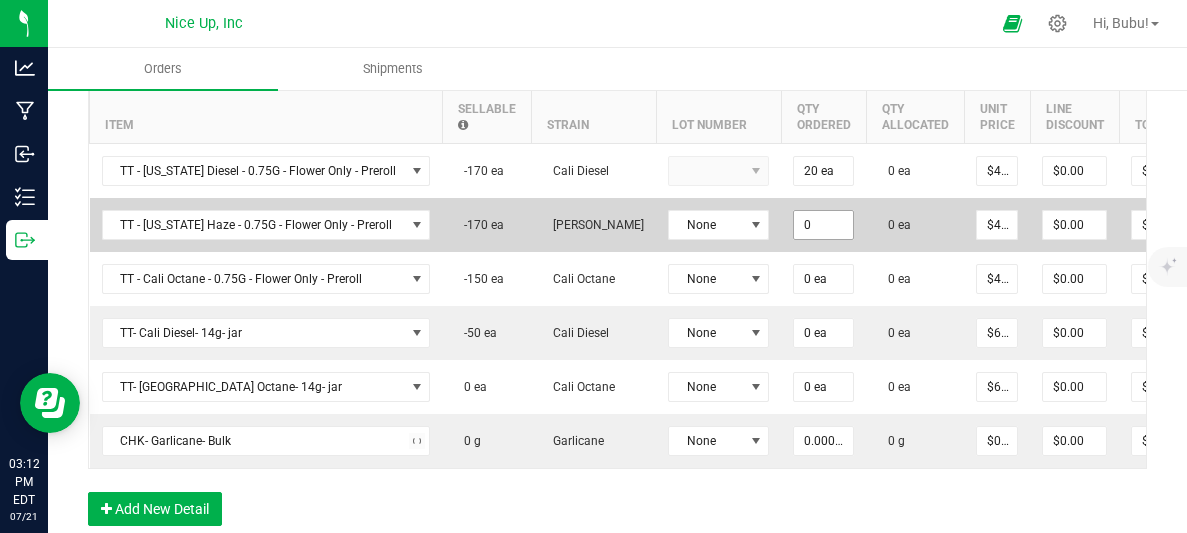 click on "0" at bounding box center [823, 225] 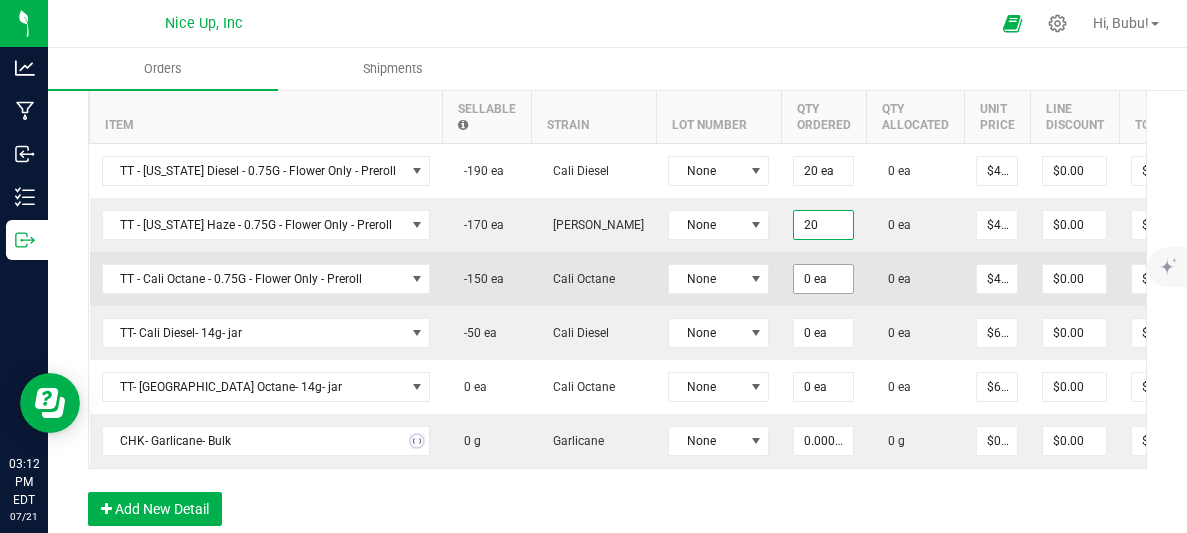 type on "20 ea" 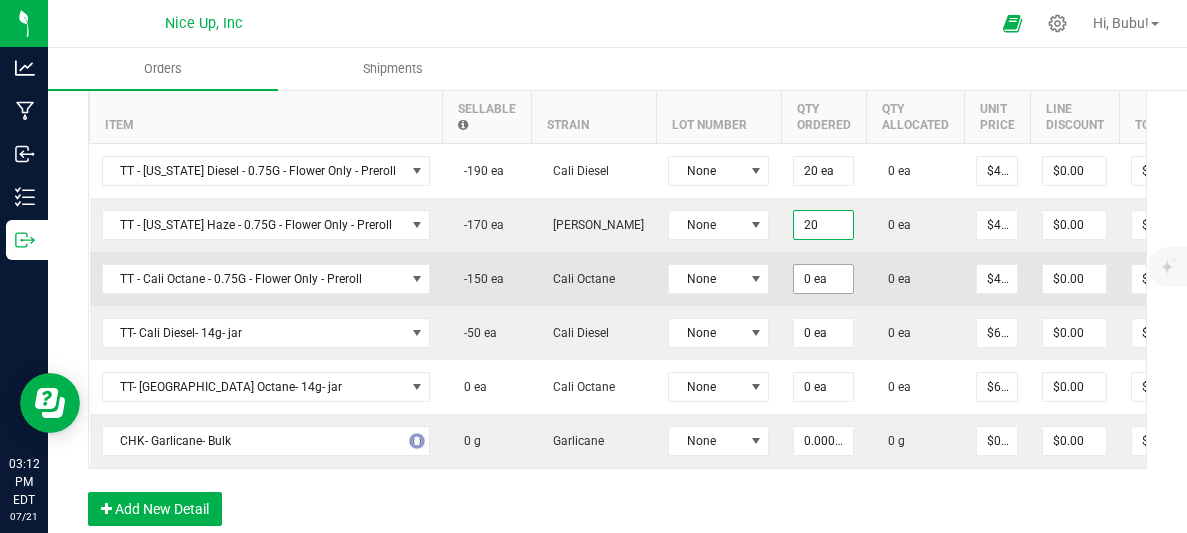 type on "$88.40" 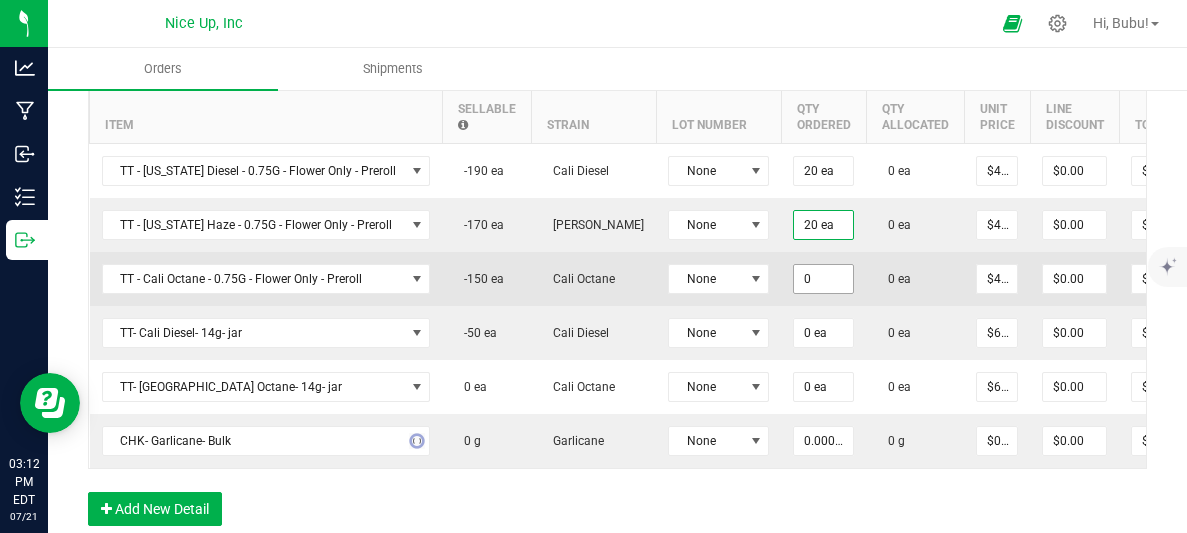 click on "0" at bounding box center [823, 279] 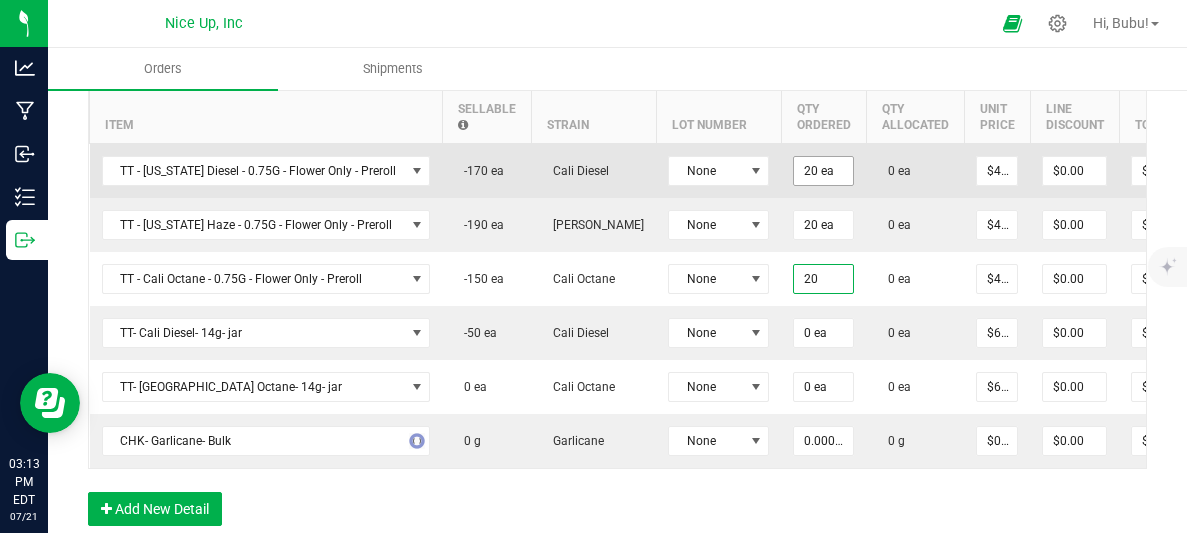 type on "20 ea" 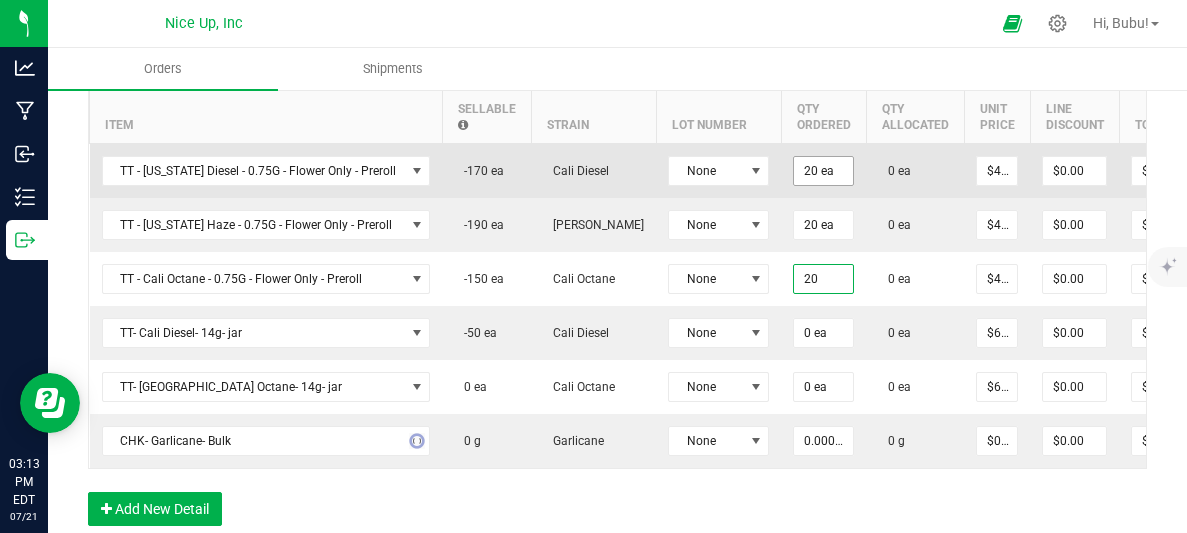 type on "$88.40" 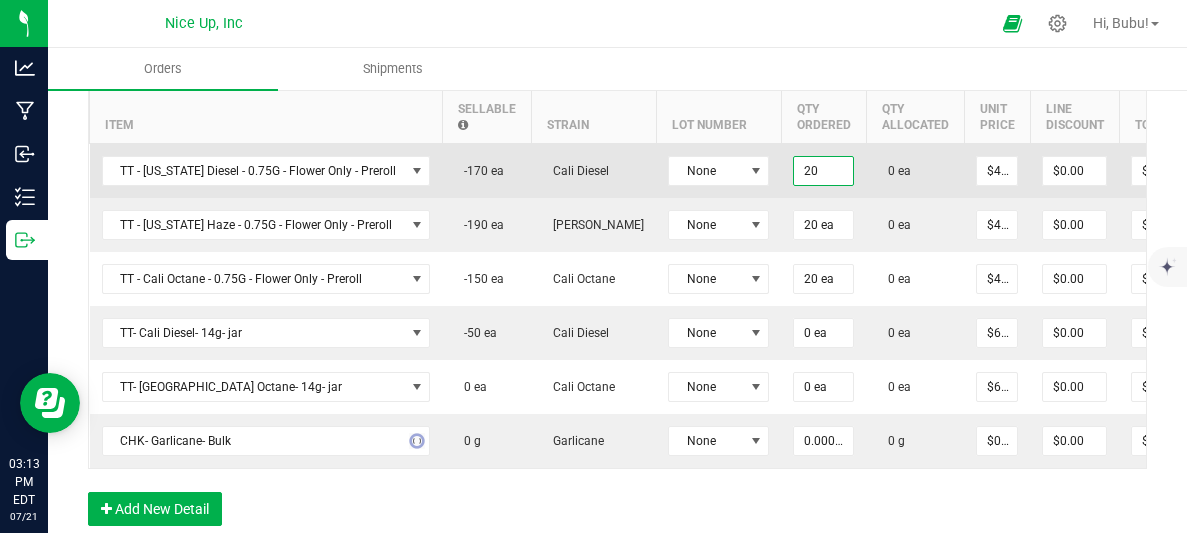click on "20" at bounding box center (823, 171) 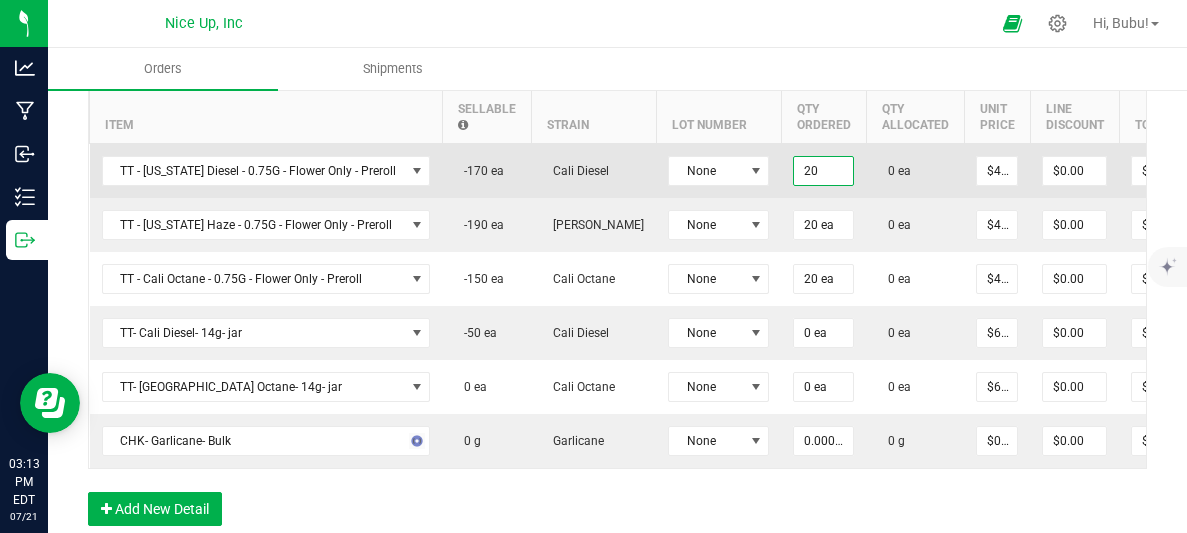 click on "20" at bounding box center [823, 171] 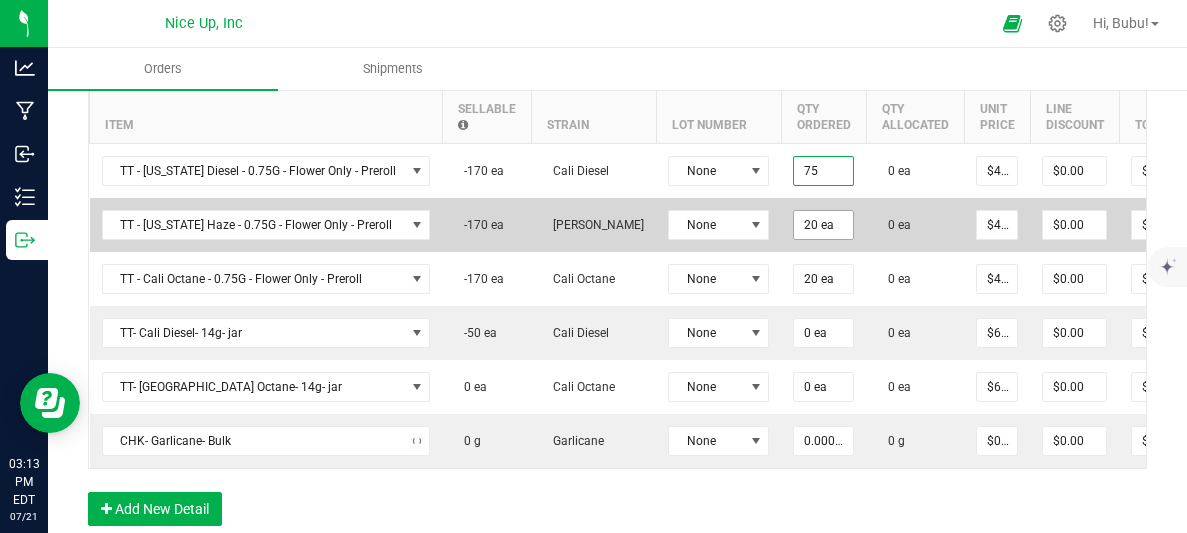 type on "75 ea" 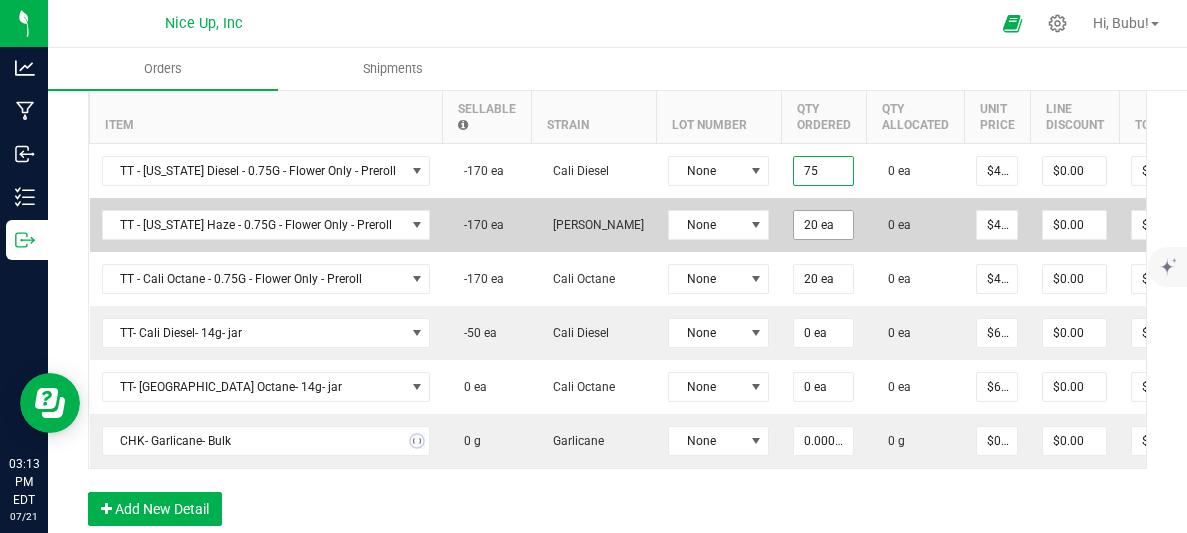 type on "$331.50" 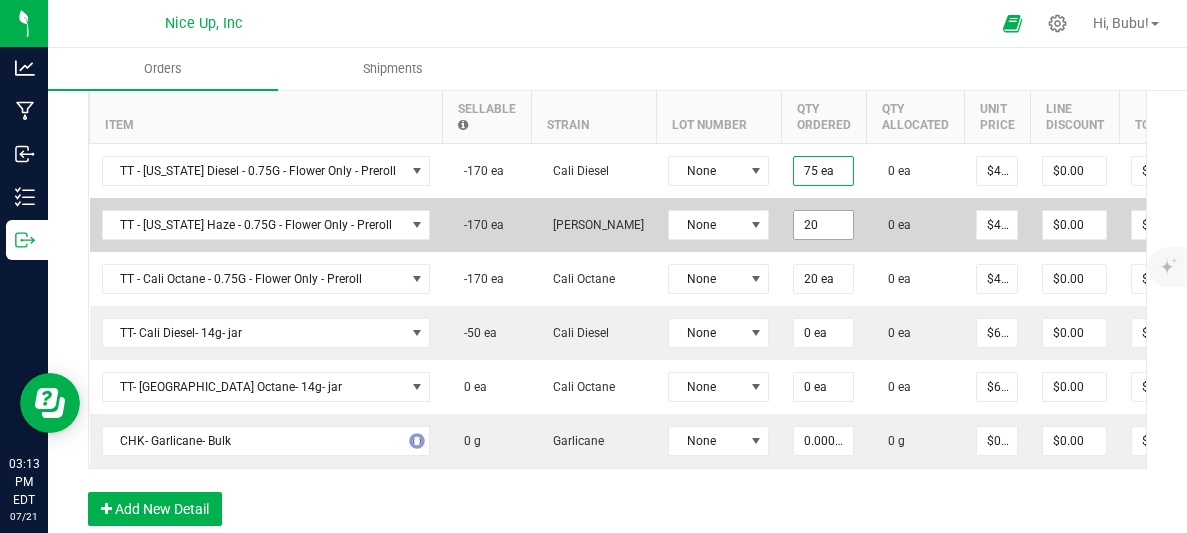 click on "20" at bounding box center (823, 225) 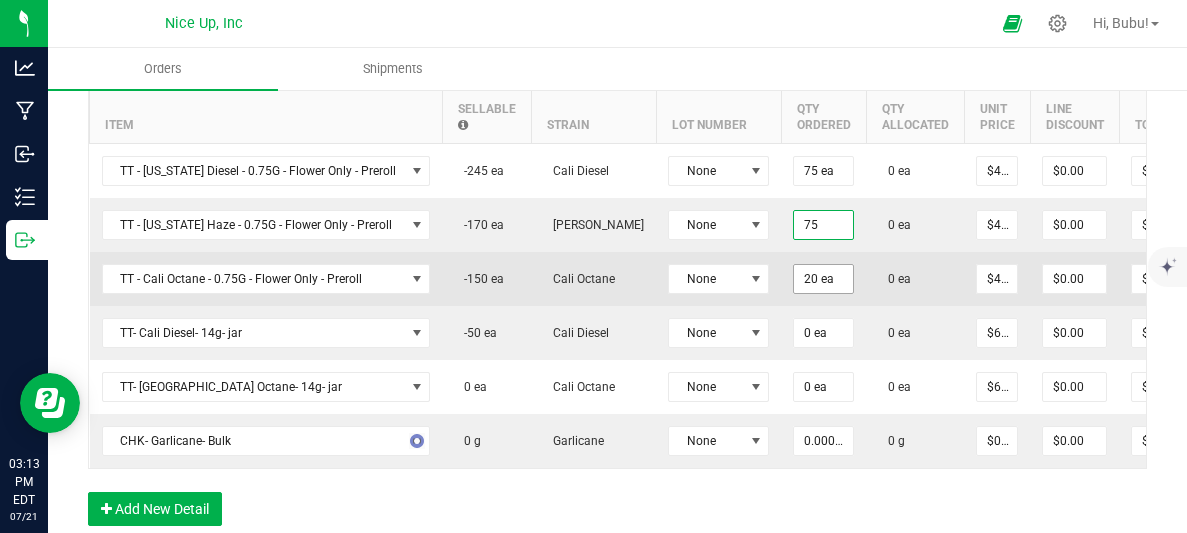 type on "75 ea" 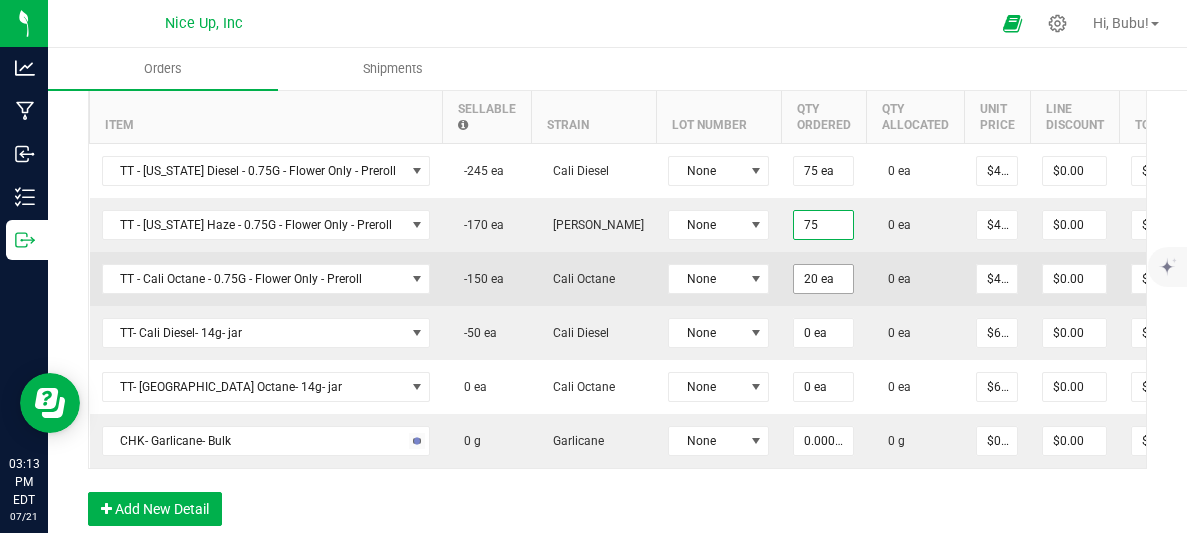 type on "$331.50" 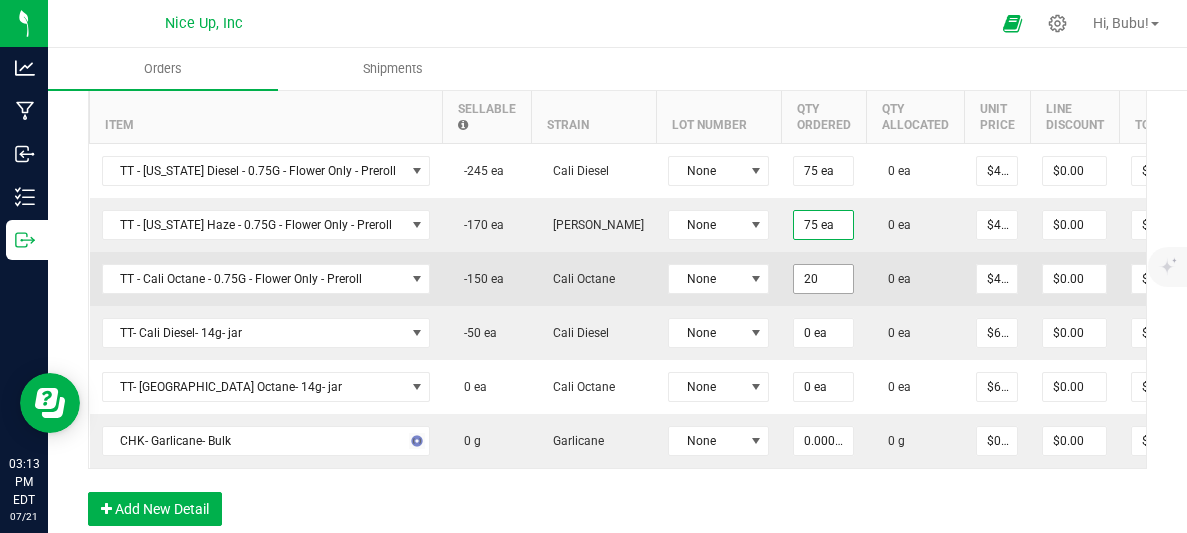 click on "20" at bounding box center (823, 279) 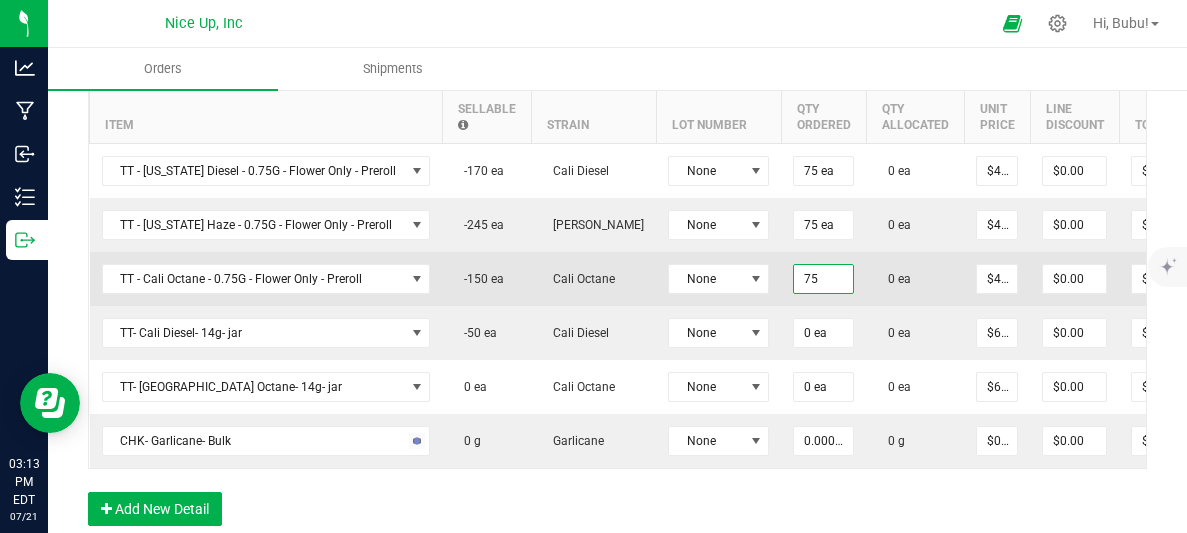type on "75" 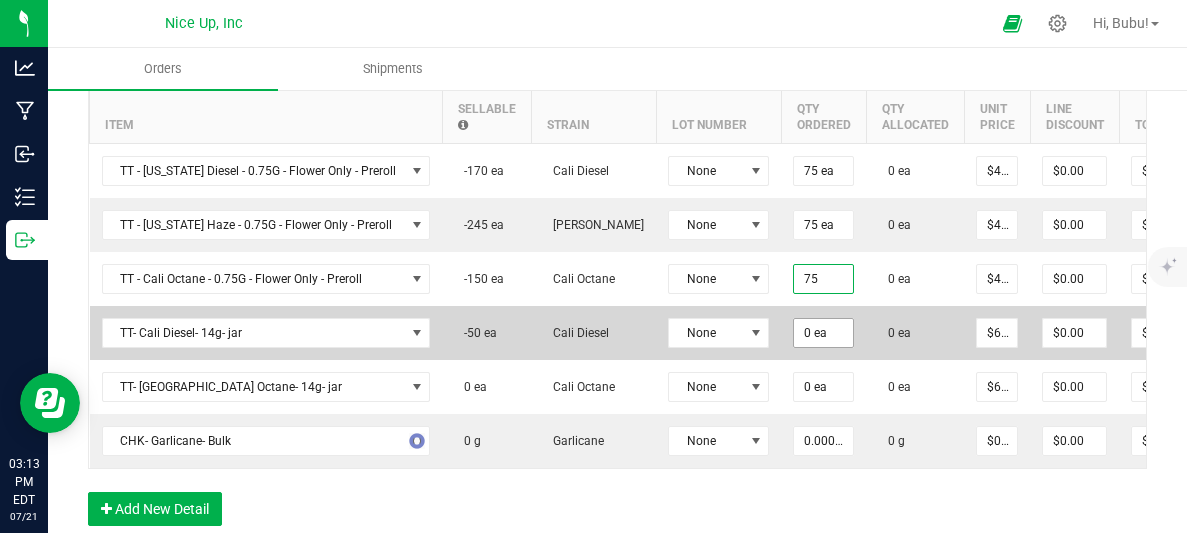 type on "0" 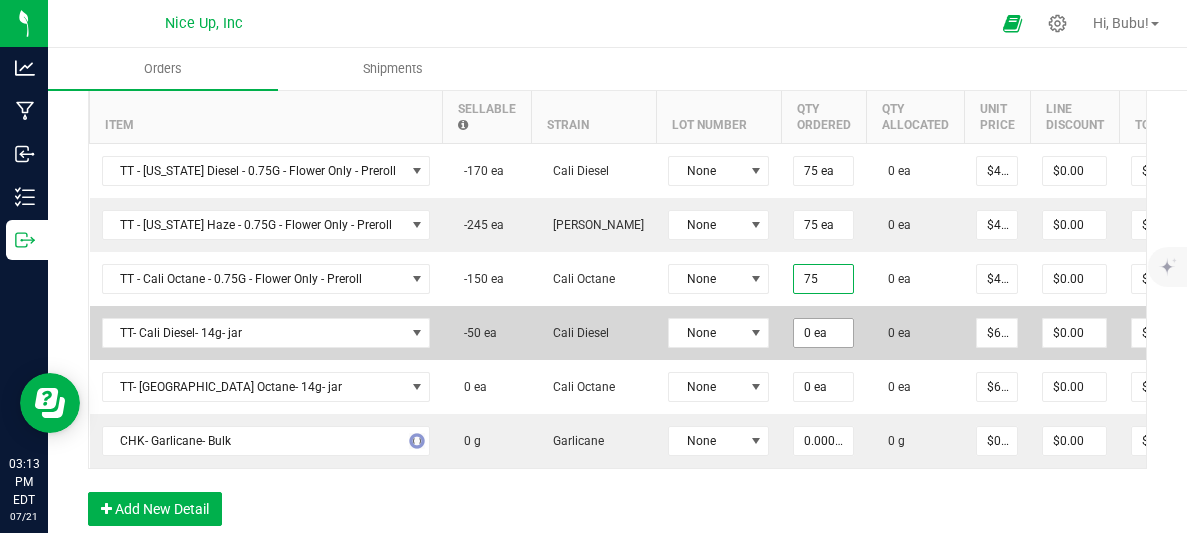 type on "75 ea" 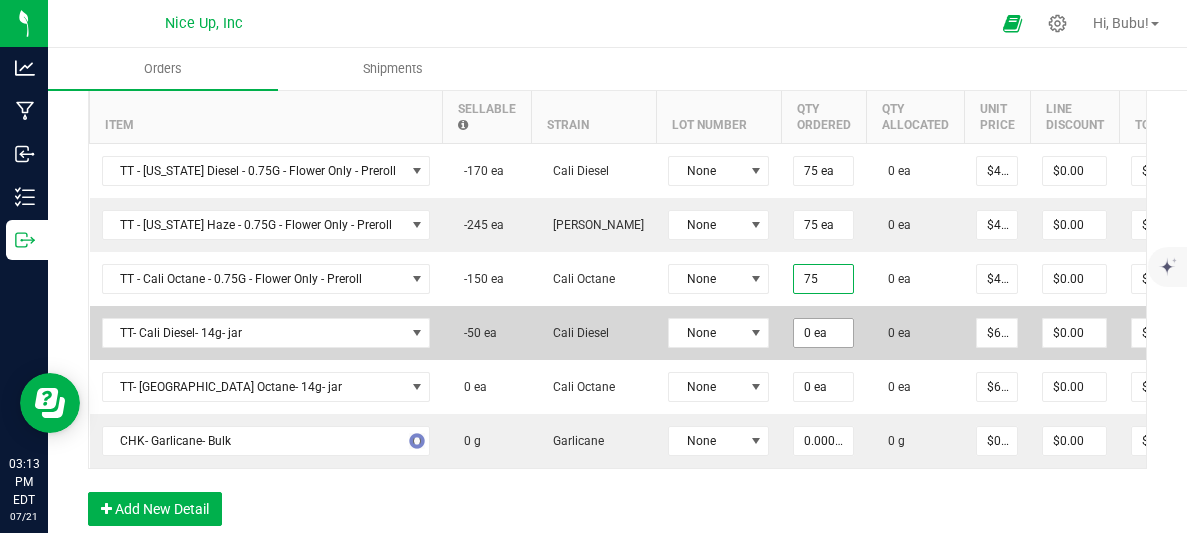 type on "$331.50" 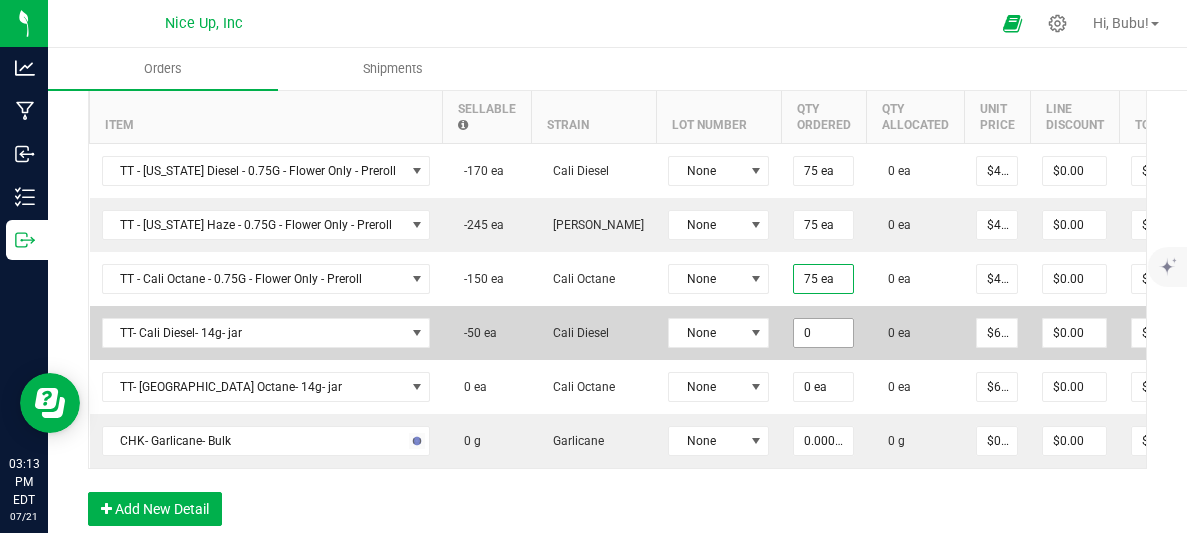 click on "0" at bounding box center [823, 333] 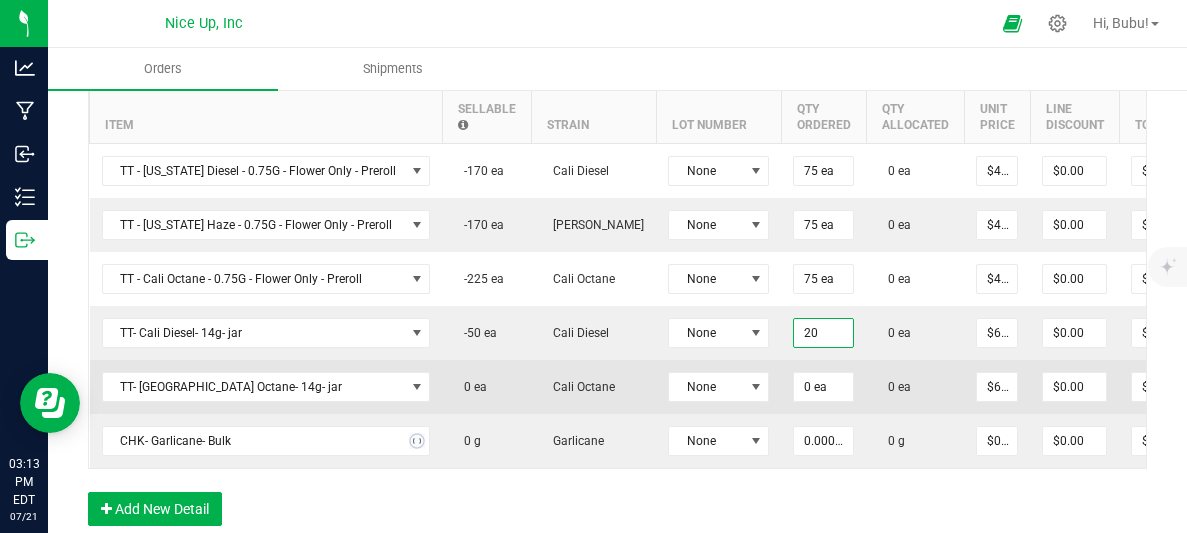type on "2" 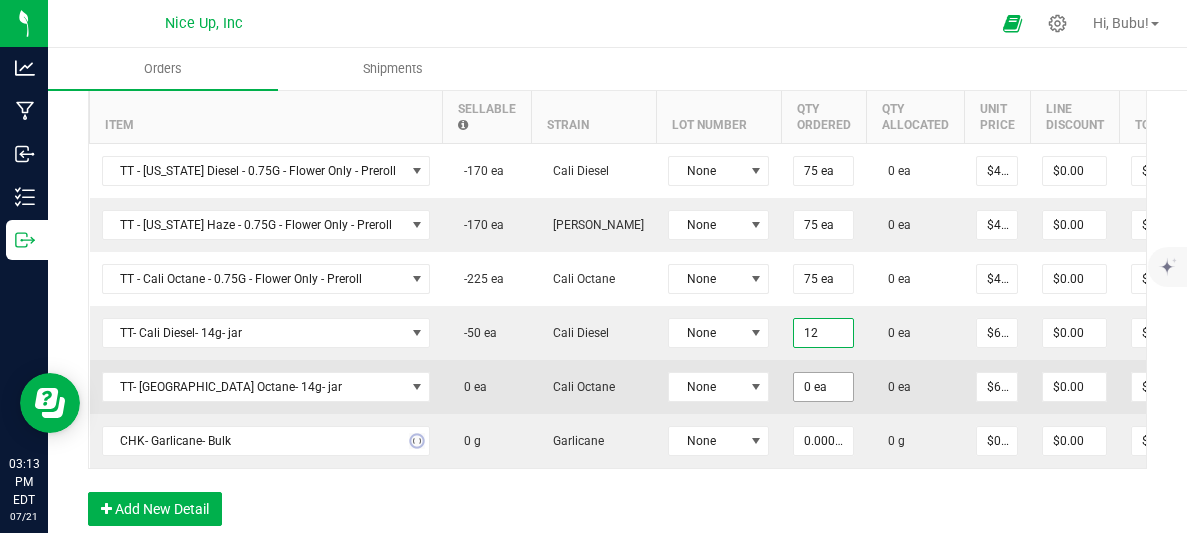 type on "12 ea" 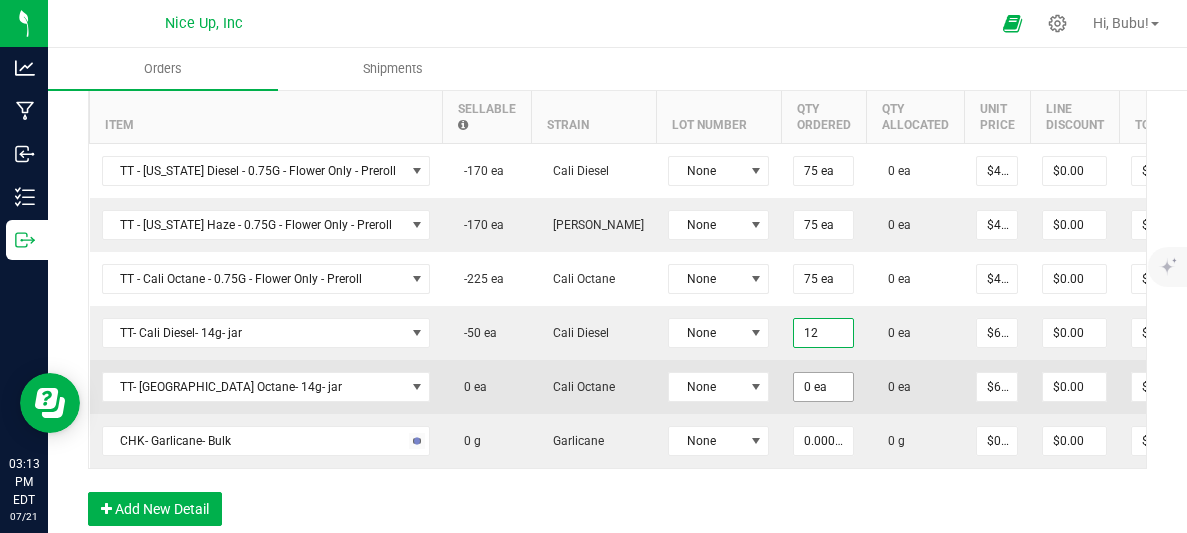 type on "$810.00" 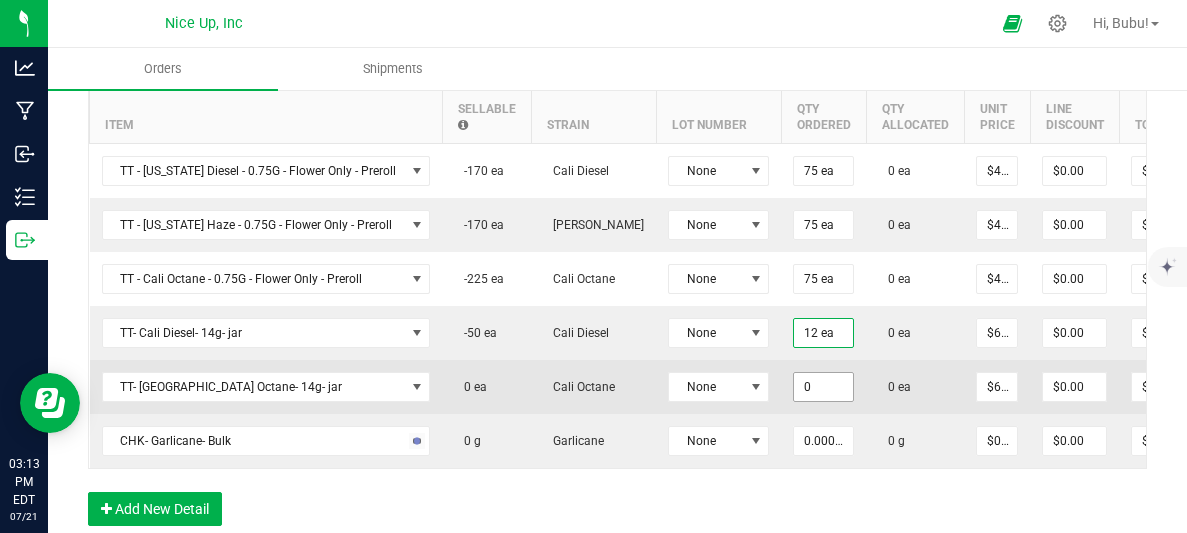 click on "0" at bounding box center [823, 387] 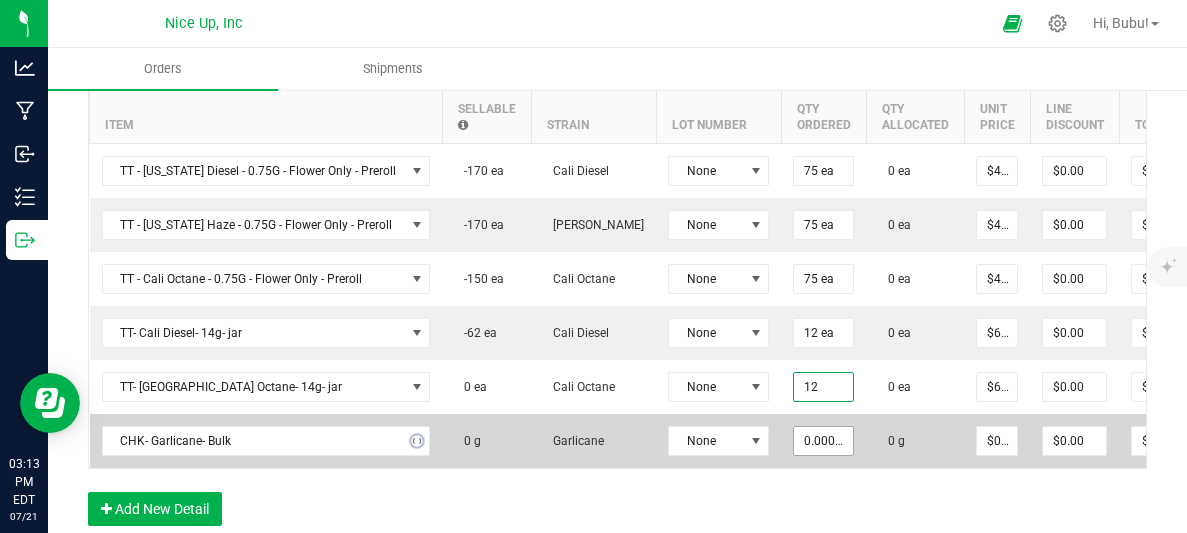 type on "12 ea" 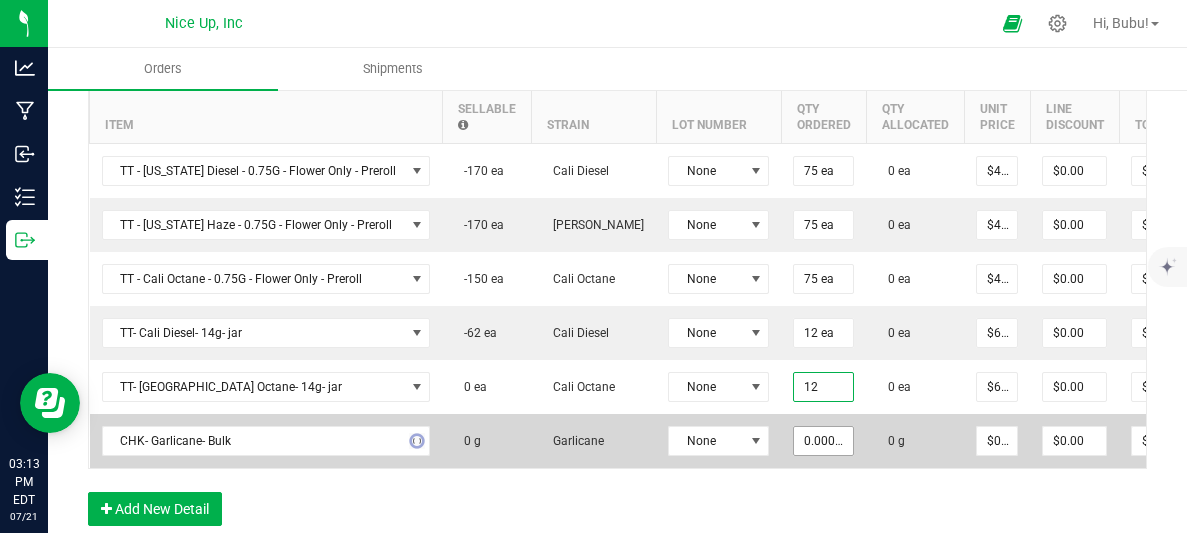 type on "$810.00" 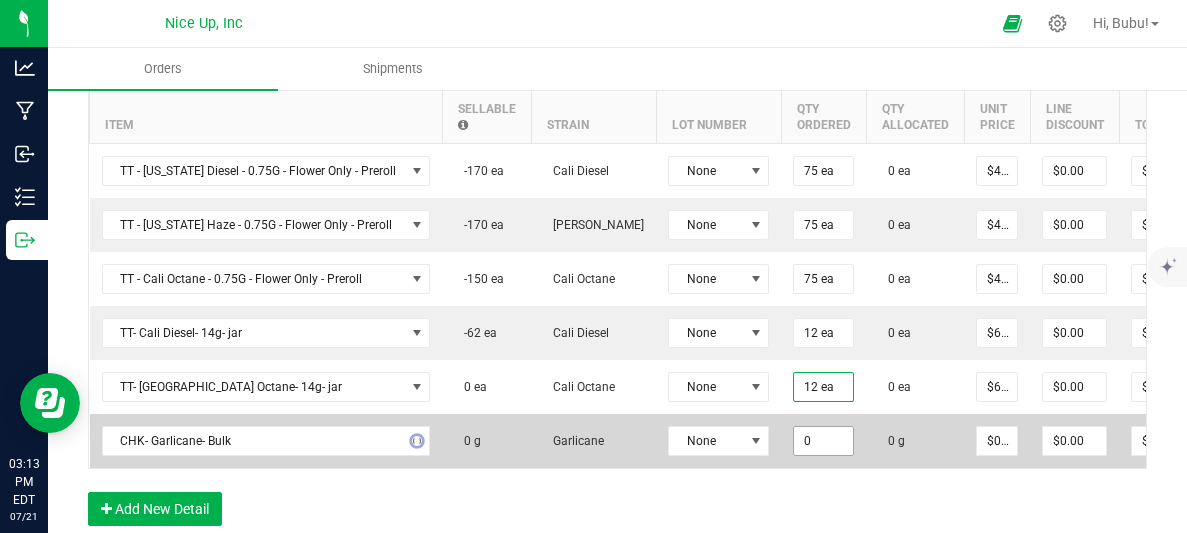 click on "0" at bounding box center (823, 441) 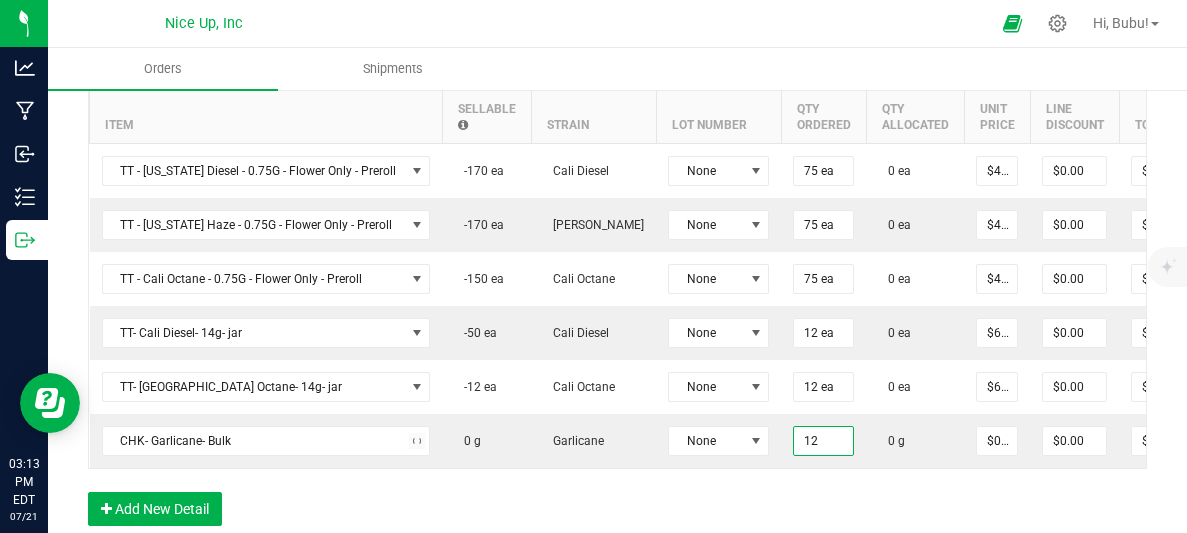 type on "12.0000 g" 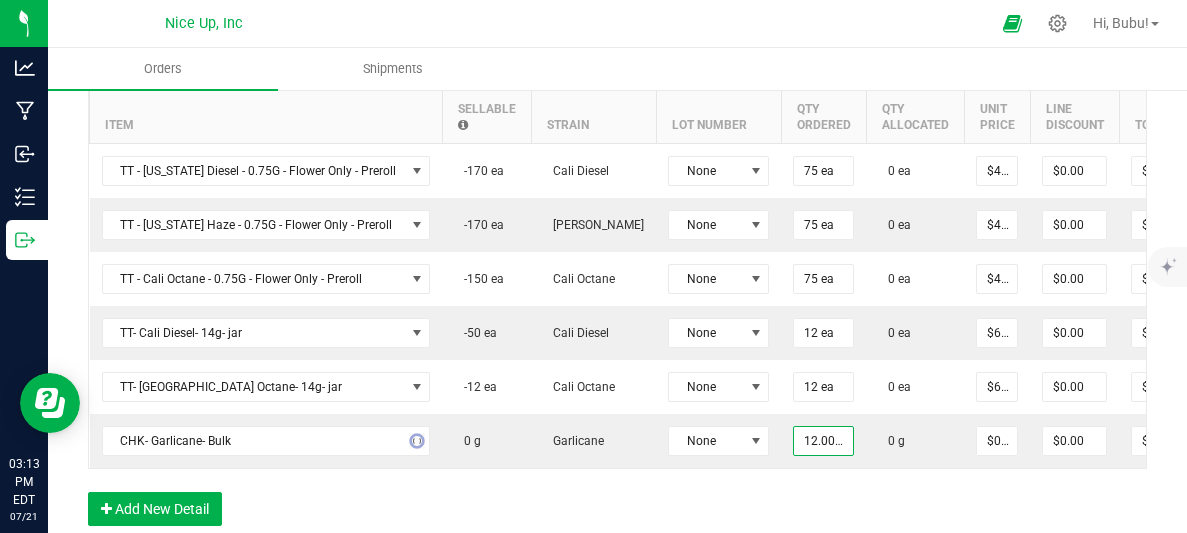 click on "Order Details Print All Labels Item  Sellable  Strain  Lot Number  Qty Ordered Qty Allocated Unit Price Line Discount Total Actions TT - California Diesel - 0.75G - Flower Only - Preroll  -170 ea   Cali Diesel  None 75 ea  0 ea  $4.42000 $0.00 $331.50 TT - California Haze - 0.75G - Flower Only - Preroll  -170 ea   Cali Haze  None 75 ea  0 ea  $4.42000 $0.00 $331.50 TT - Cali Octane - 0.75G - Flower Only - Preroll  -150 ea   Cali Octane  None 75 ea  0 ea  $4.42000 $0.00 $331.50 TT- Cali Diesel- 14g- jar  -50 ea   Cali Diesel  None 12 ea  0 ea  $67.50000 $0.00 $810.00 TT- Cali Octane- 14g- jar  -12 ea   Cali Octane  None 12 ea  0 ea  $67.50000 $0.00 $810.00 CHK- Garlicane- Bulk  0 g   Garlicane  None 12.0000 g  0 g  $0.00000 $0.00 $0.00
Add New Detail" at bounding box center [617, 292] 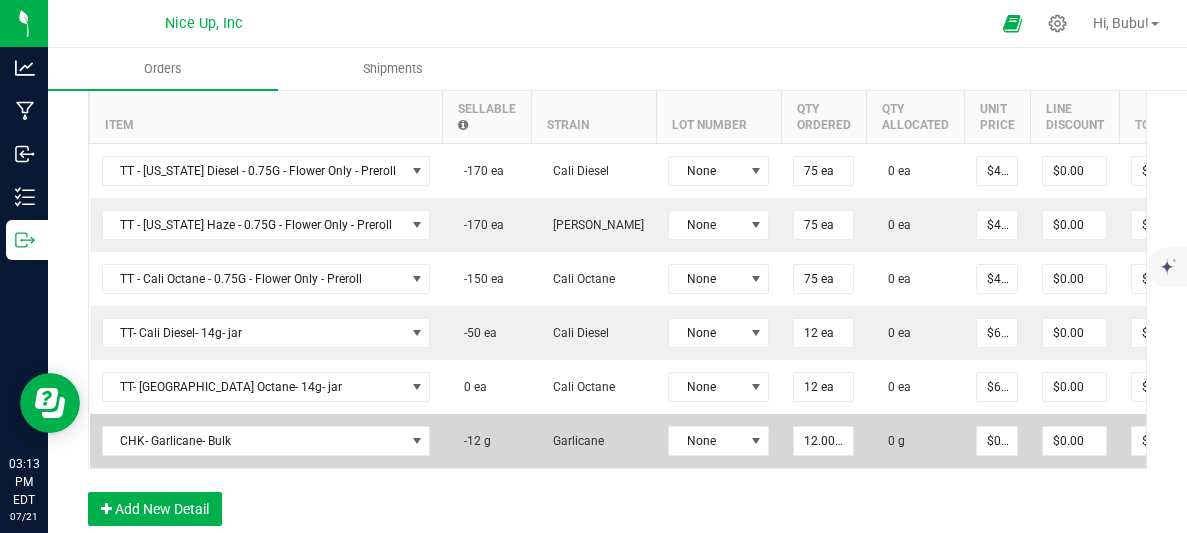 click on "Item  Sellable  Strain  Lot Number  Qty Ordered Qty Allocated Unit Price Line Discount Total Actions TT - California Diesel - 0.75G - Flower Only - Preroll  -170 ea   Cali Diesel  None 75 ea  0 ea  $4.42000 $0.00 $331.50 TT - California Haze - 0.75G - Flower Only - Preroll  -170 ea   Cali Haze  None 75 ea  0 ea  $4.42000 $0.00 $331.50 TT - Cali Octane - 0.75G - Flower Only - Preroll  -150 ea   Cali Octane  None 75 ea  0 ea  $4.42000 $0.00 $331.50 TT- Cali Diesel- 14g- jar  -50 ea   Cali Diesel  None 12 ea  0 ea  $67.50000 $0.00 $810.00 TT- Cali Octane- 14g- jar  0 ea   Cali Octane  None 12 ea  0 ea  $67.50000 $0.00 $810.00 CHK- Garlicane- Bulk  -12 g   Garlicane  None 12.0000 g  0 g  $0.00000 $0.00 $0.00" at bounding box center (617, 279) 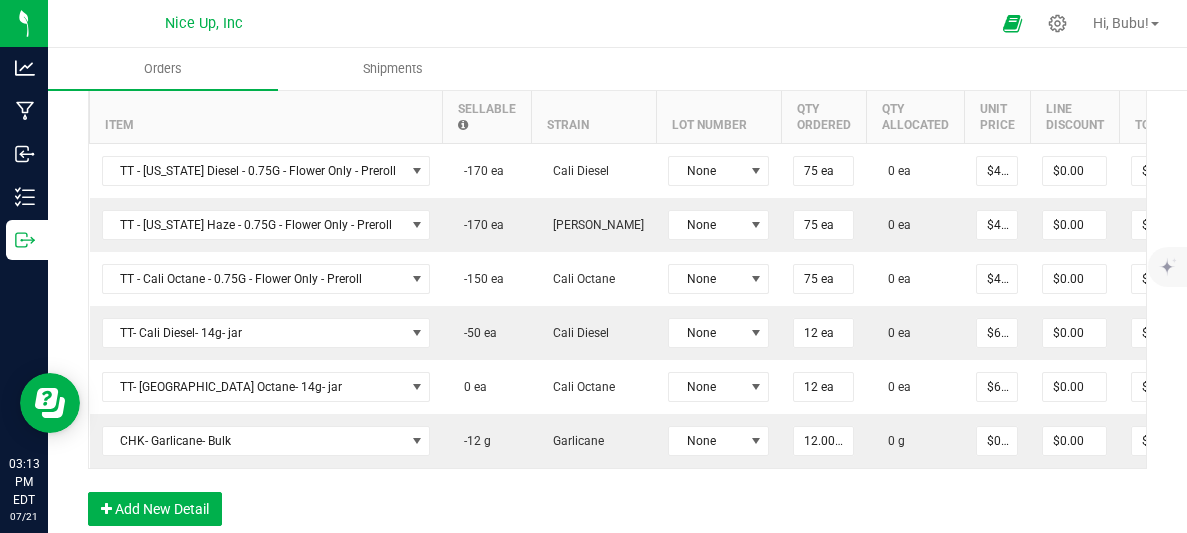 click on "Order Details Print All Labels Item  Sellable  Strain  Lot Number  Qty Ordered Qty Allocated Unit Price Line Discount Total Actions TT - California Diesel - 0.75G - Flower Only - Preroll  -170 ea   Cali Diesel  None 75 ea  0 ea  $4.42000 $0.00 $331.50 TT - California Haze - 0.75G - Flower Only - Preroll  -170 ea   Cali Haze  None 75 ea  0 ea  $4.42000 $0.00 $331.50 TT - Cali Octane - 0.75G - Flower Only - Preroll  -150 ea   Cali Octane  None 75 ea  0 ea  $4.42000 $0.00 $331.50 TT- Cali Diesel- 14g- jar  -50 ea   Cali Diesel  None 12 ea  0 ea  $67.50000 $0.00 $810.00 TT- Cali Octane- 14g- jar  0 ea   Cali Octane  None 12 ea  0 ea  $67.50000 $0.00 $810.00 CHK- Garlicane- Bulk  -12 g   Garlicane  None 12.0000 g  0 g  $0.00000 $0.00 $0.00
Add New Detail" at bounding box center [617, 292] 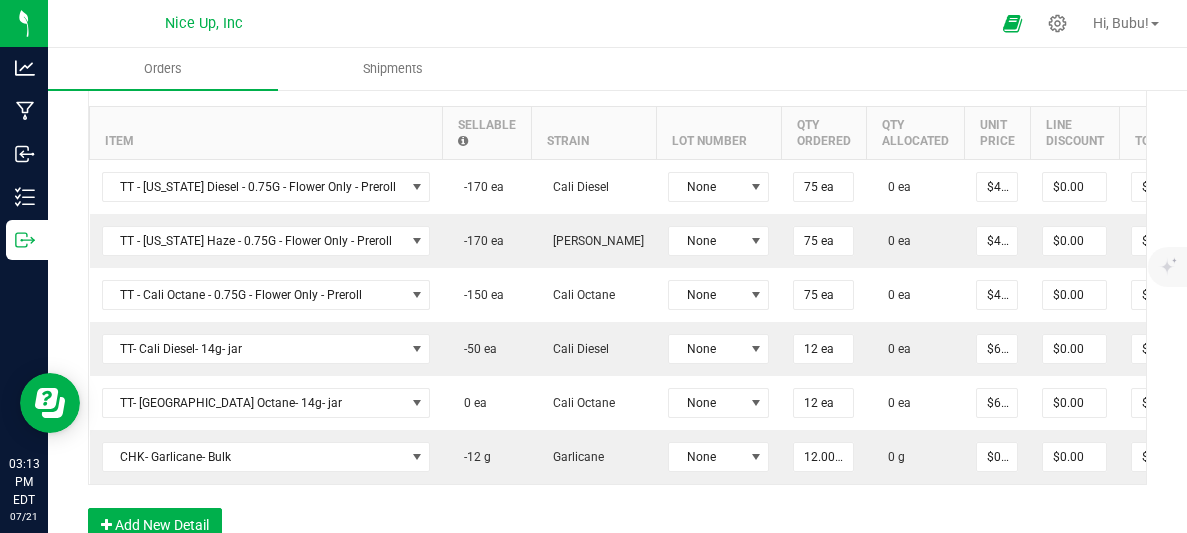 scroll, scrollTop: 521, scrollLeft: 0, axis: vertical 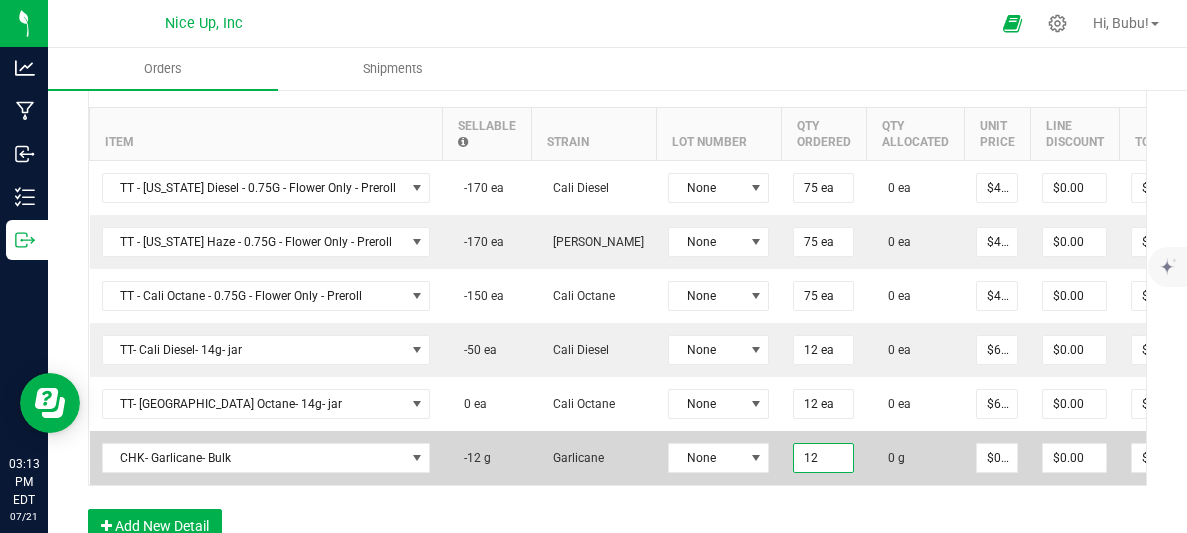 click on "12" at bounding box center [823, 458] 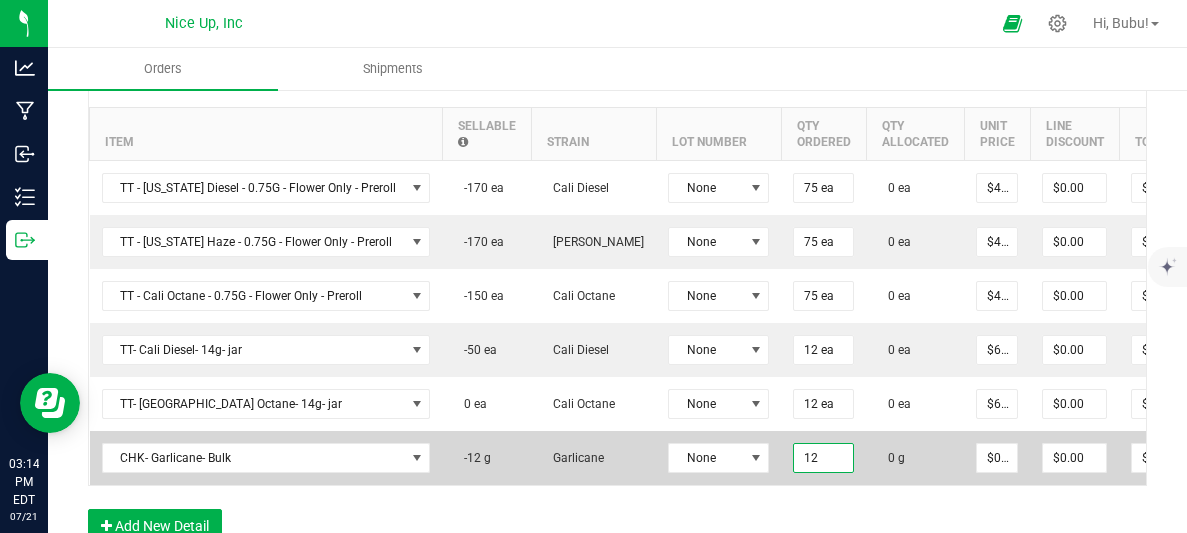click on "12" at bounding box center [823, 458] 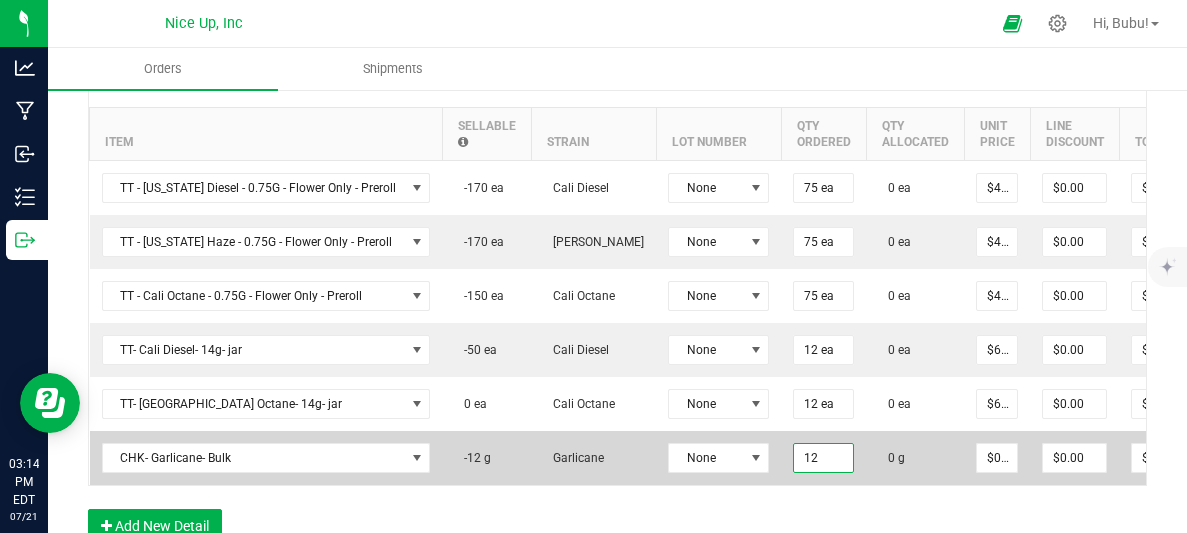 type on "12.0000 g" 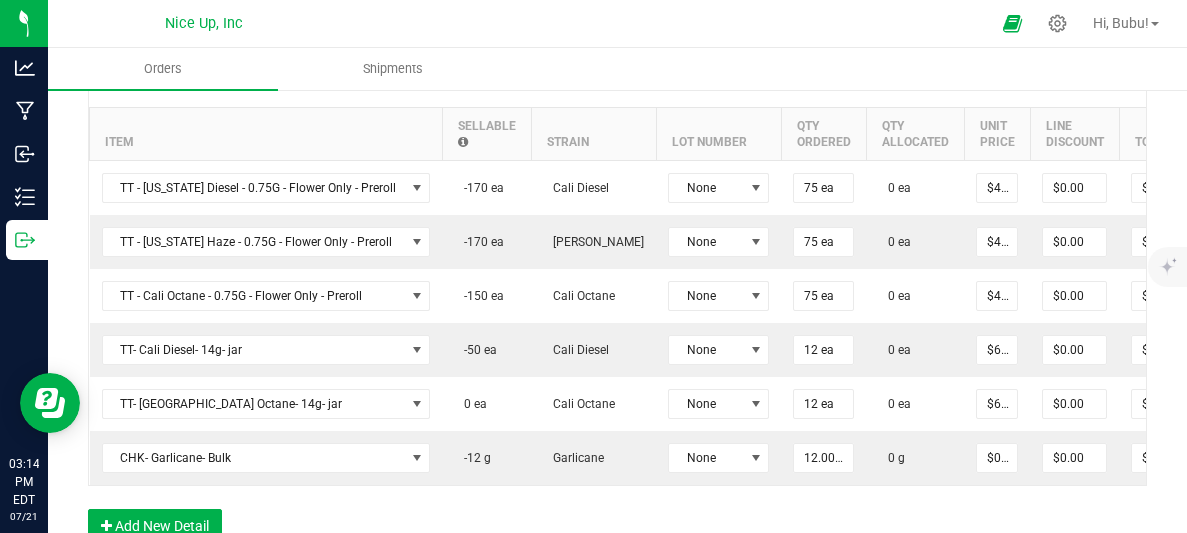 click on "12.0000 g" at bounding box center [823, 458] 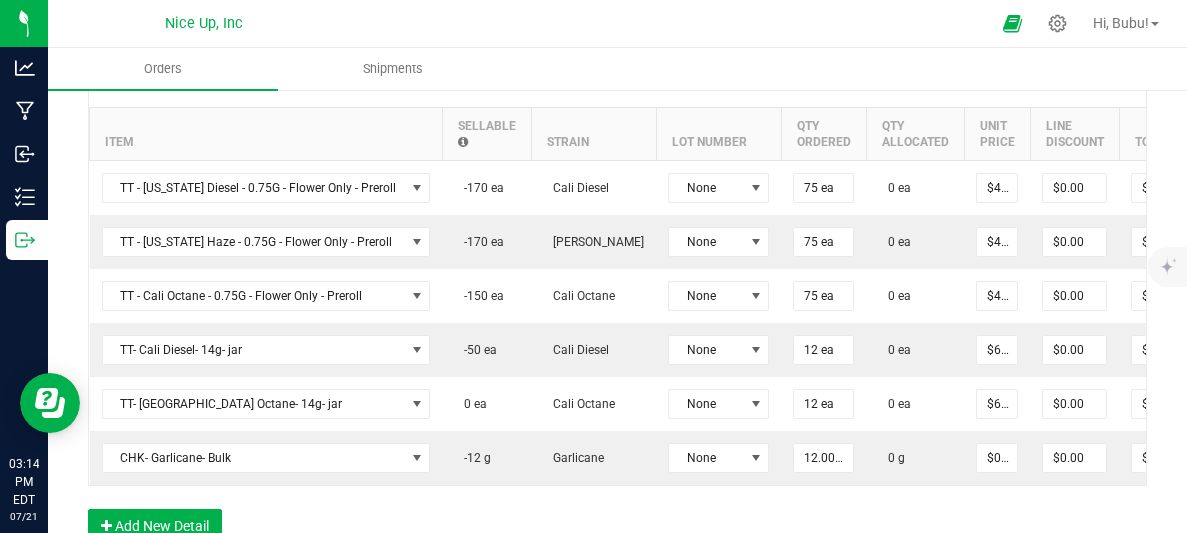 click on "12.0000 g" at bounding box center [823, 458] 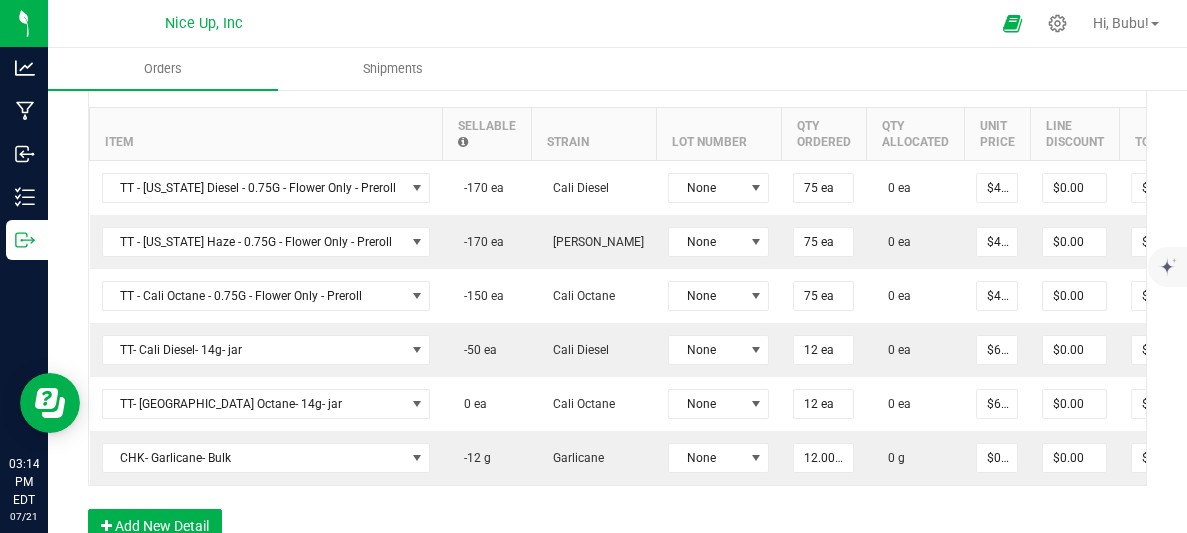 click on "12.0000 g" at bounding box center (823, 458) 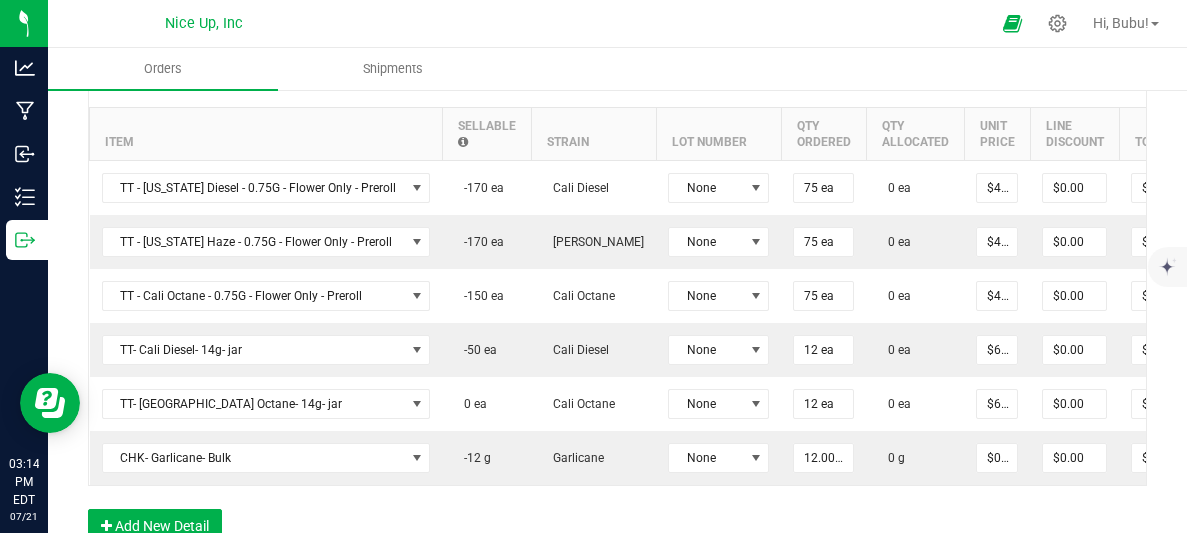 click on "12.0000 g" at bounding box center [823, 458] 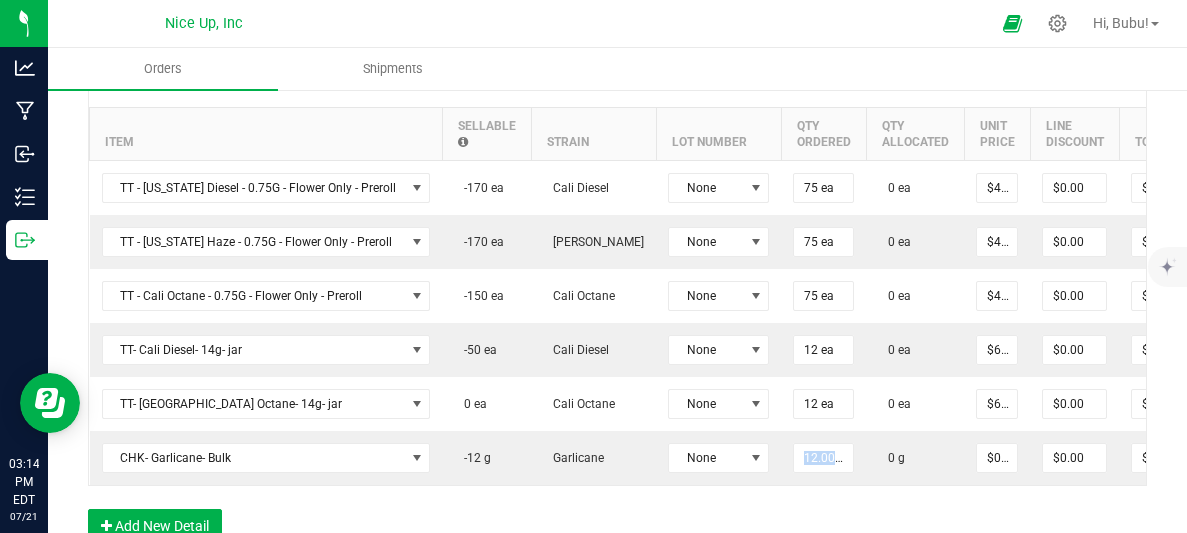 click on "12.0000 g" at bounding box center (823, 458) 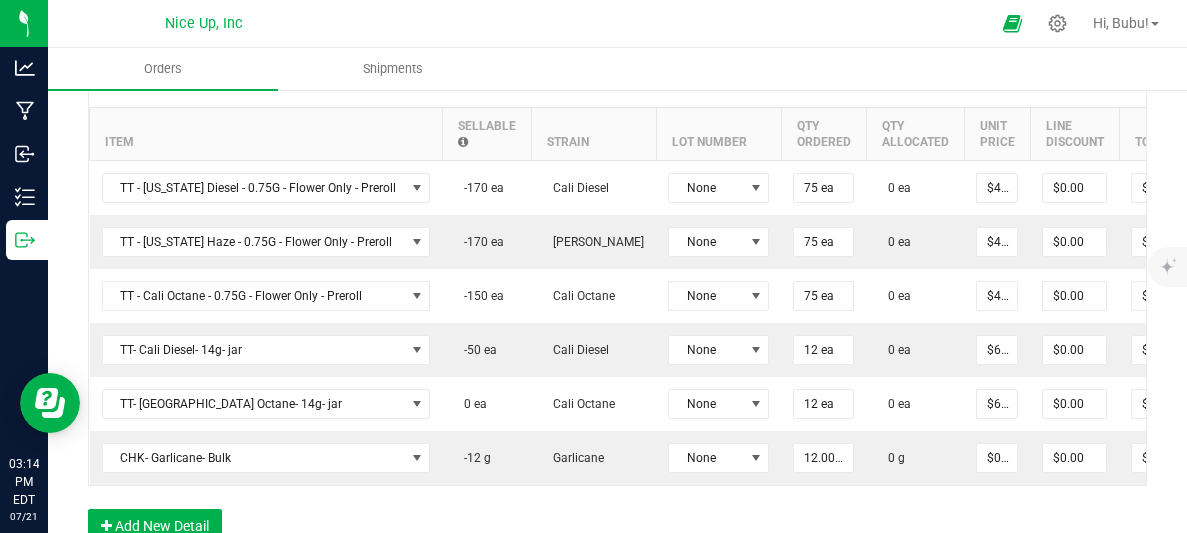 click on "12.0000 g" at bounding box center [823, 458] 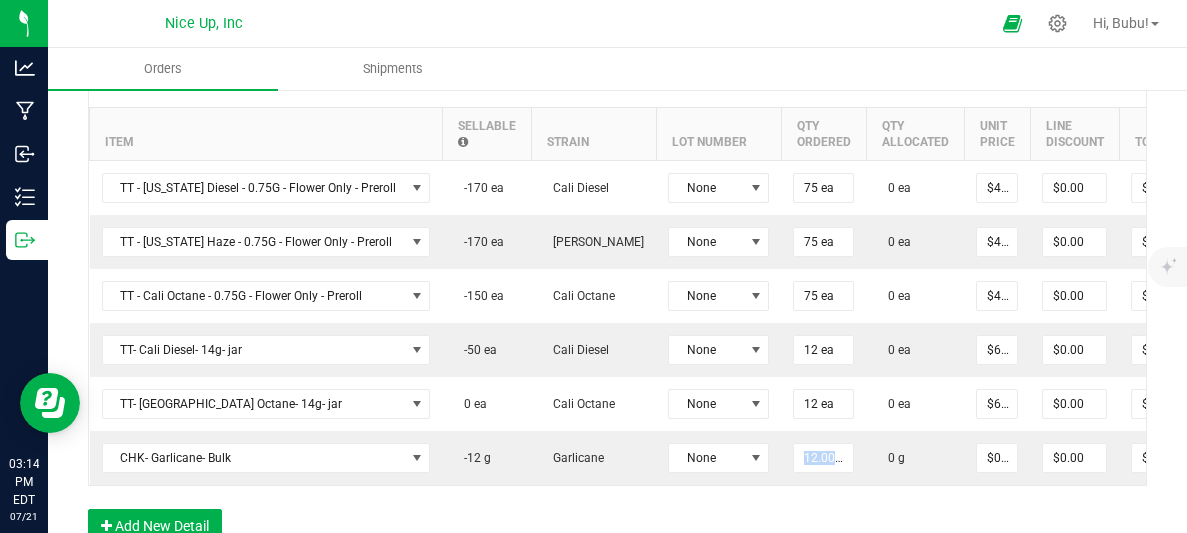 click on "12.0000 g" at bounding box center [823, 458] 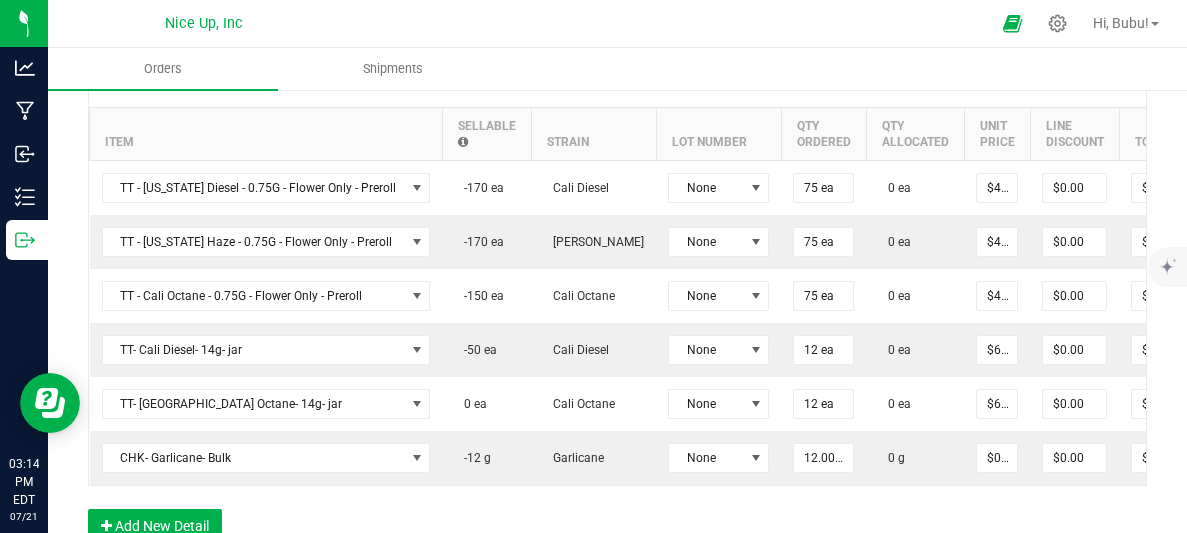 click on "12.0000 g" at bounding box center (823, 458) 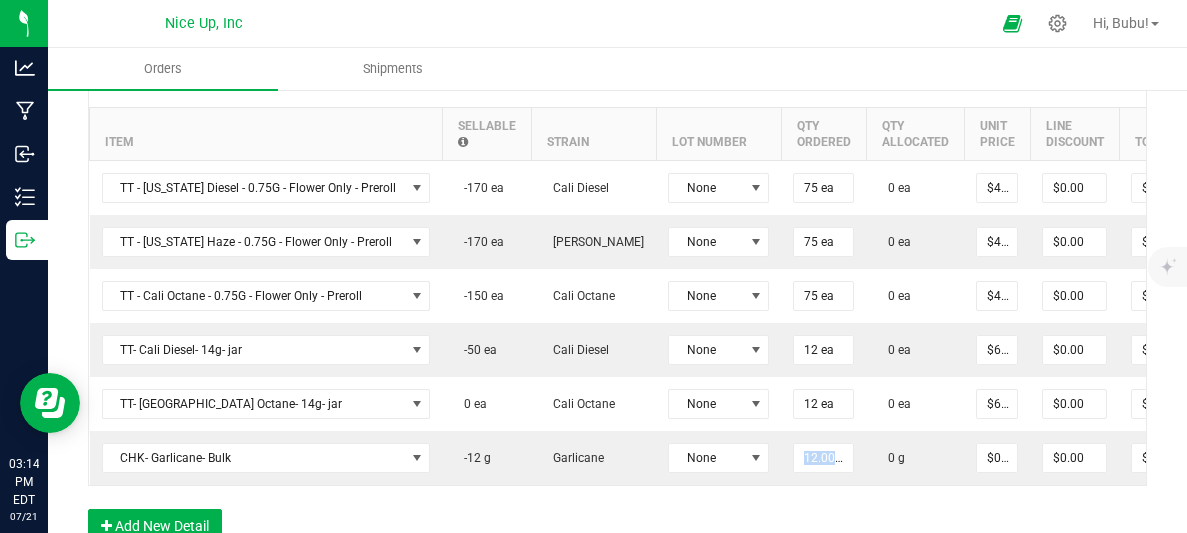click on "12.0000 g" at bounding box center [823, 458] 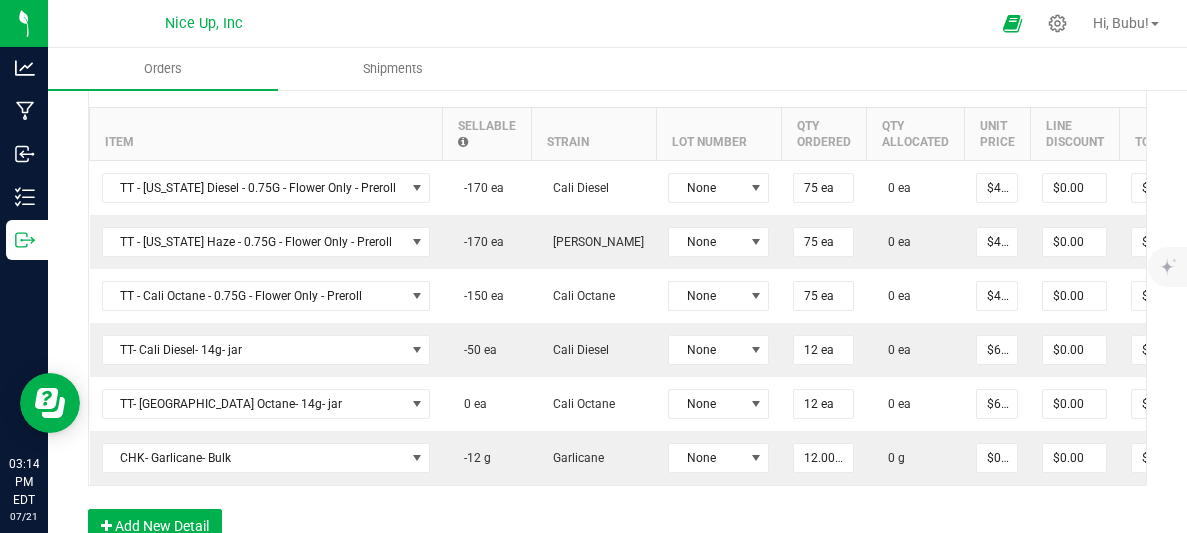 click on "12.0000 g" at bounding box center (823, 458) 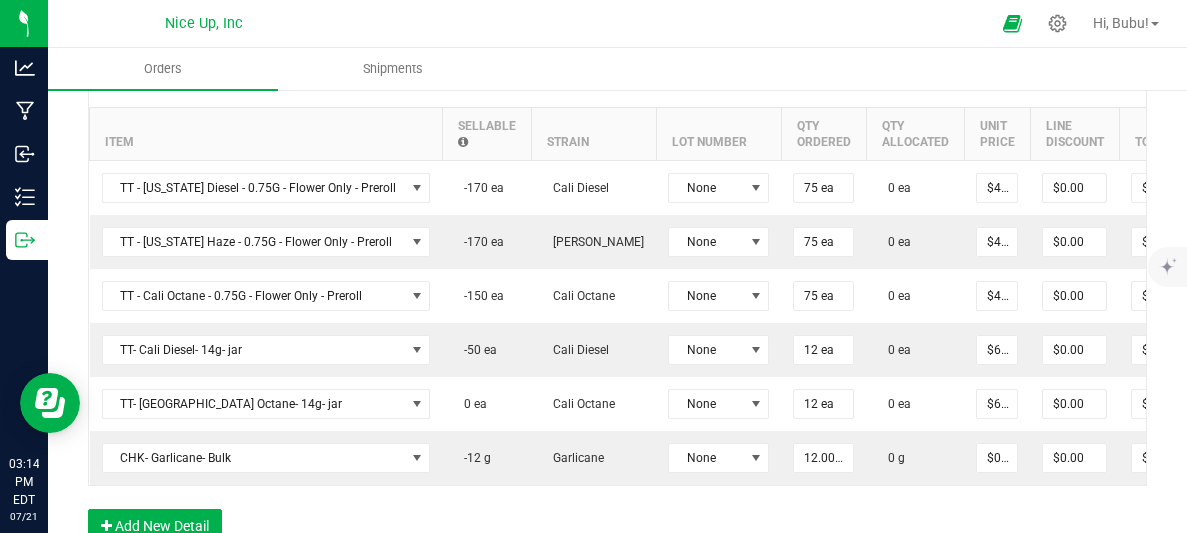 click on "12.0000 g" at bounding box center [823, 458] 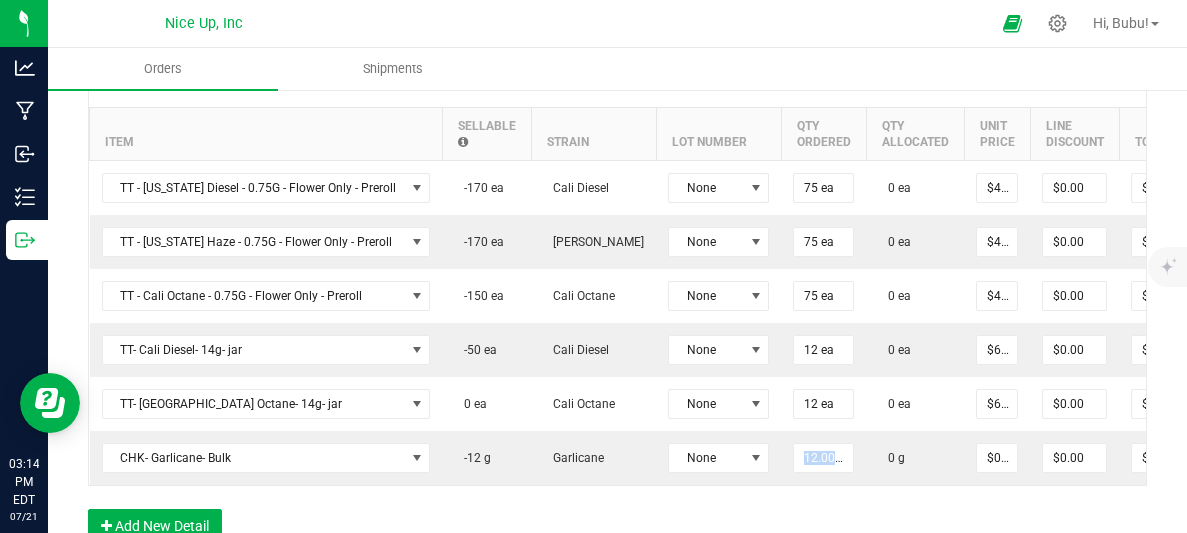 click on "12.0000 g" at bounding box center (823, 458) 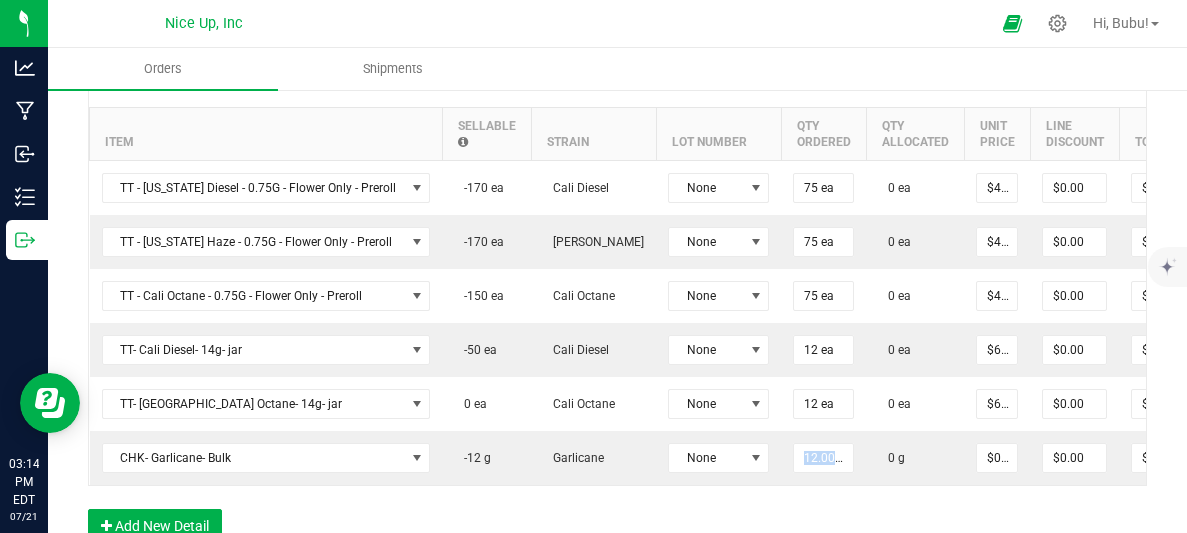 click on "12.0000 g" at bounding box center (823, 458) 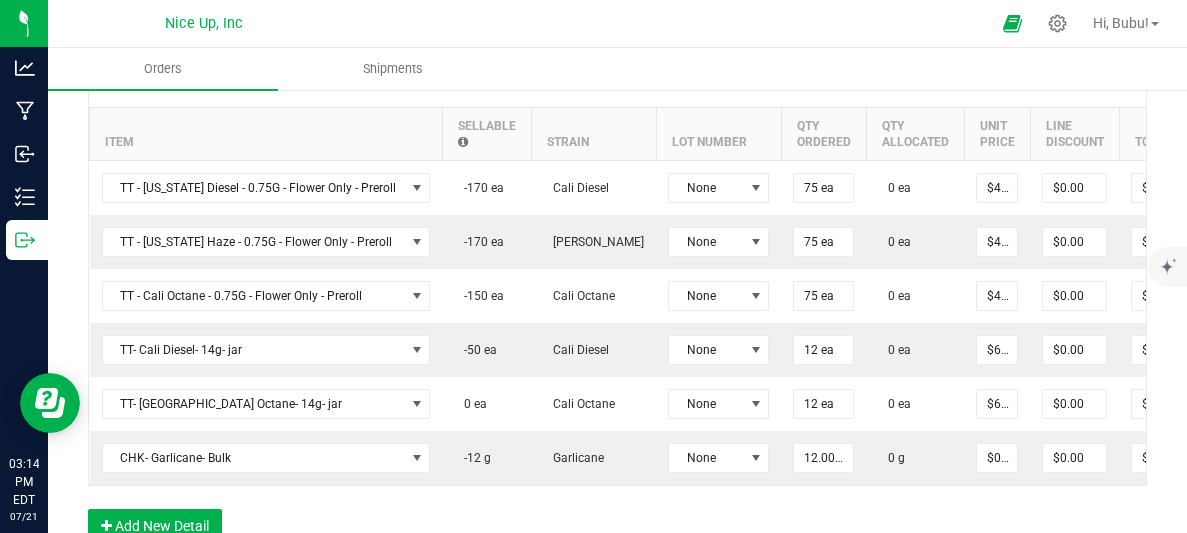 click on "12.0000 g" at bounding box center (823, 458) 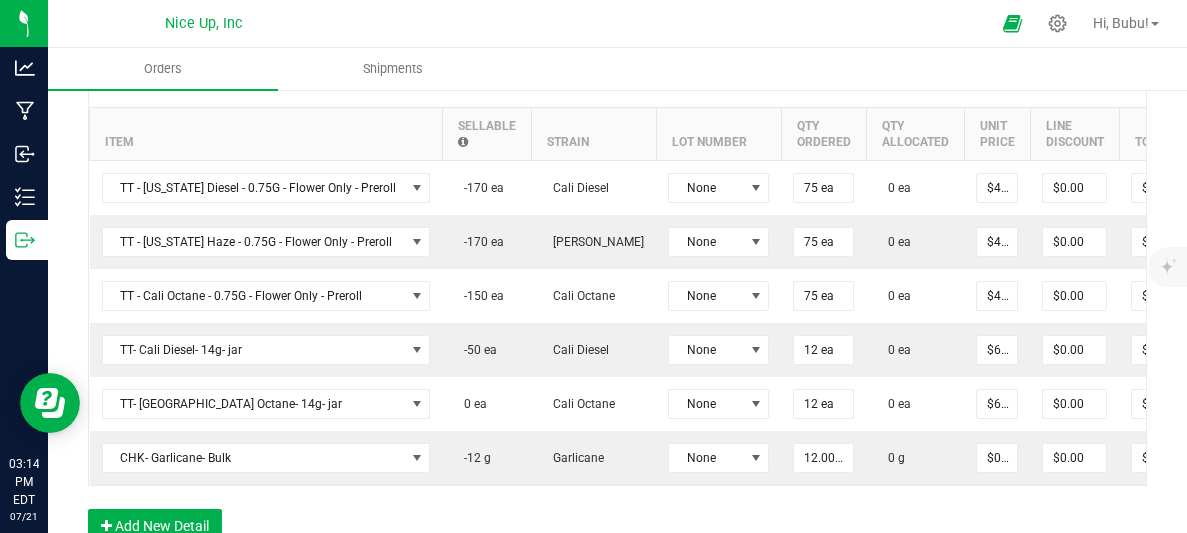 click on "12.0000 g" at bounding box center [823, 458] 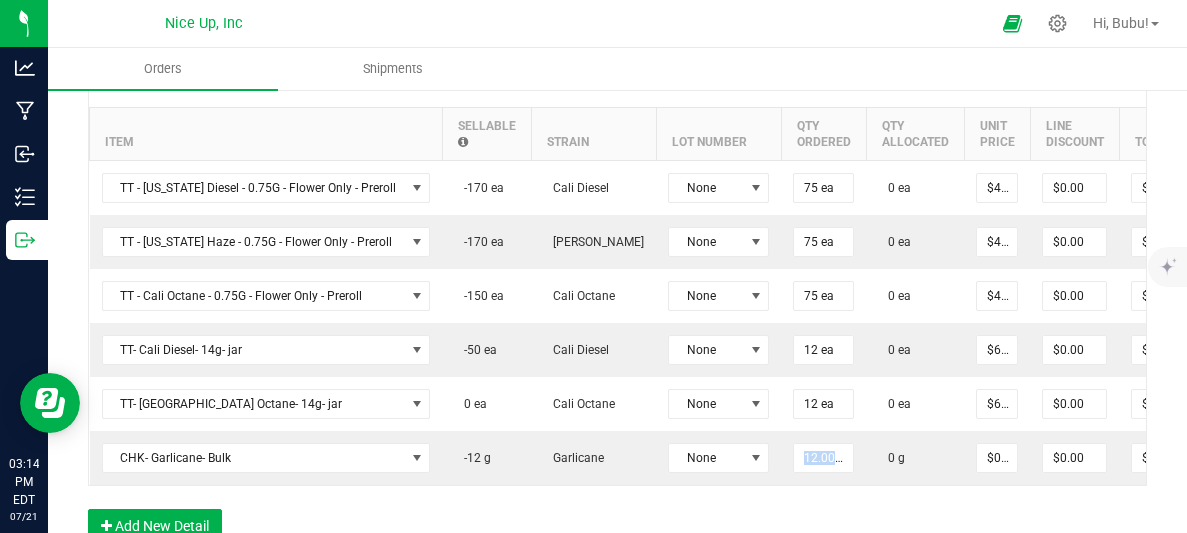 click on "12.0000 g" at bounding box center (823, 458) 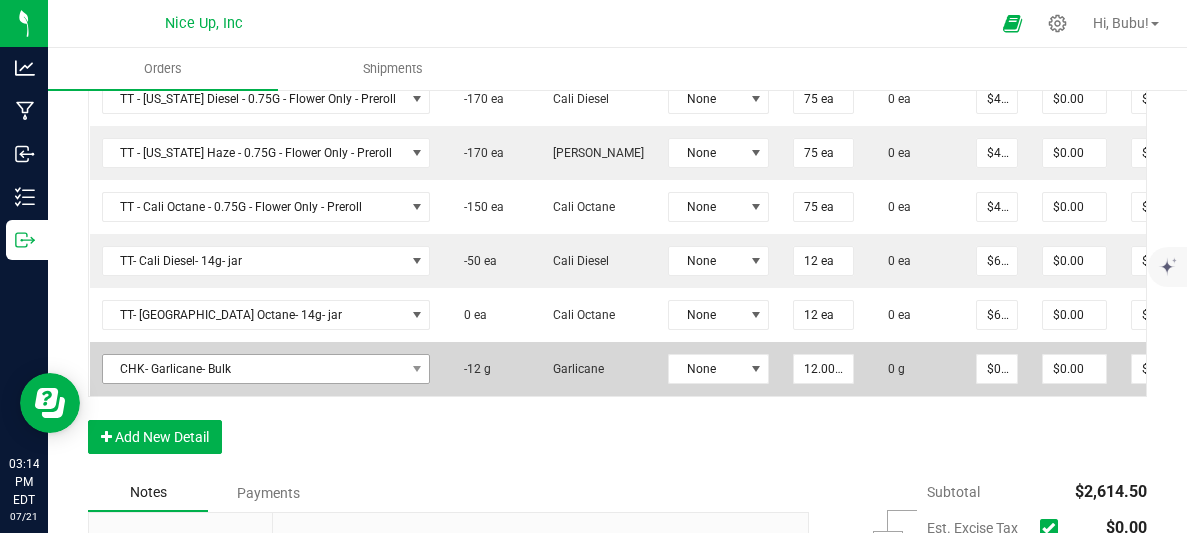 scroll, scrollTop: 611, scrollLeft: 0, axis: vertical 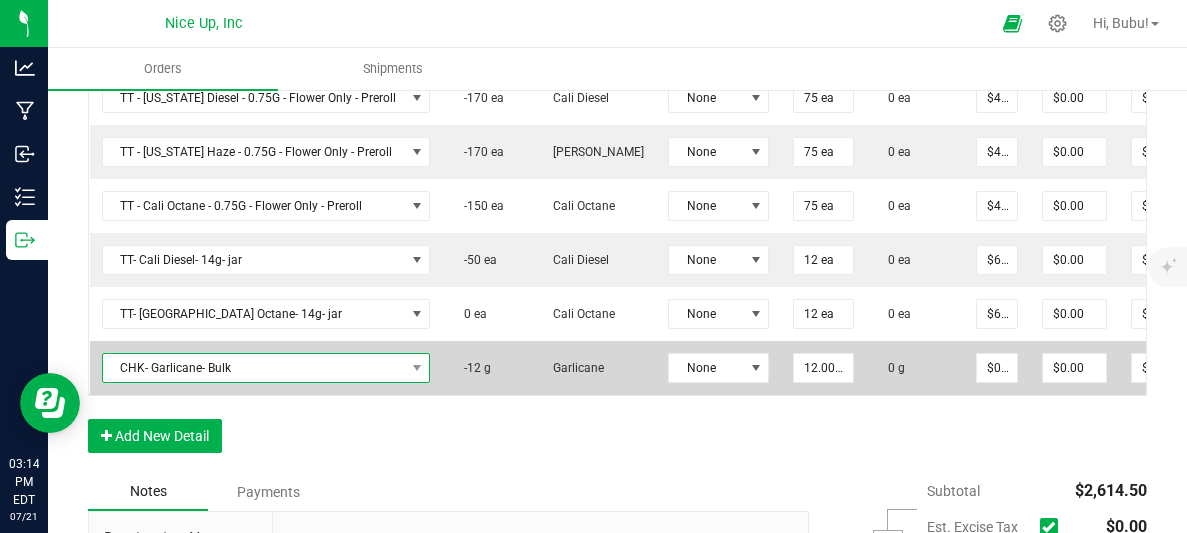 click on "CHK- Garlicane- Bulk" at bounding box center [254, 368] 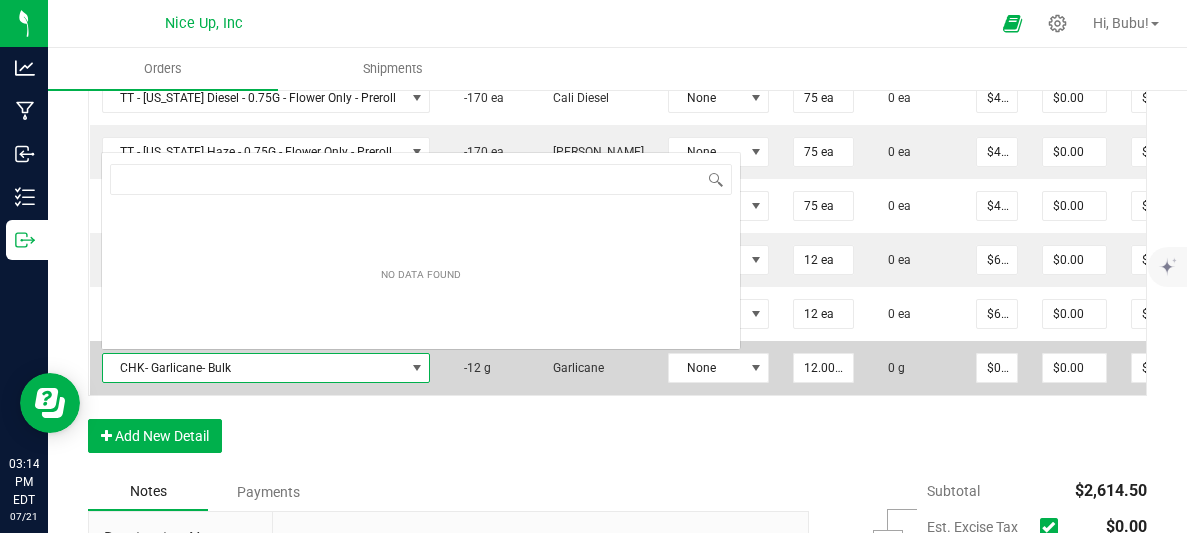 scroll, scrollTop: 0, scrollLeft: 0, axis: both 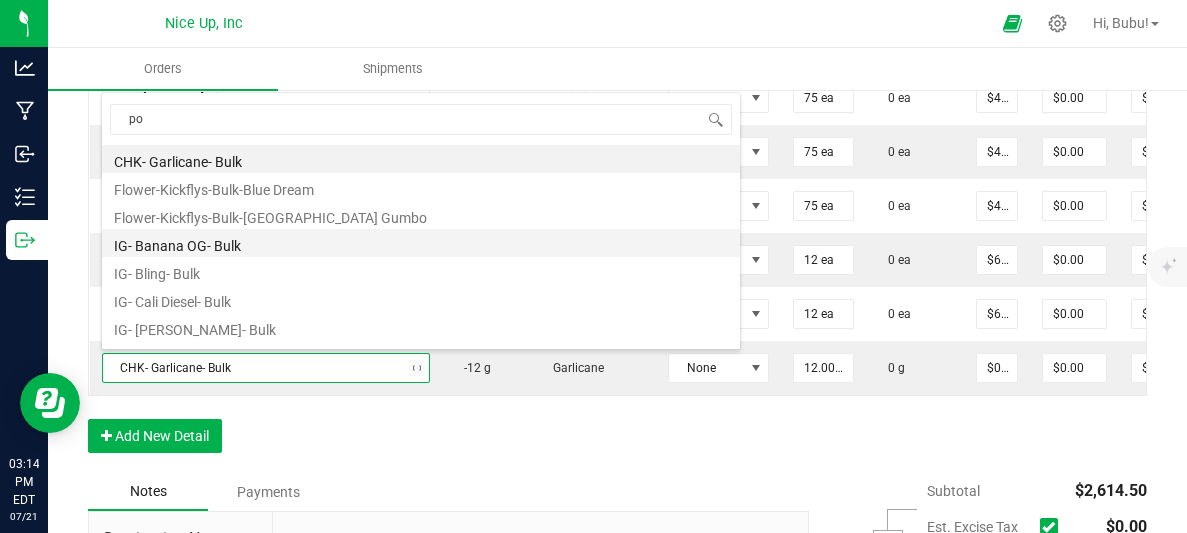 type on "p" 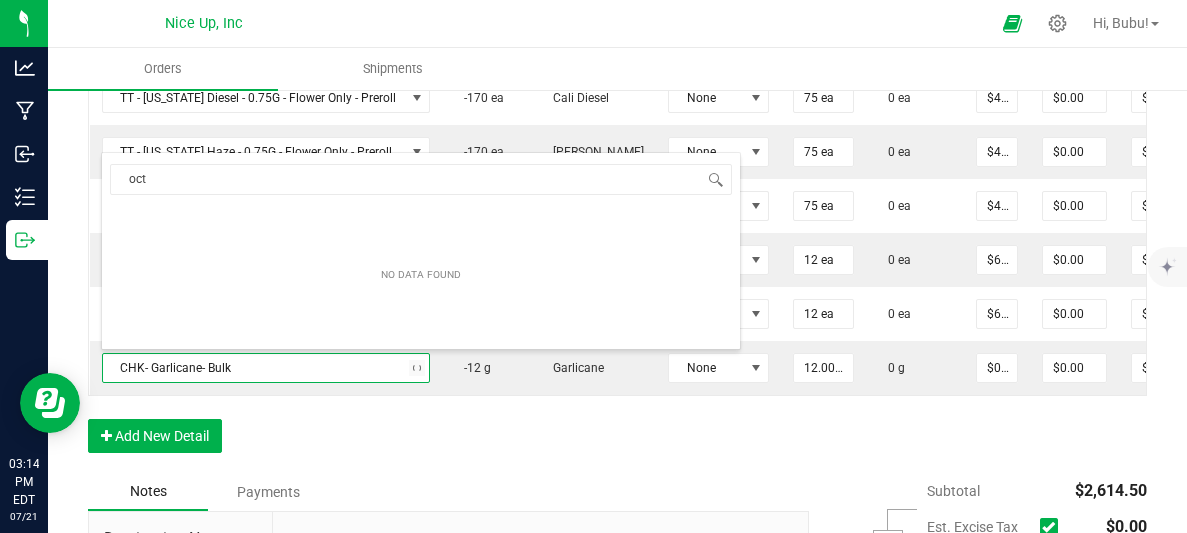 type on "octa" 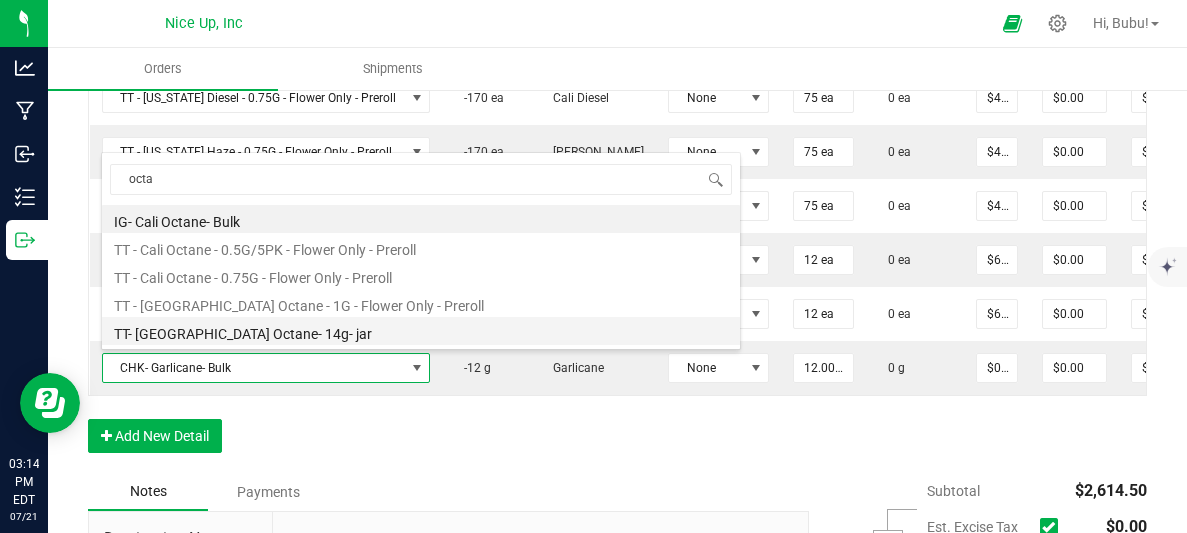 click on "TT- [GEOGRAPHIC_DATA] Octane- 14g- jar" at bounding box center [421, 331] 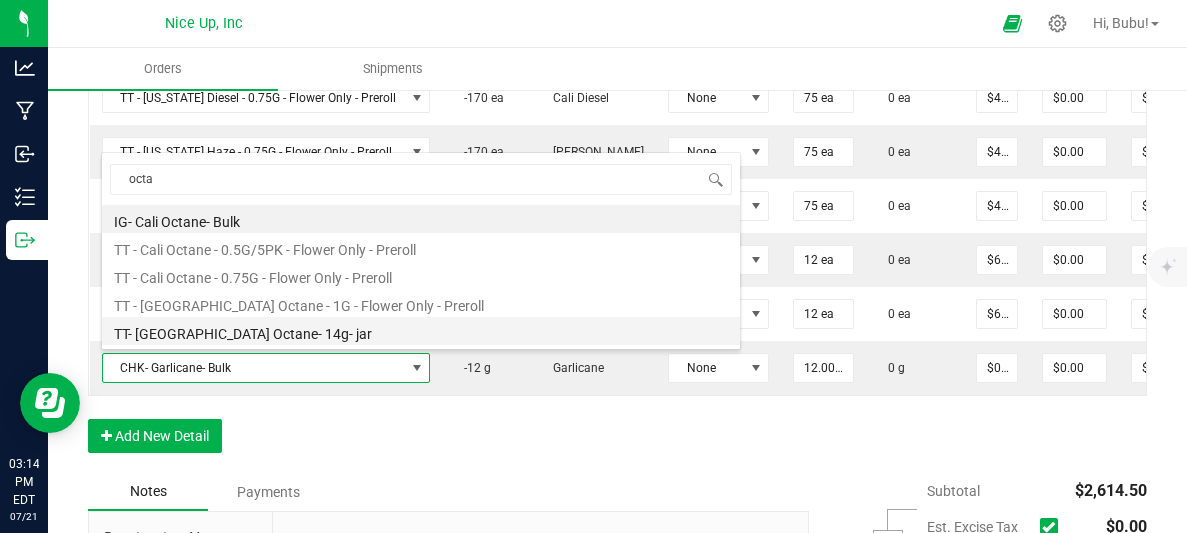 type on "12 ea" 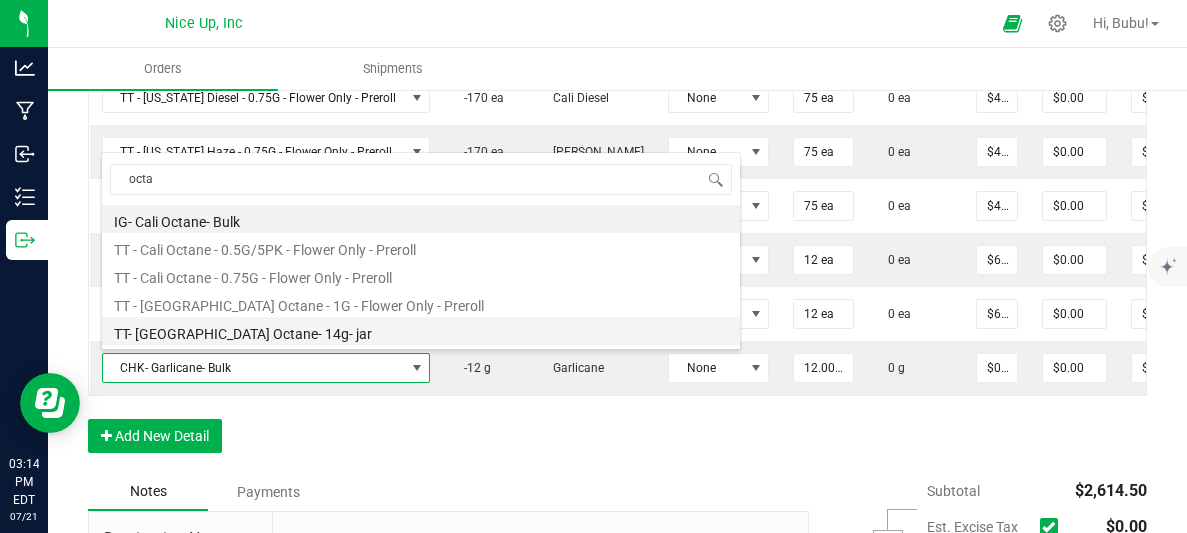 type on "$67.50000" 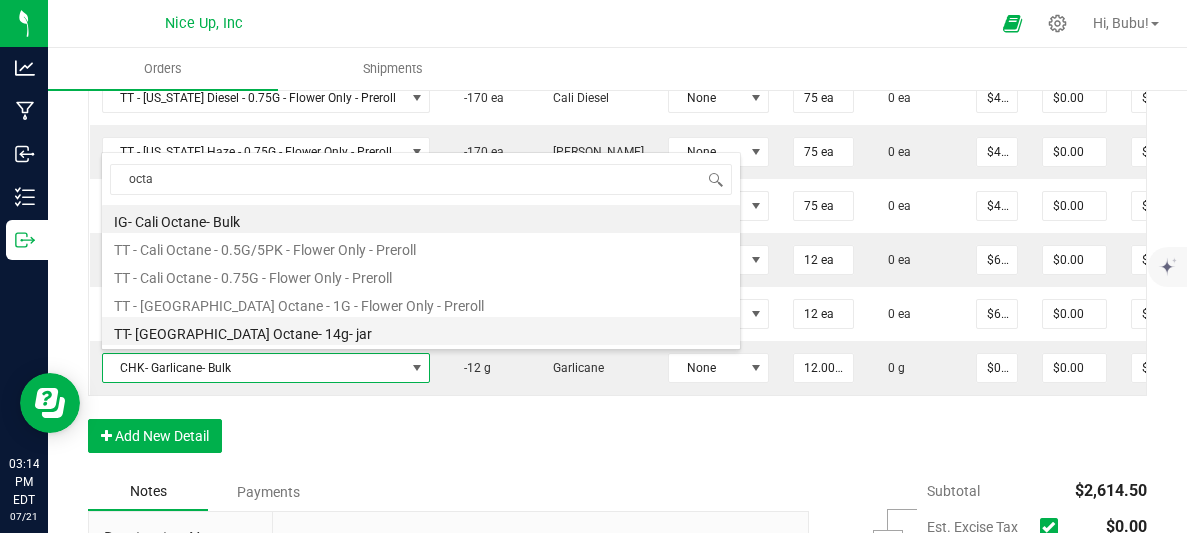 type on "$810.00" 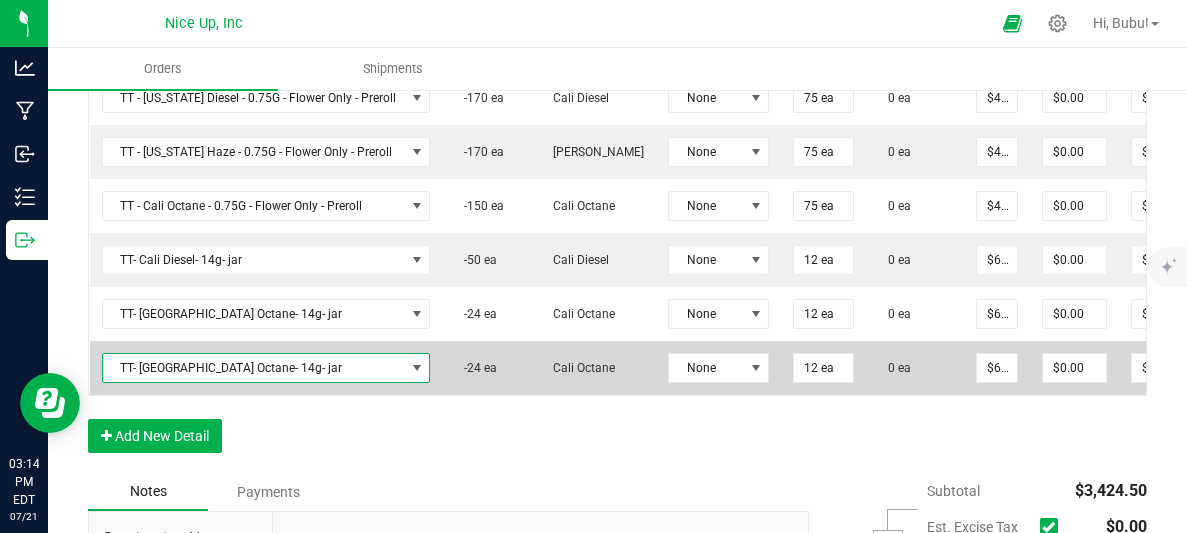 click on "TT- [GEOGRAPHIC_DATA] Octane- 14g- jar" at bounding box center (254, 368) 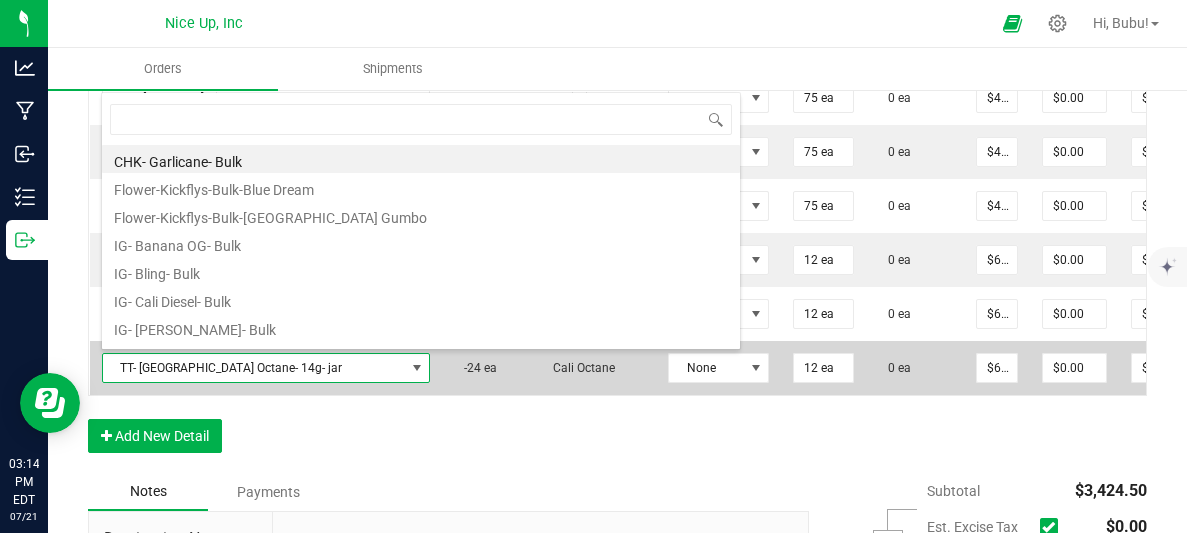 scroll, scrollTop: 99970, scrollLeft: 99681, axis: both 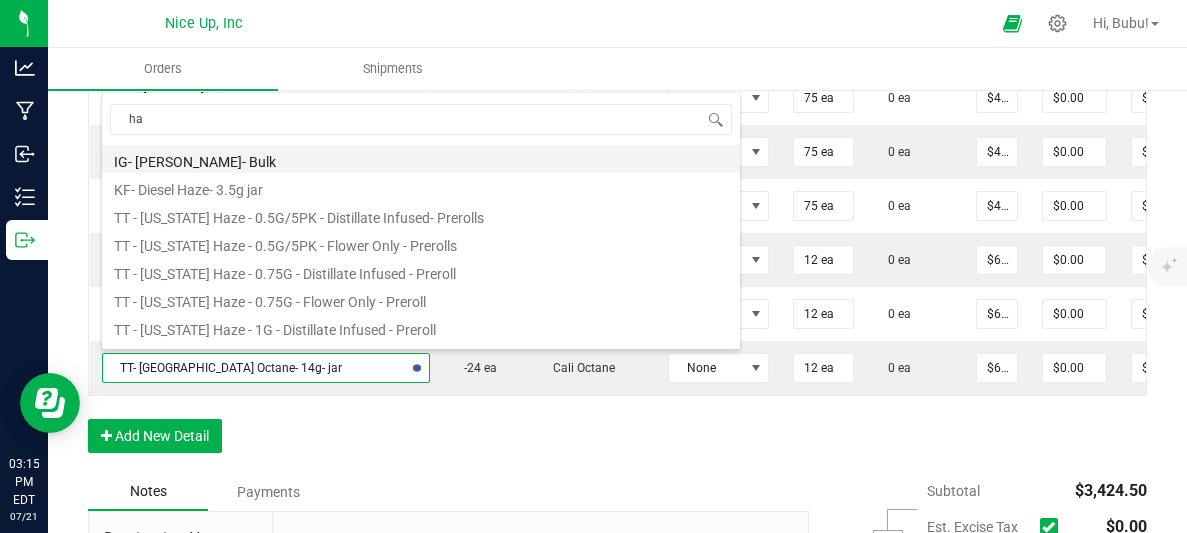 type on "h" 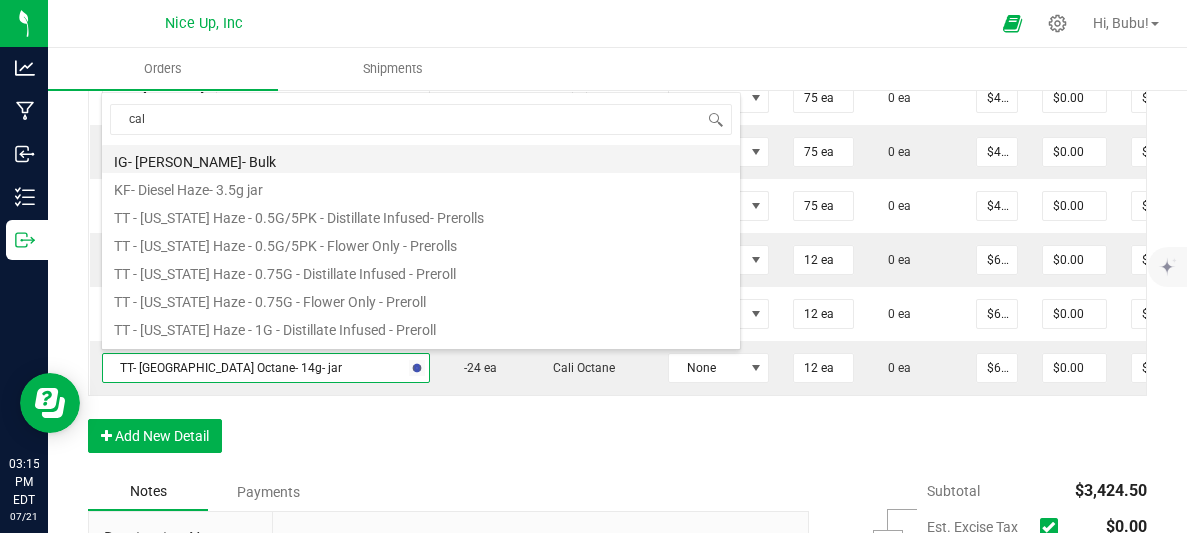 type on "cali" 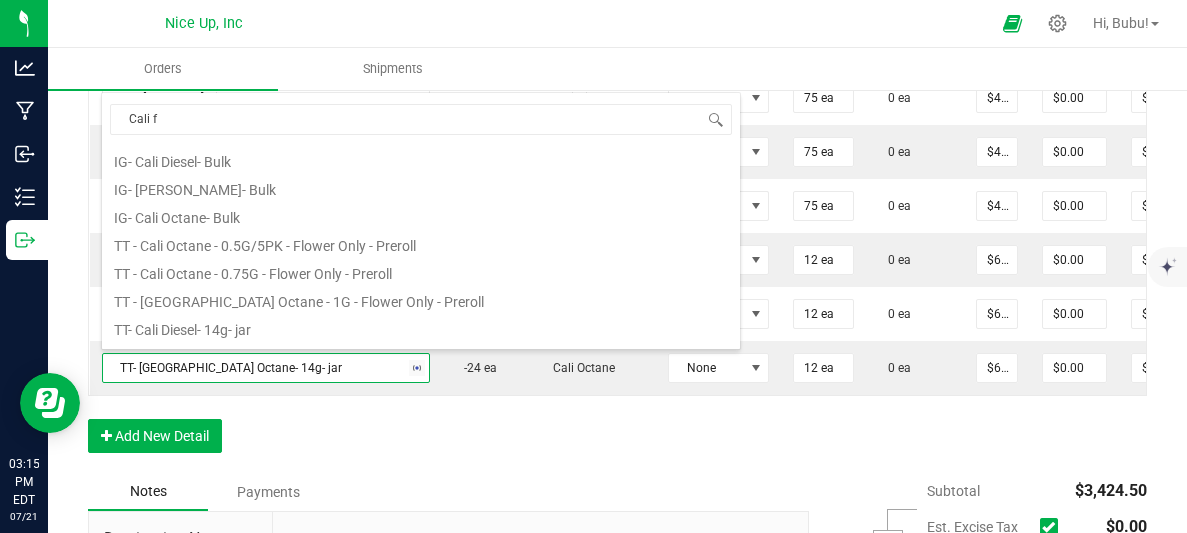 scroll, scrollTop: 52, scrollLeft: 0, axis: vertical 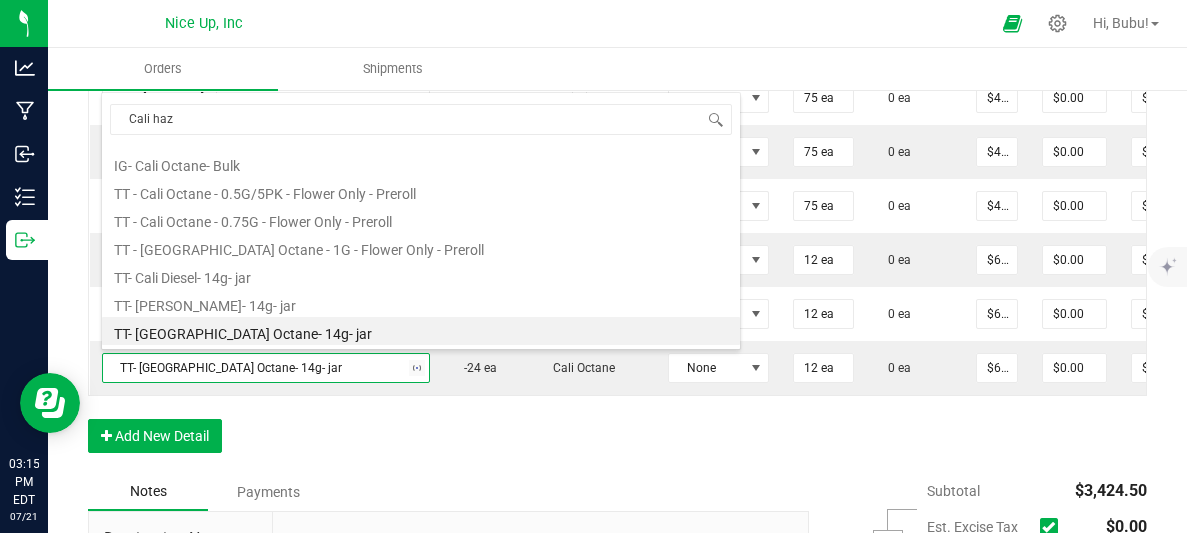 type on "Cali haze" 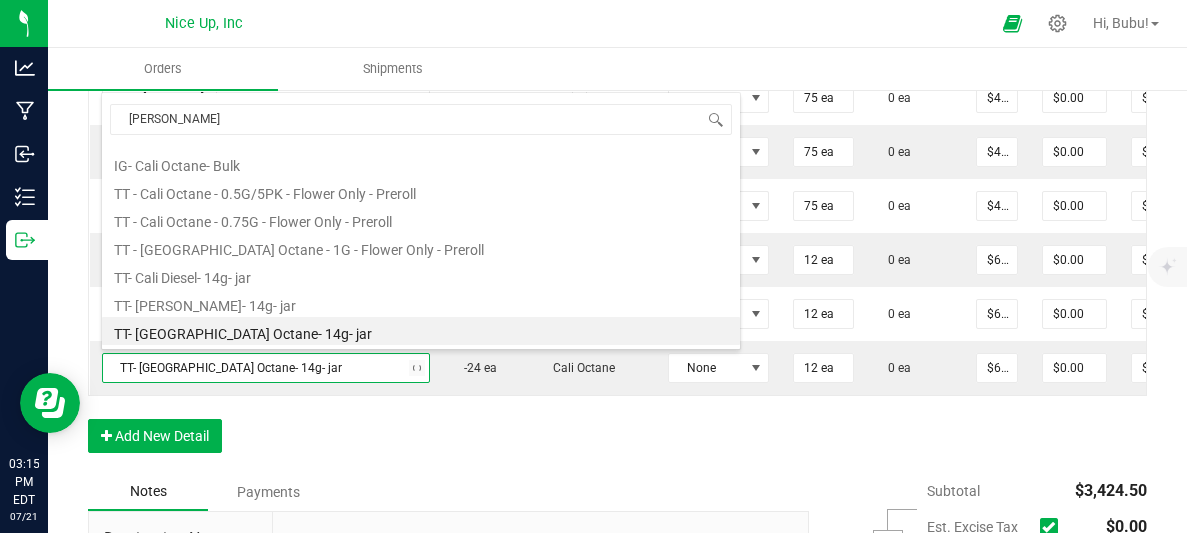 scroll, scrollTop: 0, scrollLeft: 0, axis: both 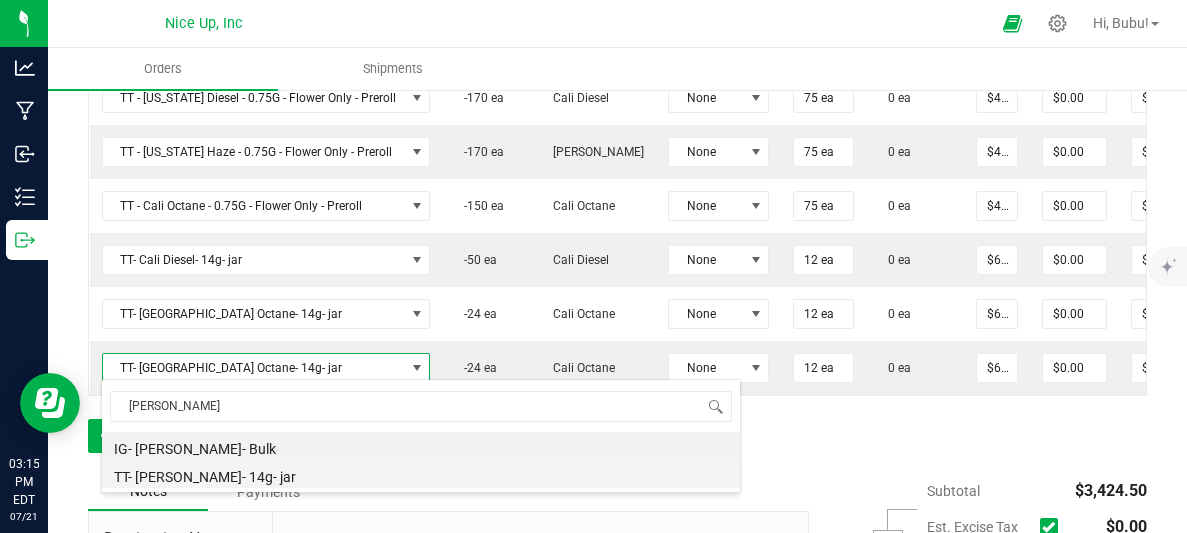 click on "TT- [PERSON_NAME]- 14g- jar" at bounding box center [421, 474] 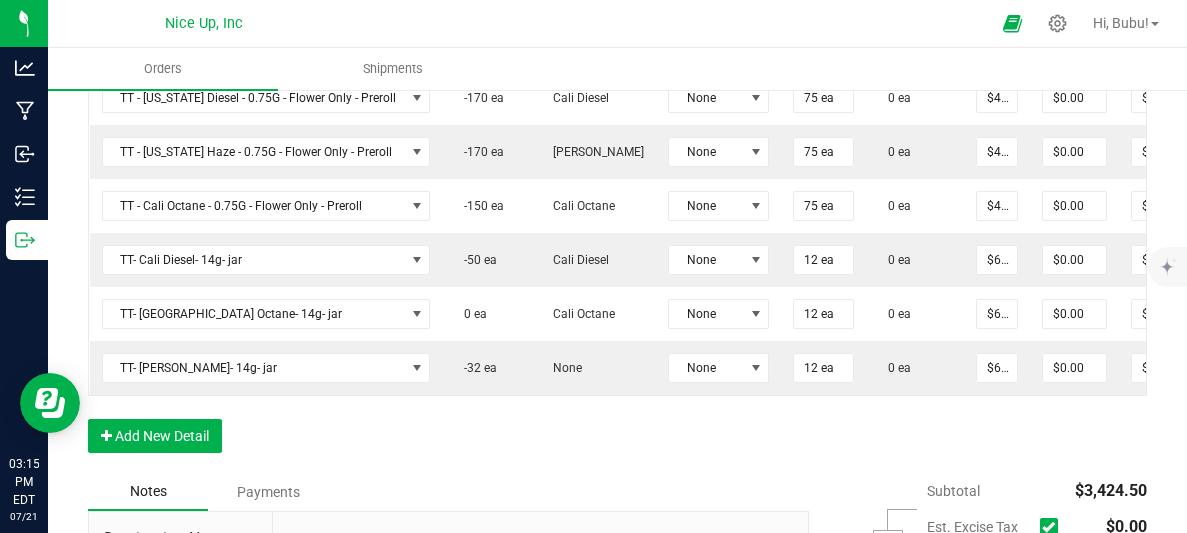 click on "Order Details Print All Labels Item  Sellable  Strain  Lot Number  Qty Ordered Qty Allocated Unit Price Line Discount Total Actions TT - California Diesel - 0.75G - Flower Only - Preroll  -170 ea   Cali Diesel  None 75 ea  0 ea  $4.42000 $0.00 $331.50 TT - California Haze - 0.75G - Flower Only - Preroll  -170 ea   Cali Haze  None 75 ea  0 ea  $4.42000 $0.00 $331.50 TT - Cali Octane - 0.75G - Flower Only - Preroll  -150 ea   Cali Octane  None 75 ea  0 ea  $4.42000 $0.00 $331.50 TT- Cali Diesel- 14g- jar  -50 ea   Cali Diesel  None 12 ea  0 ea  $67.50000 $0.00 $810.00 TT- Cali Octane- 14g- jar  0 ea   Cali Octane  None 12 ea  0 ea  $67.50000 $0.00 $810.00 TT- Cali Haze- 14g- jar  -32 ea   None  None 12 ea  0 ea  $67.50000 $0.00 $810.00
Add New Detail" at bounding box center [617, 219] 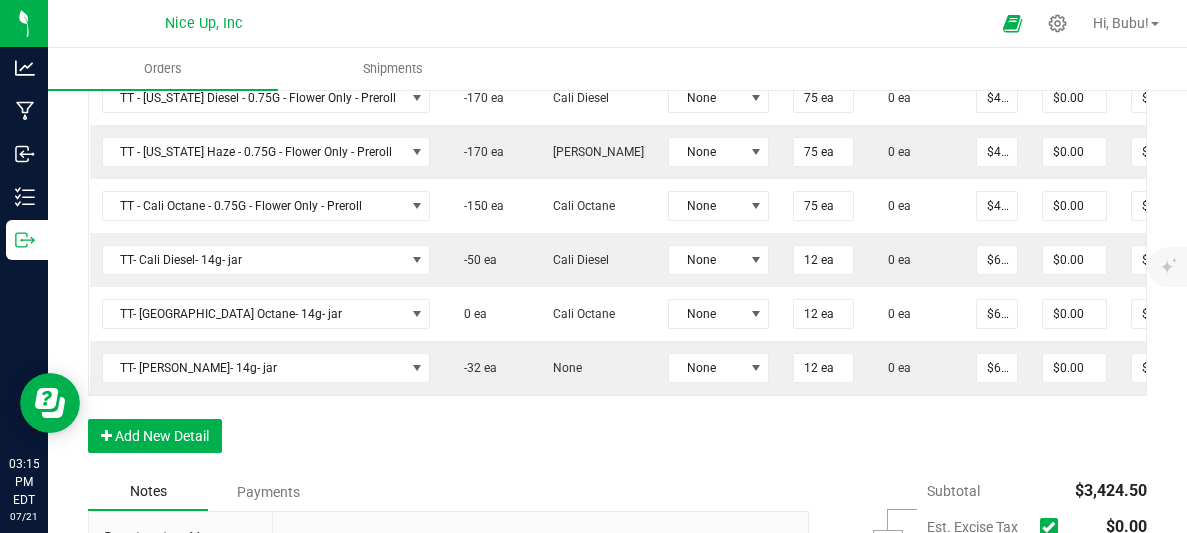 click on "Order Details Print All Labels Item  Sellable  Strain  Lot Number  Qty Ordered Qty Allocated Unit Price Line Discount Total Actions TT - California Diesel - 0.75G - Flower Only - Preroll  -170 ea   Cali Diesel  None 75 ea  0 ea  $4.42000 $0.00 $331.50 TT - California Haze - 0.75G - Flower Only - Preroll  -170 ea   Cali Haze  None 75 ea  0 ea  $4.42000 $0.00 $331.50 TT - Cali Octane - 0.75G - Flower Only - Preroll  -150 ea   Cali Octane  None 75 ea  0 ea  $4.42000 $0.00 $331.50 TT- Cali Diesel- 14g- jar  -50 ea   Cali Diesel  None 12 ea  0 ea  $67.50000 $0.00 $810.00 TT- Cali Octane- 14g- jar  0 ea   Cali Octane  None 12 ea  0 ea  $67.50000 $0.00 $810.00 TT- Cali Haze- 14g- jar  -32 ea   None  None 12 ea  0 ea  $67.50000 $0.00 $810.00
Add New Detail" at bounding box center [617, 219] 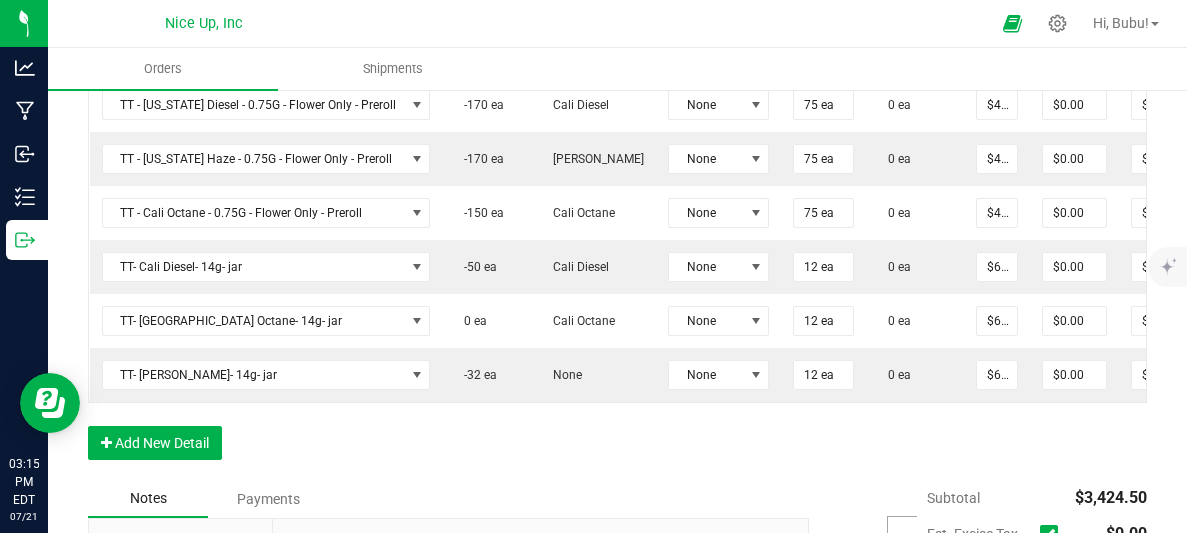 scroll, scrollTop: 603, scrollLeft: 0, axis: vertical 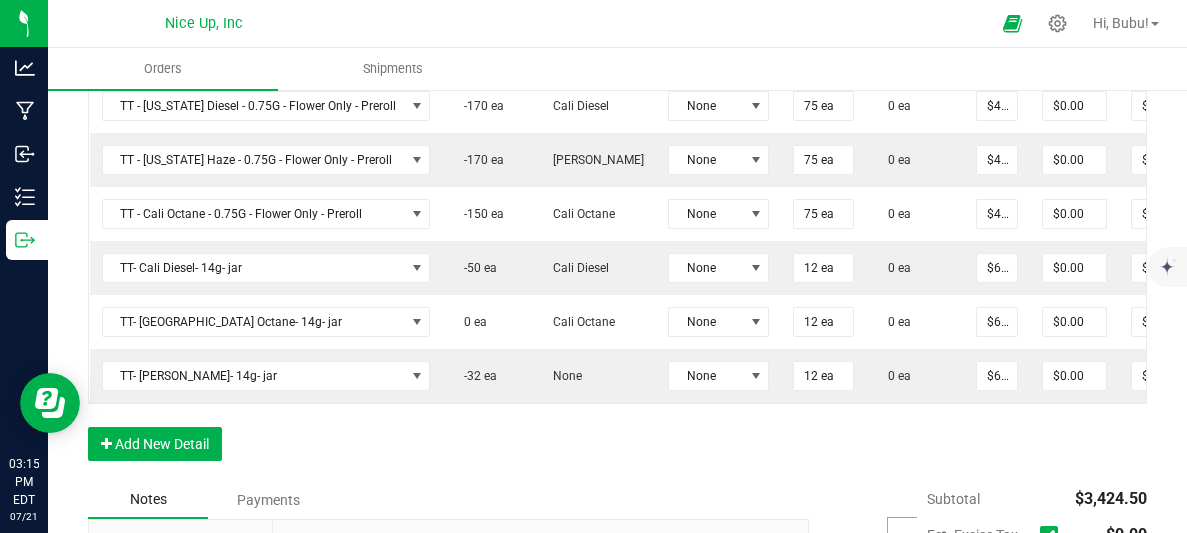 click on "Order Details Print All Labels Item  Sellable  Strain  Lot Number  Qty Ordered Qty Allocated Unit Price Line Discount Total Actions TT - California Diesel - 0.75G - Flower Only - Preroll  -170 ea   Cali Diesel  None 75 ea  0 ea  $4.42000 $0.00 $331.50 TT - California Haze - 0.75G - Flower Only - Preroll  -170 ea   Cali Haze  None 75 ea  0 ea  $4.42000 $0.00 $331.50 TT - Cali Octane - 0.75G - Flower Only - Preroll  -150 ea   Cali Octane  None 75 ea  0 ea  $4.42000 $0.00 $331.50 TT- Cali Diesel- 14g- jar  -50 ea   Cali Diesel  None 12 ea  0 ea  $67.50000 $0.00 $810.00 TT- Cali Octane- 14g- jar  0 ea   Cali Octane  None 12 ea  0 ea  $67.50000 $0.00 $810.00 TT- Cali Haze- 14g- jar  -32 ea   None  None 12 ea  0 ea  $67.50000 $0.00 $810.00
Add New Detail" at bounding box center [617, 227] 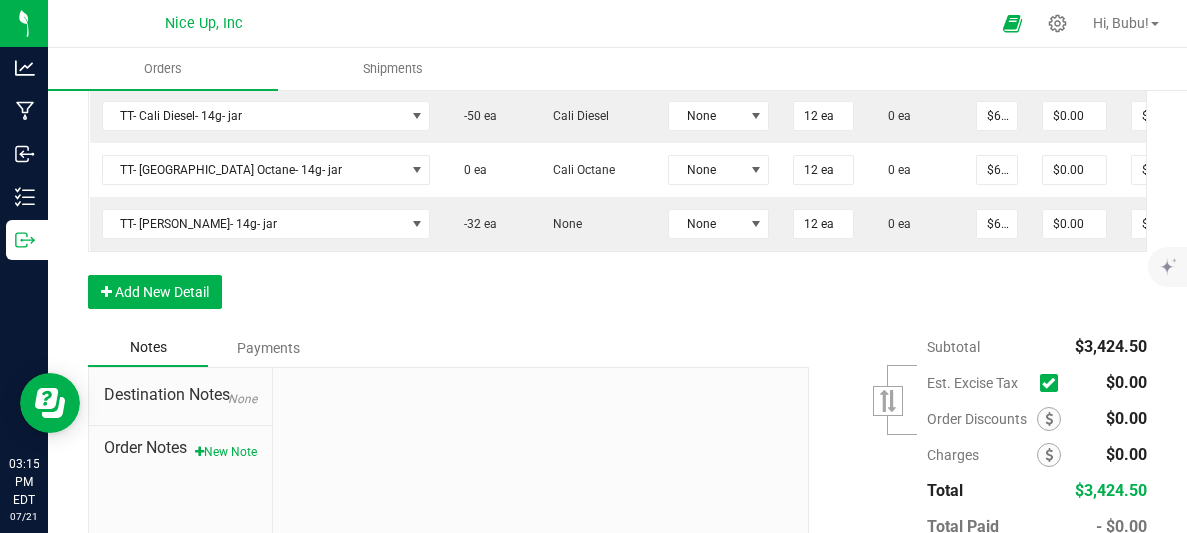 scroll, scrollTop: 757, scrollLeft: 0, axis: vertical 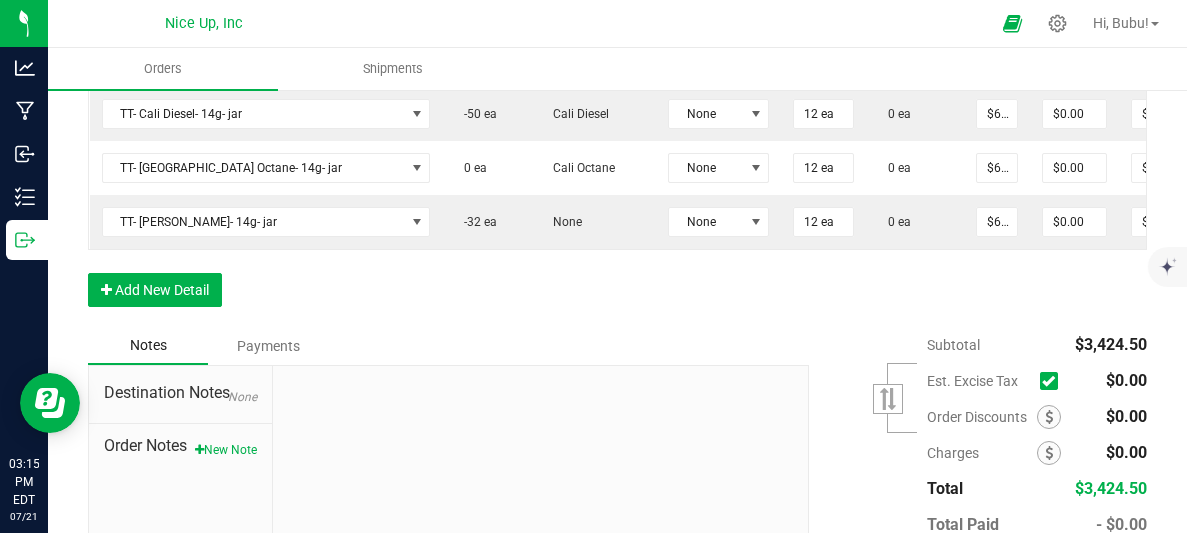 click at bounding box center [540, 500] 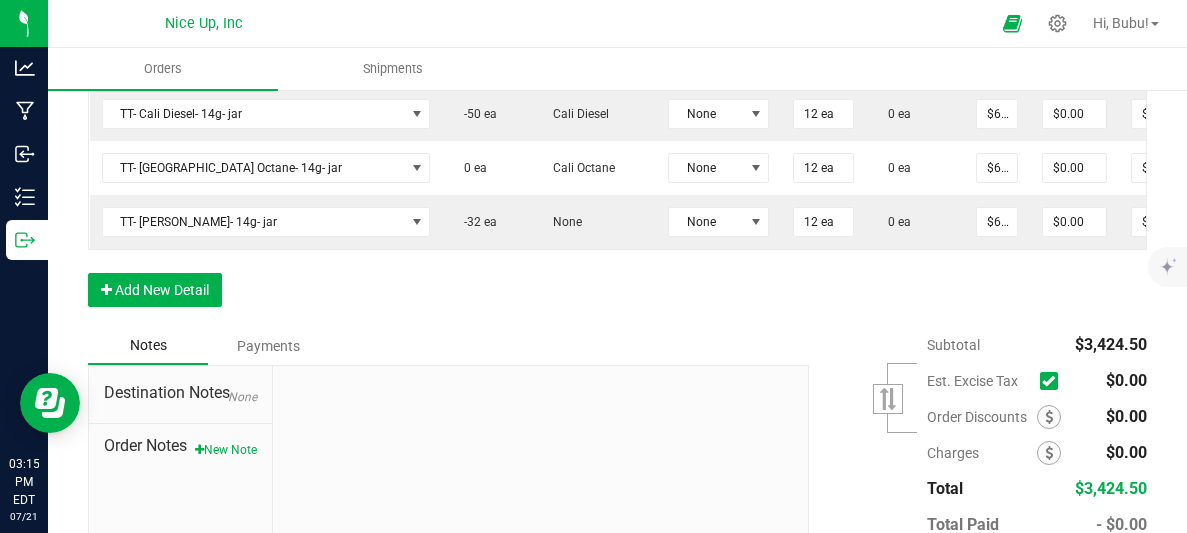 click on "Order Details Print All Labels Item  Sellable  Strain  Lot Number  Qty Ordered Qty Allocated Unit Price Line Discount Total Actions TT - California Diesel - 0.75G - Flower Only - Preroll  -170 ea   Cali Diesel  None 75 ea  0 ea  $4.42000 $0.00 $331.50 TT - California Haze - 0.75G - Flower Only - Preroll  -170 ea   Cali Haze  None 75 ea  0 ea  $4.42000 $0.00 $331.50 TT - Cali Octane - 0.75G - Flower Only - Preroll  -150 ea   Cali Octane  None 75 ea  0 ea  $4.42000 $0.00 $331.50 TT- Cali Diesel- 14g- jar  -50 ea   Cali Diesel  None 12 ea  0 ea  $67.50000 $0.00 $810.00 TT- Cali Octane- 14g- jar  0 ea   Cali Octane  None 12 ea  0 ea  $67.50000 $0.00 $810.00 TT- Cali Haze- 14g- jar  -32 ea   None  None 12 ea  0 ea  $67.50000 $0.00 $810.00
Add New Detail" at bounding box center (617, 73) 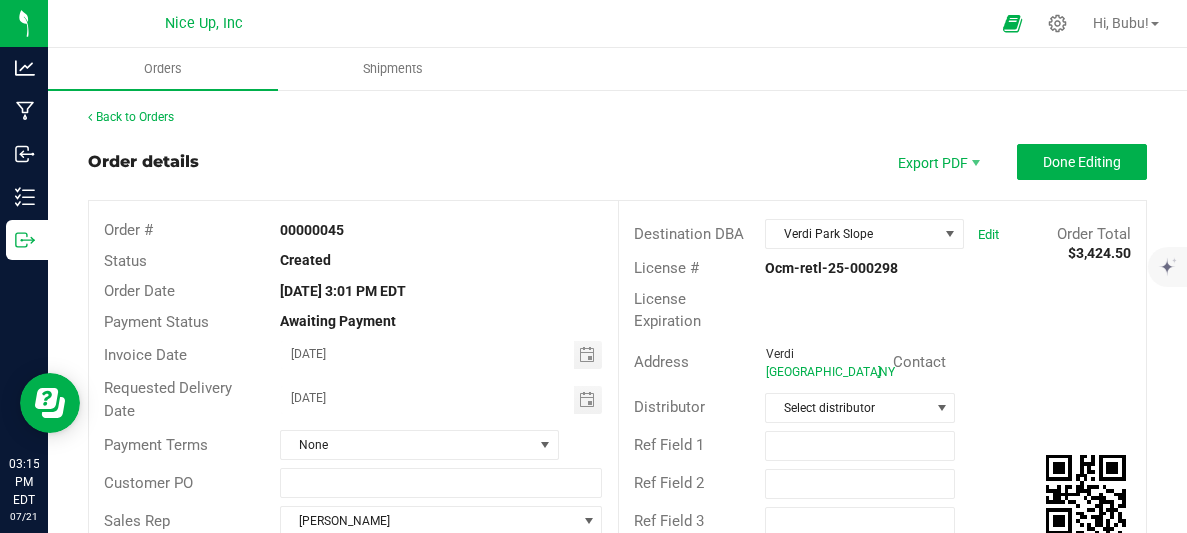 scroll, scrollTop: 1, scrollLeft: 0, axis: vertical 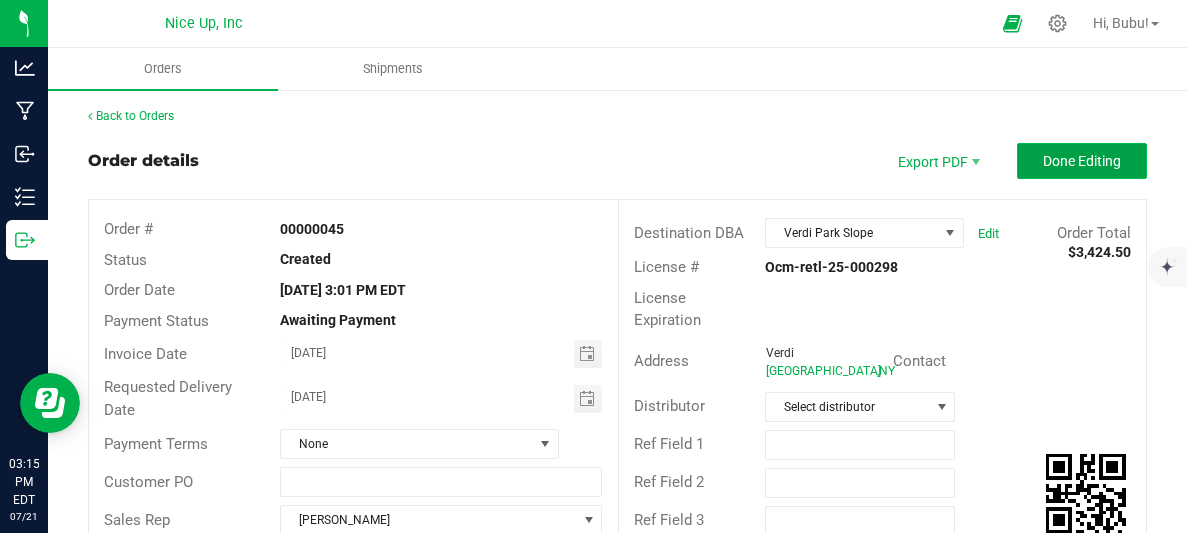 click on "Done Editing" at bounding box center [1082, 161] 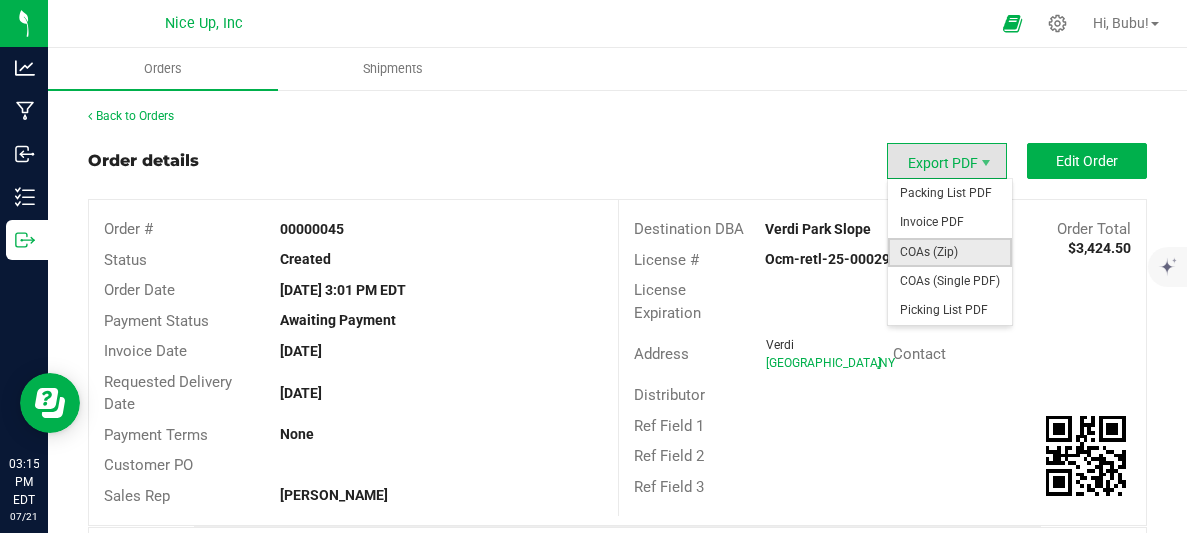 click on "COAs (Zip)" at bounding box center [950, 252] 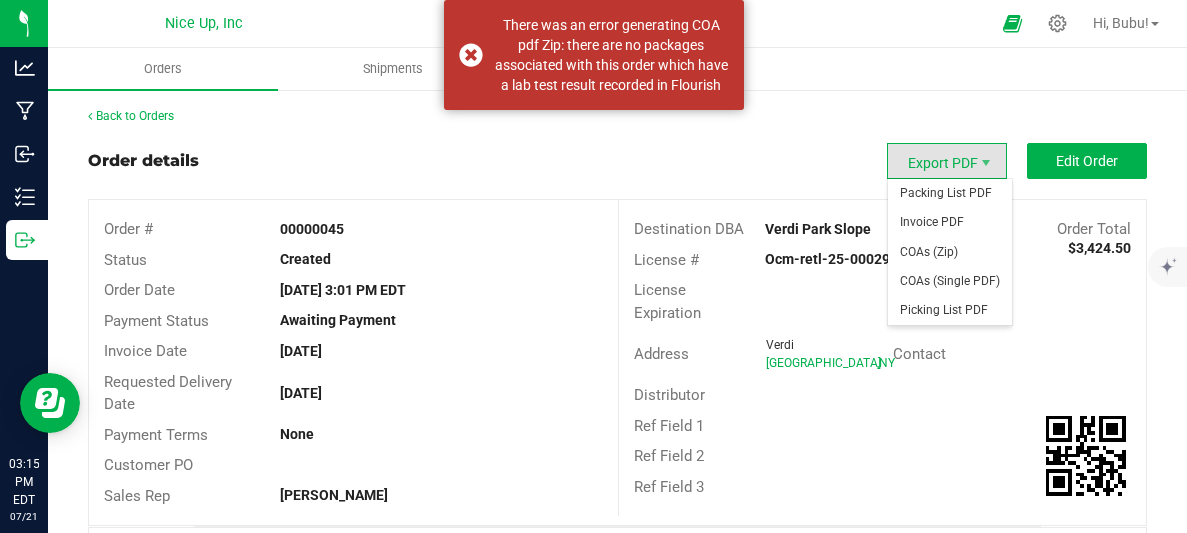 click on "Export PDF" at bounding box center (947, 161) 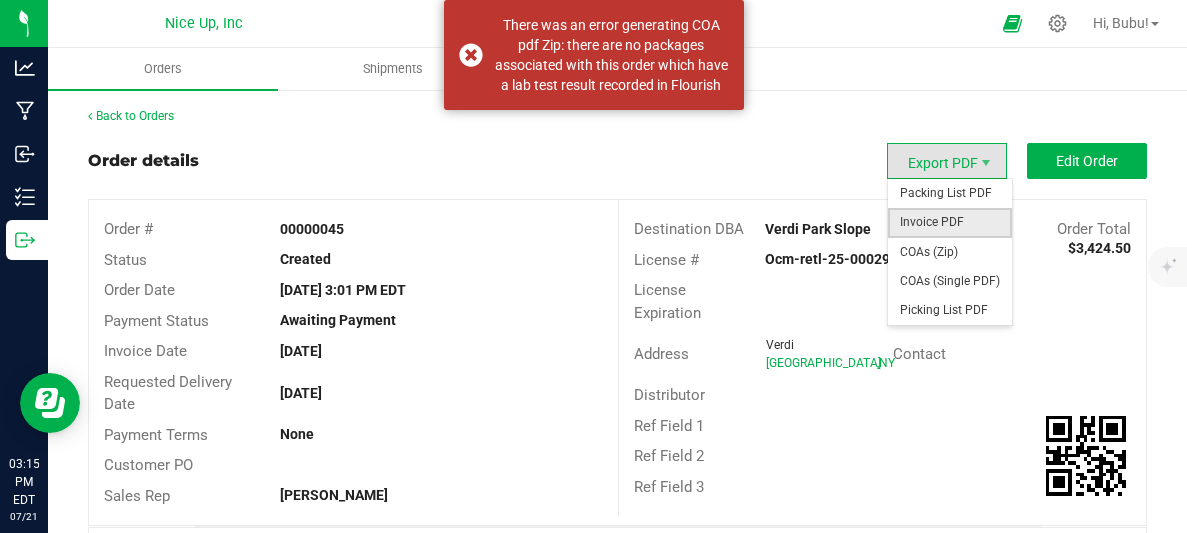 click on "Invoice PDF" at bounding box center [950, 222] 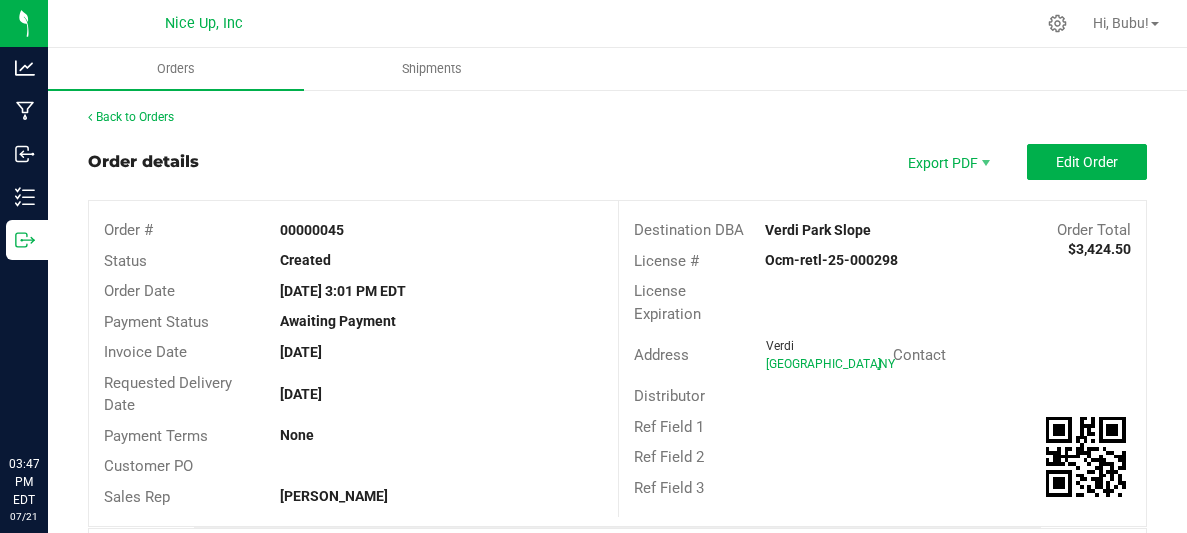 scroll, scrollTop: 0, scrollLeft: 0, axis: both 